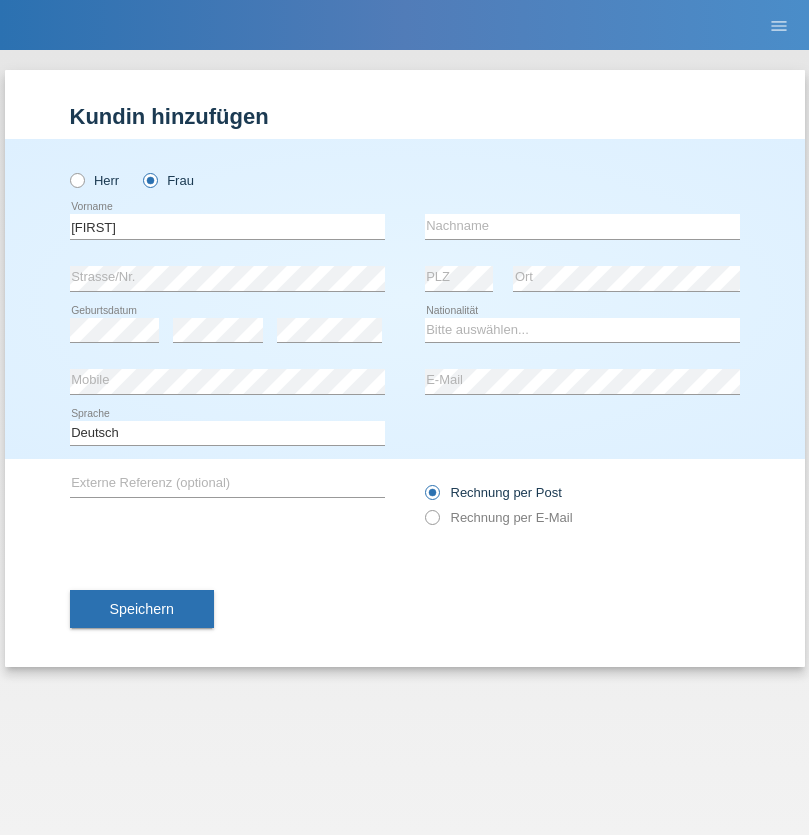 scroll, scrollTop: 0, scrollLeft: 0, axis: both 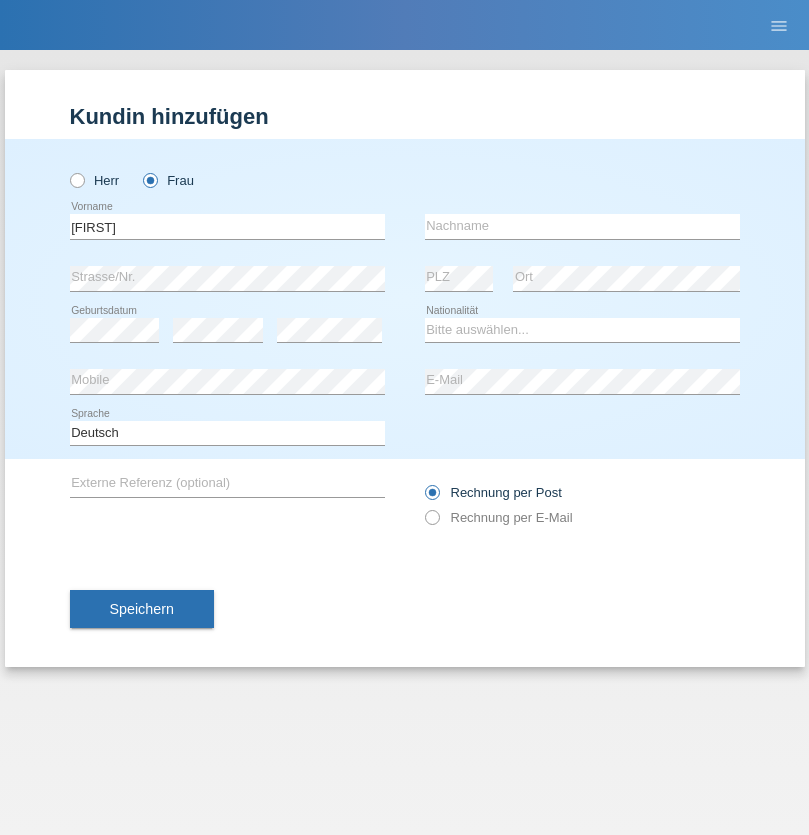 type on "[FIRST]" 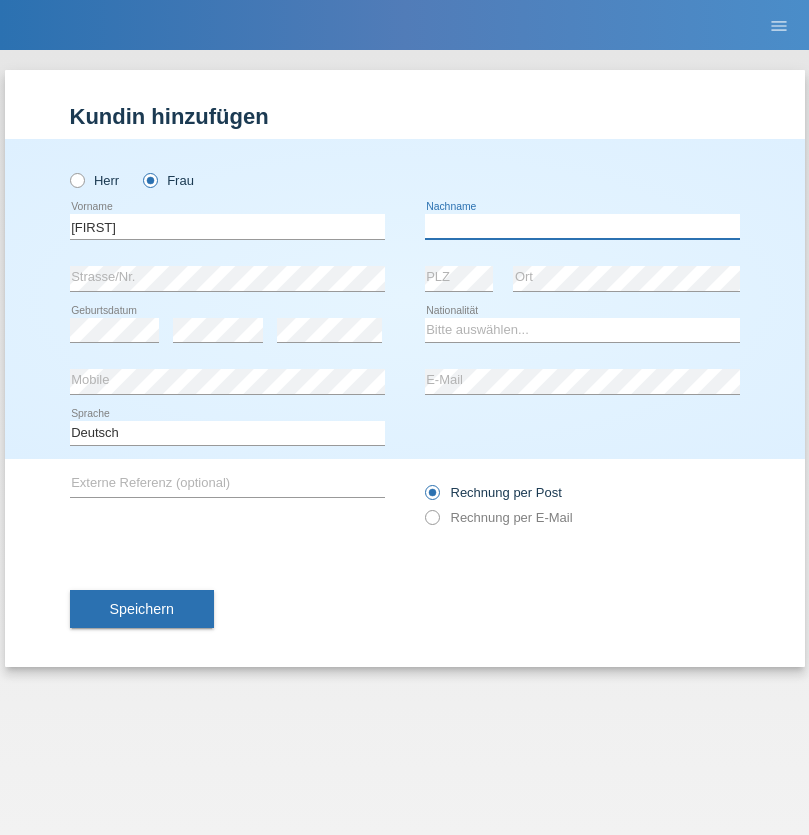 click at bounding box center [582, 226] 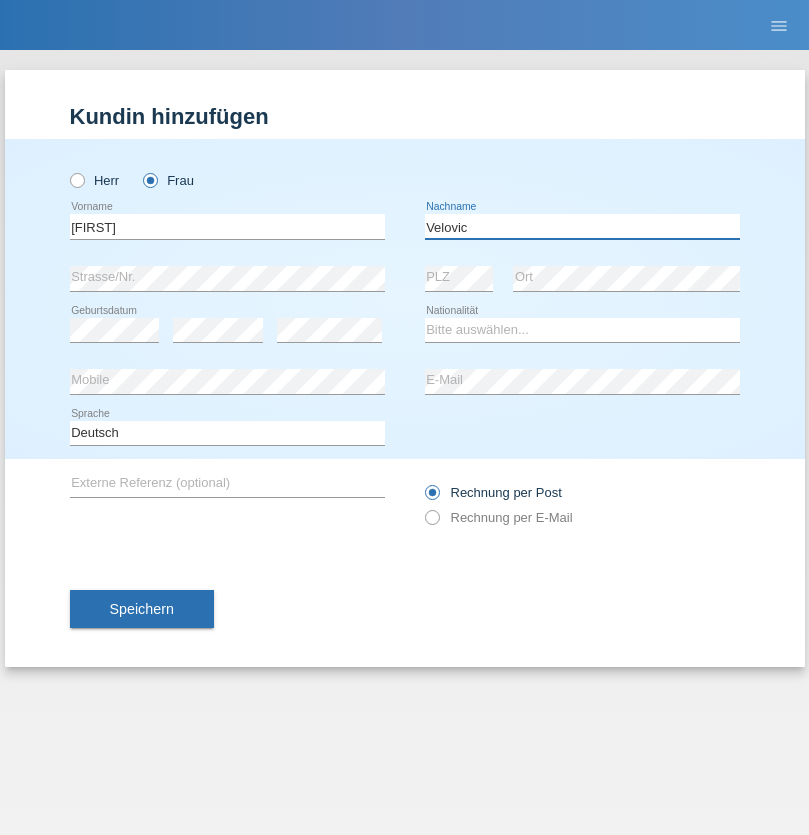 type on "[LAST]" 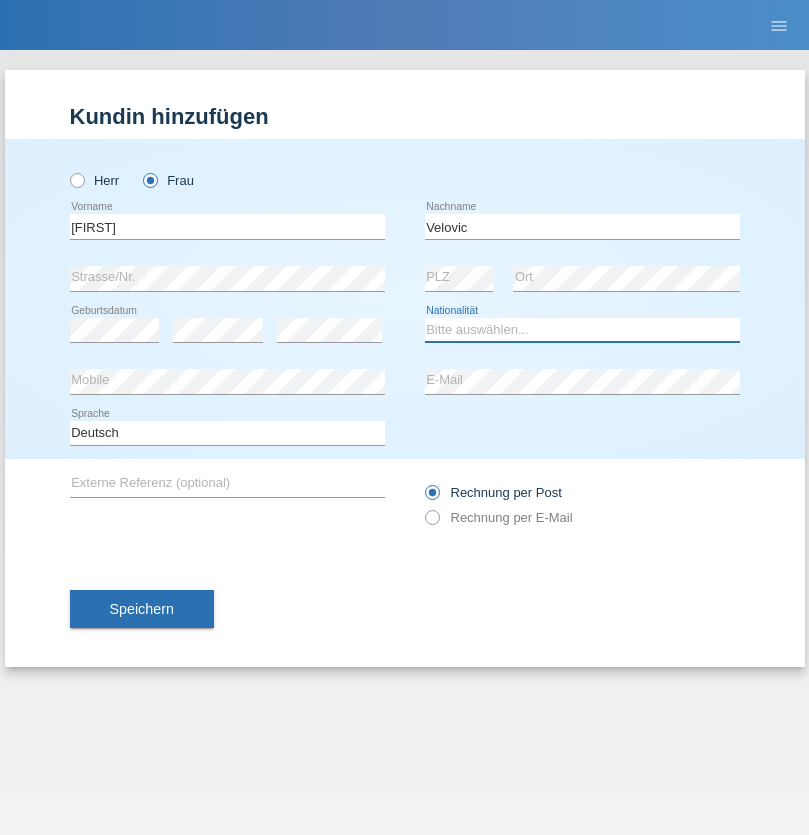 select on "SI" 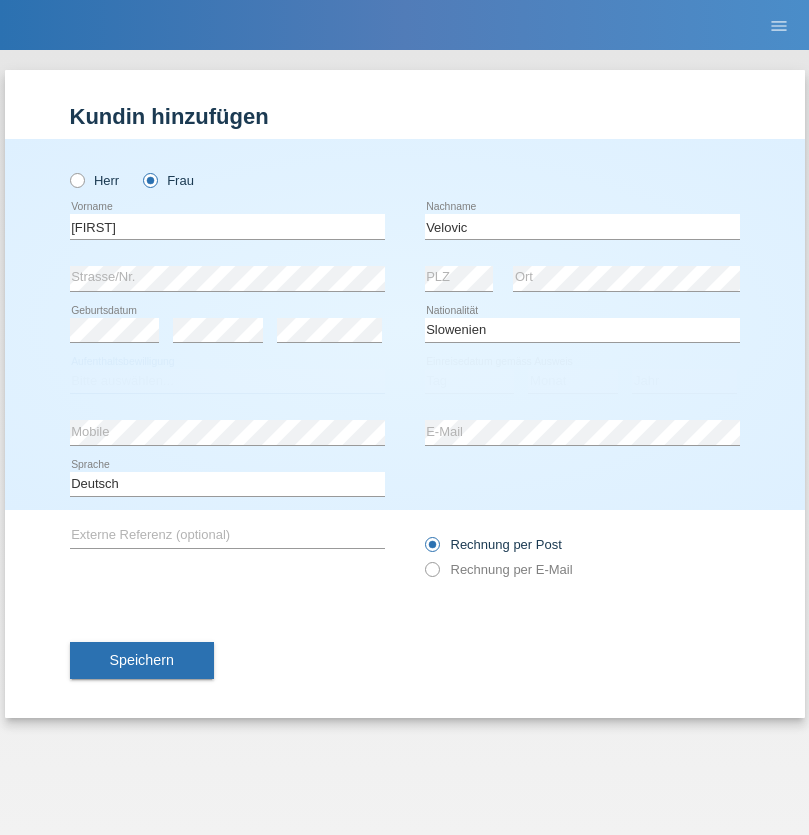 select on "C" 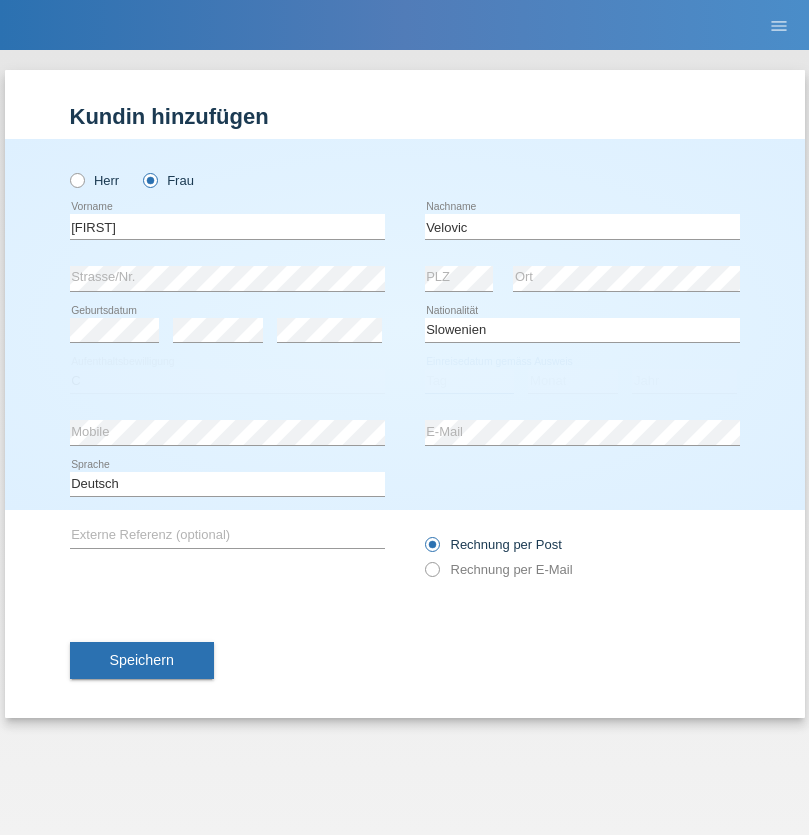 select on "18" 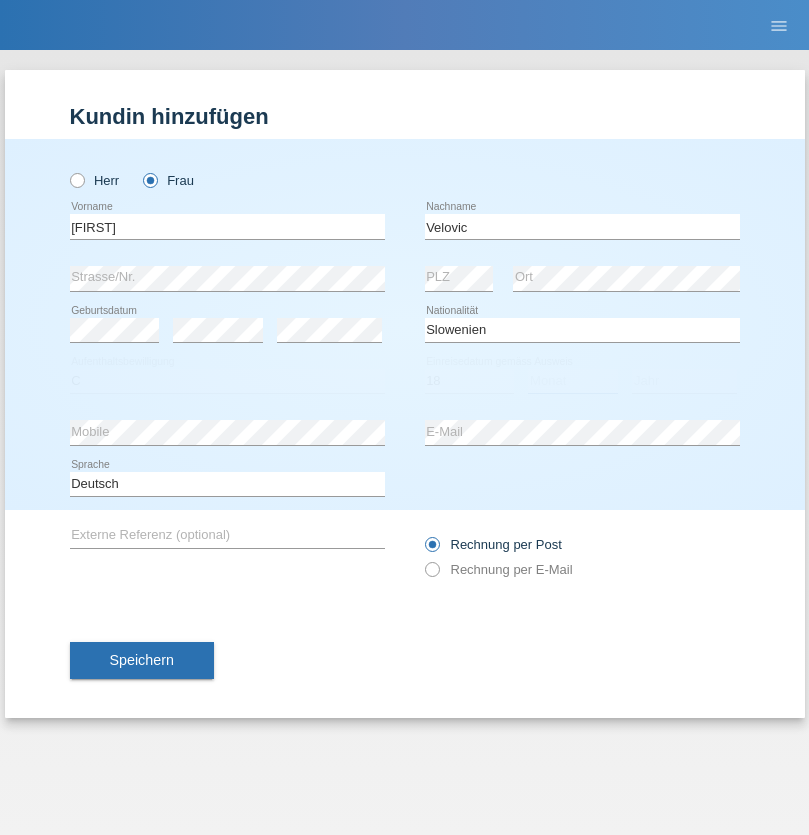 select on "01" 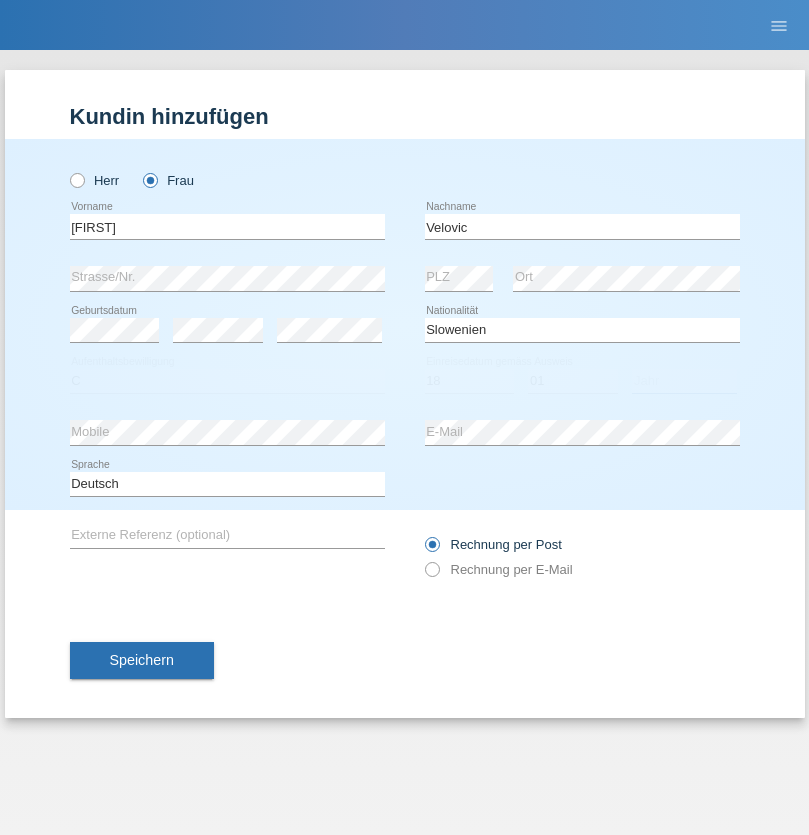 select on "2021" 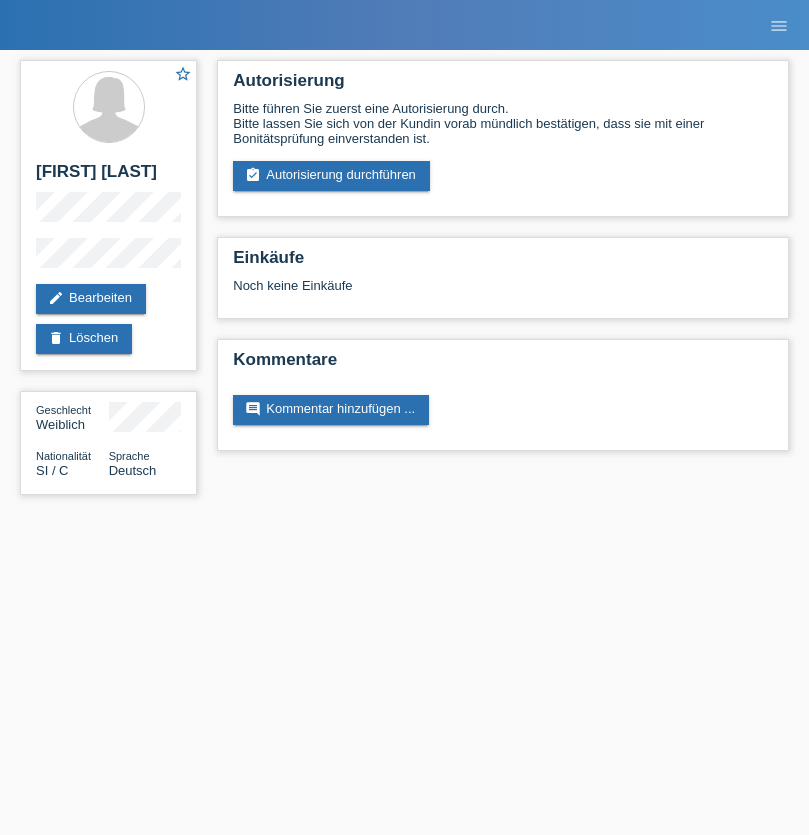 scroll, scrollTop: 0, scrollLeft: 0, axis: both 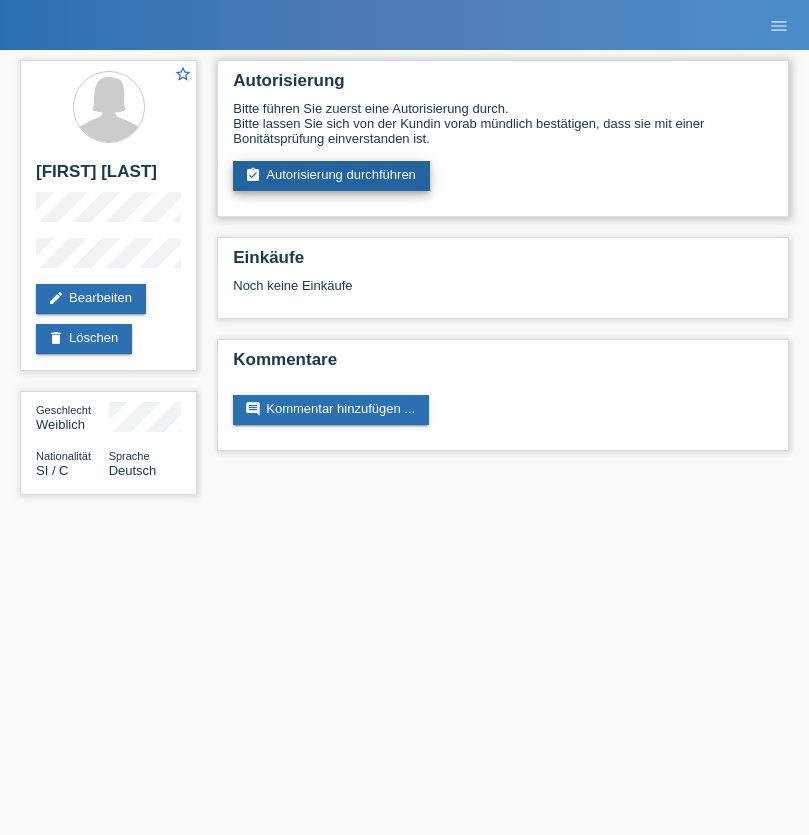 click on "assignment_turned_in  Autorisierung durchführen" at bounding box center [331, 176] 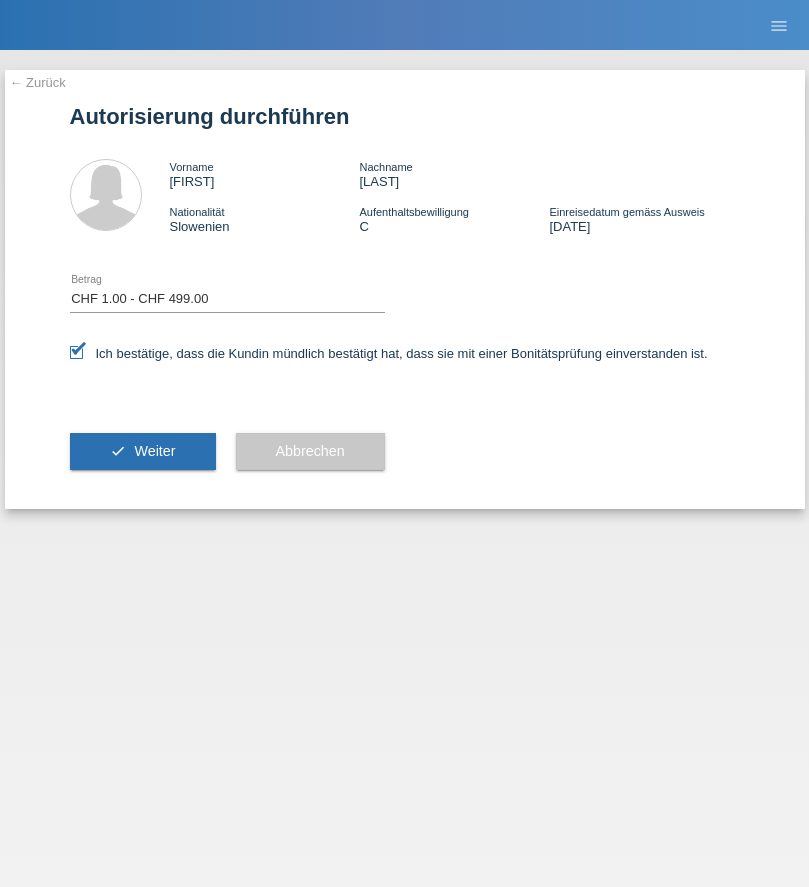 select on "1" 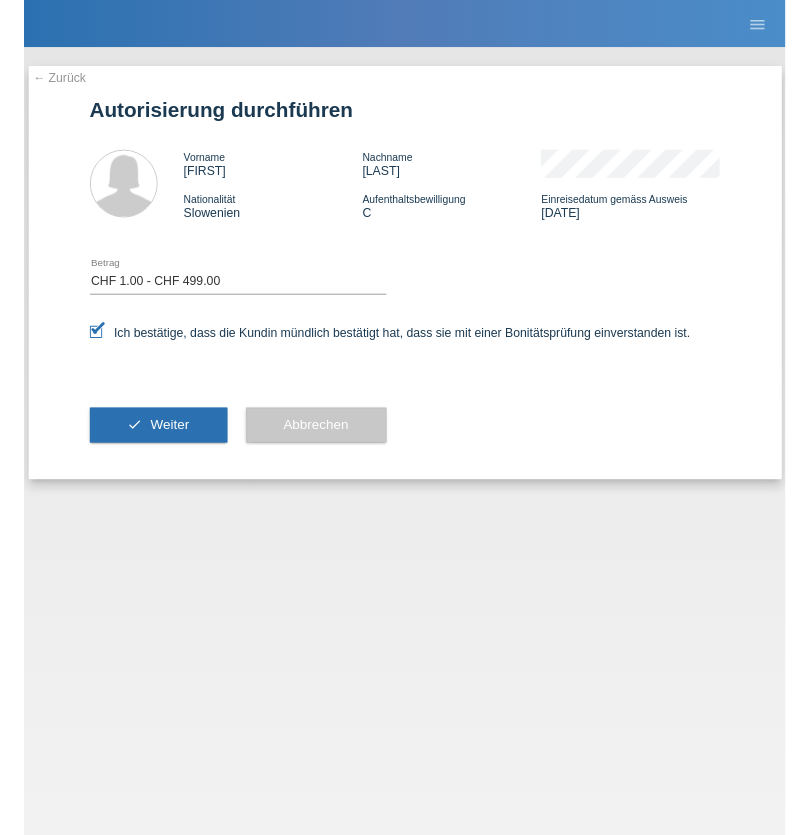 scroll, scrollTop: 0, scrollLeft: 0, axis: both 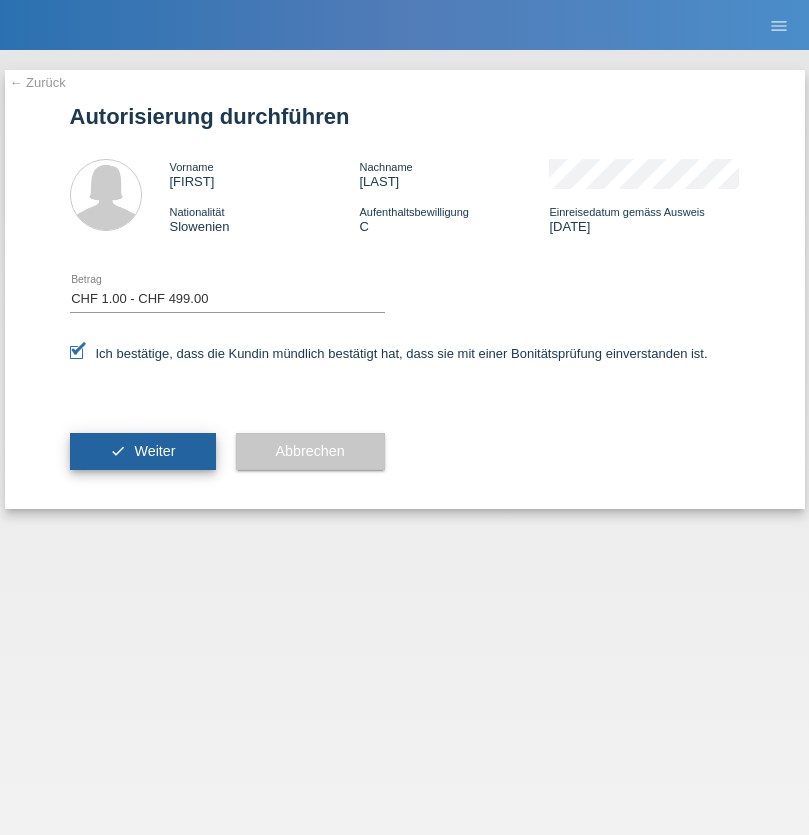 click on "Weiter" at bounding box center [154, 451] 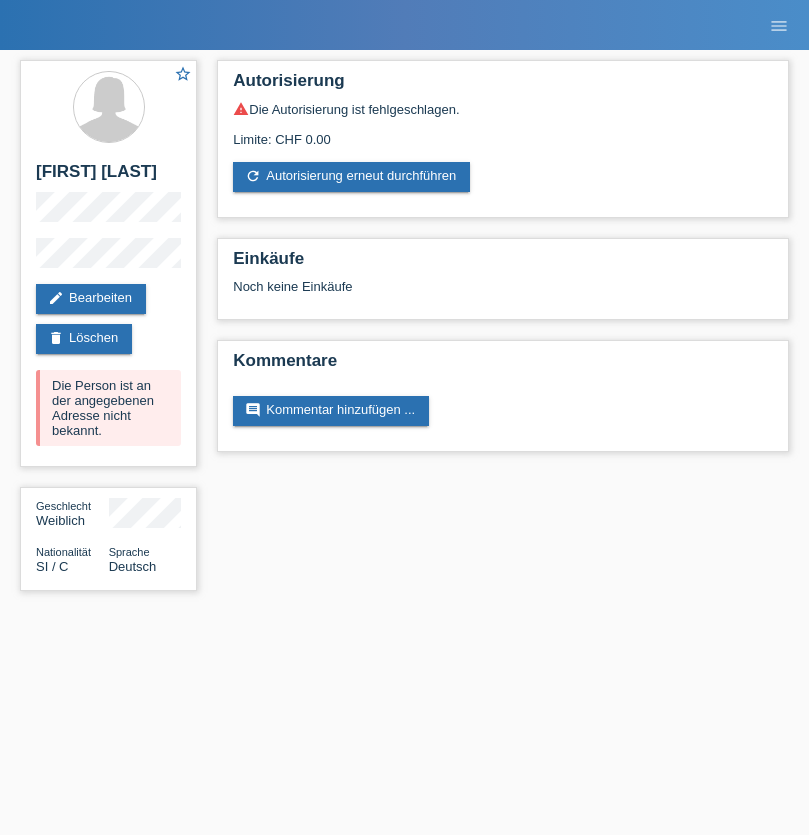 scroll, scrollTop: 0, scrollLeft: 0, axis: both 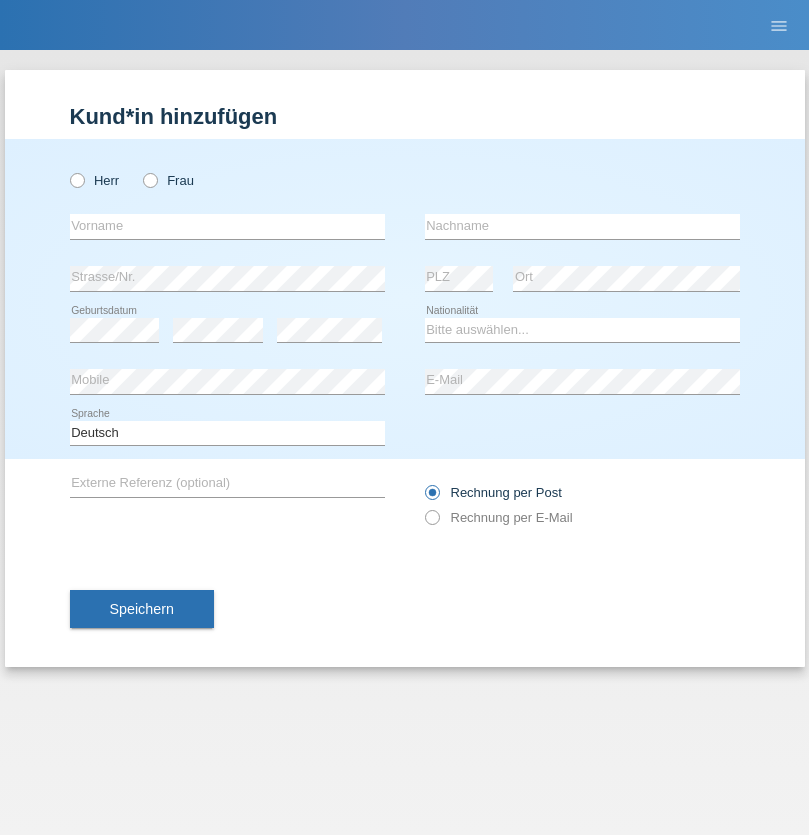 radio on "true" 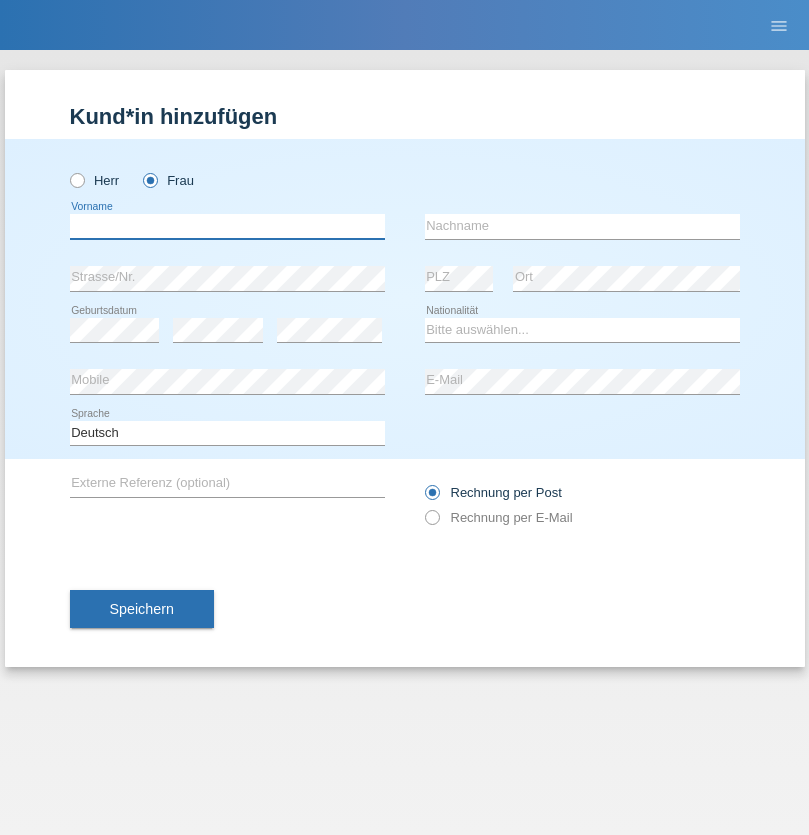 click at bounding box center [227, 226] 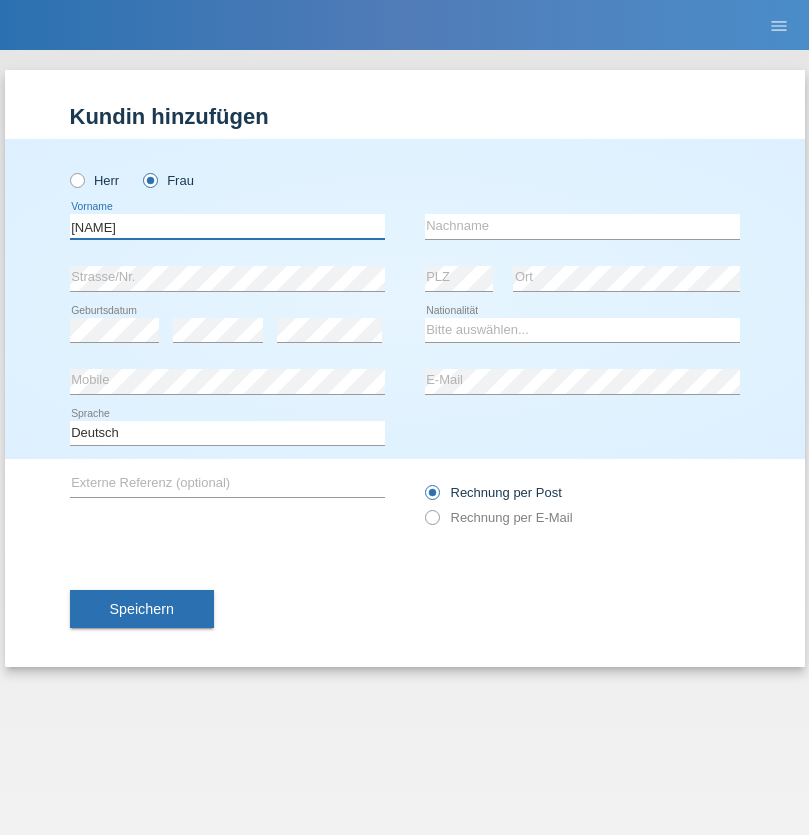 type on "[NAME]" 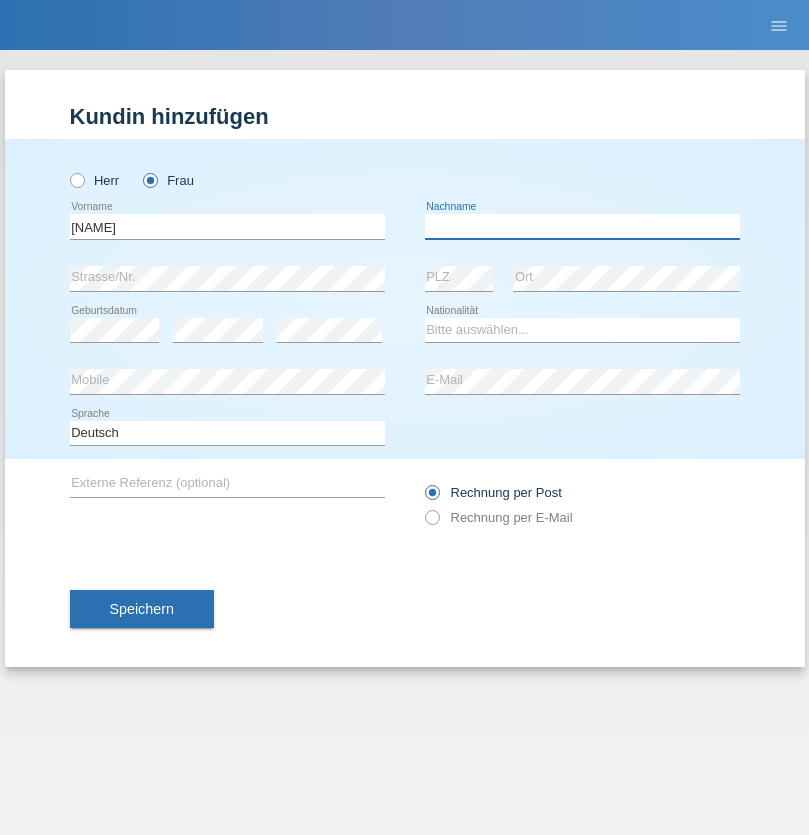 click at bounding box center [582, 226] 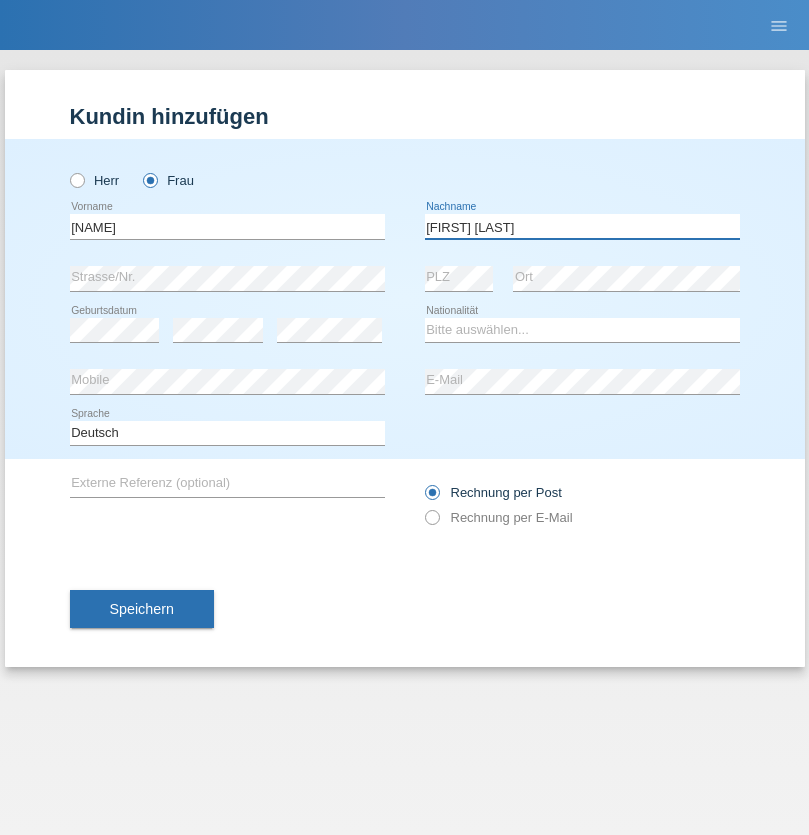 type on "[FIRST] [LAST]" 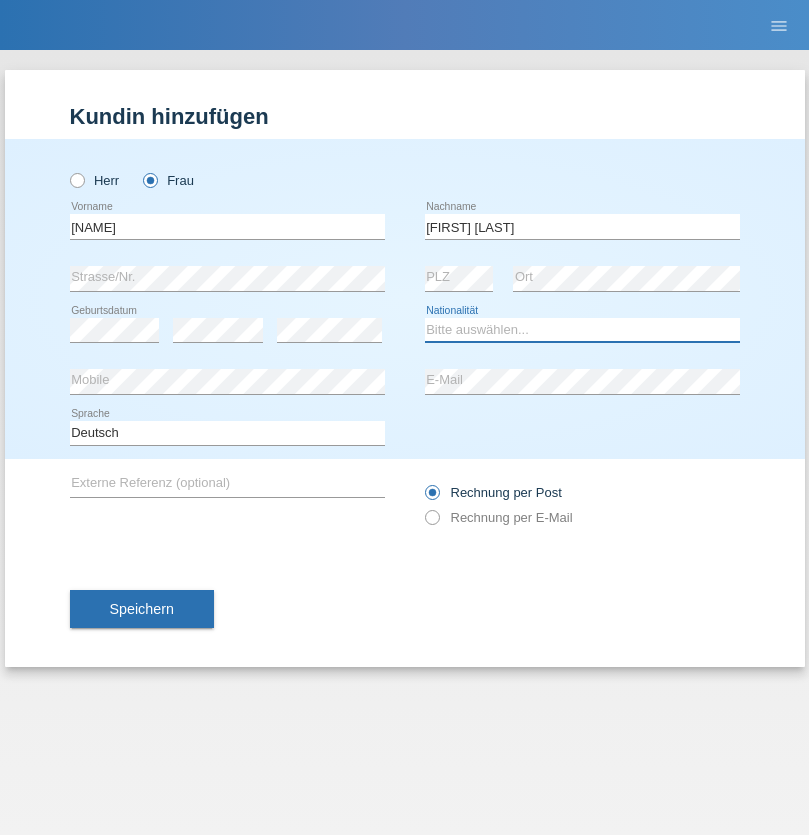 select on "SO" 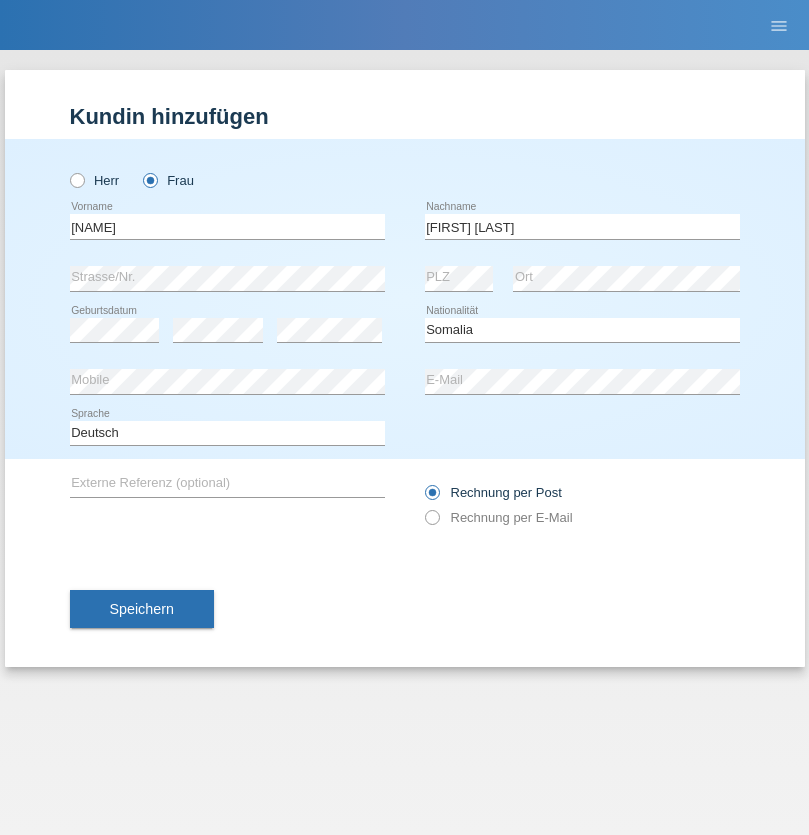 select on "C" 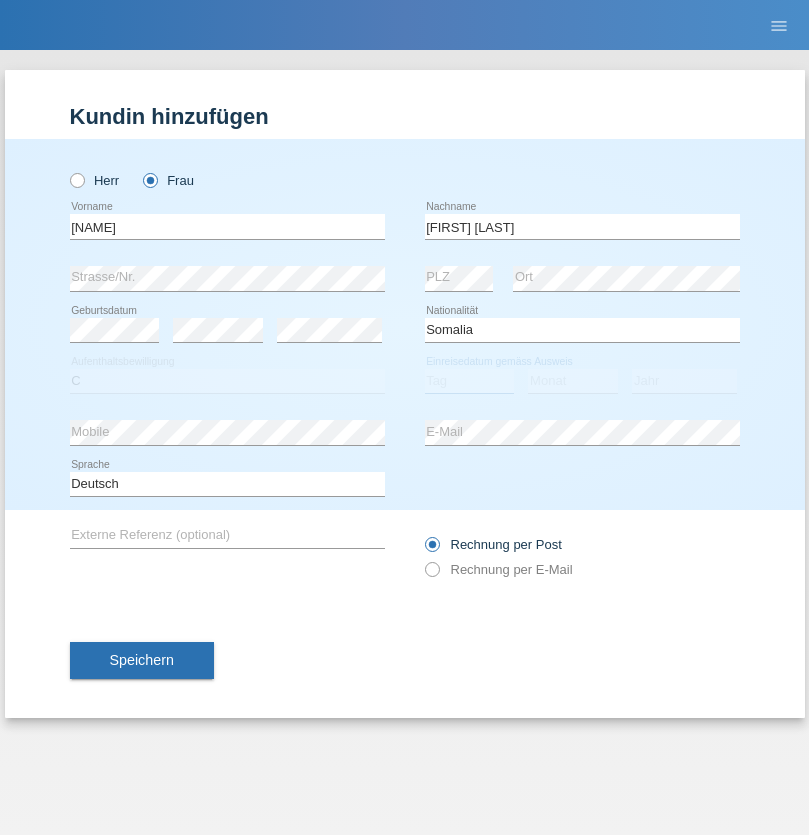 select on "01" 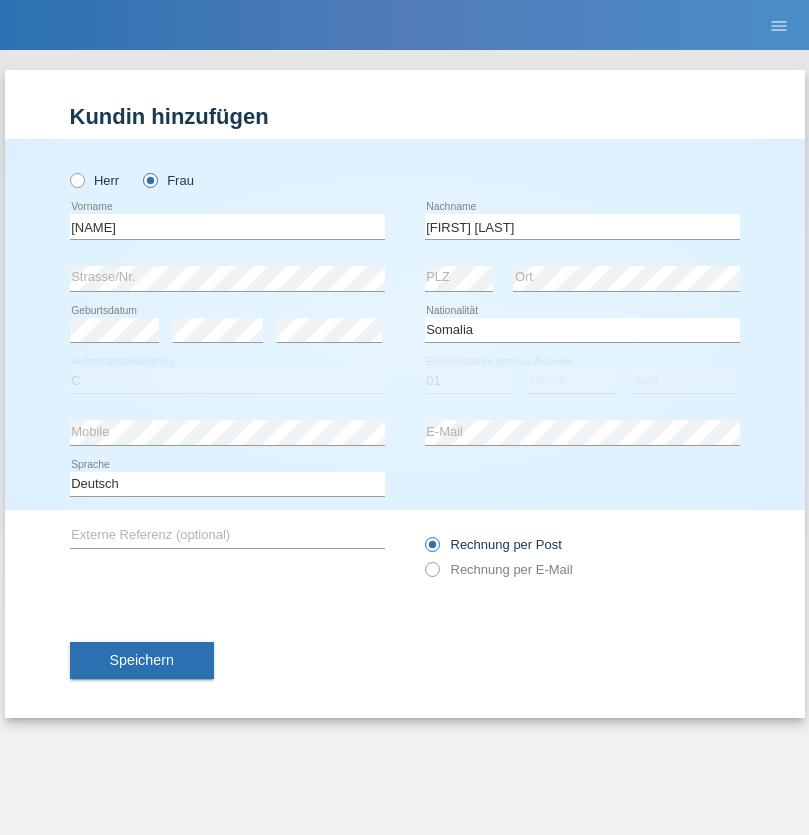 select on "08" 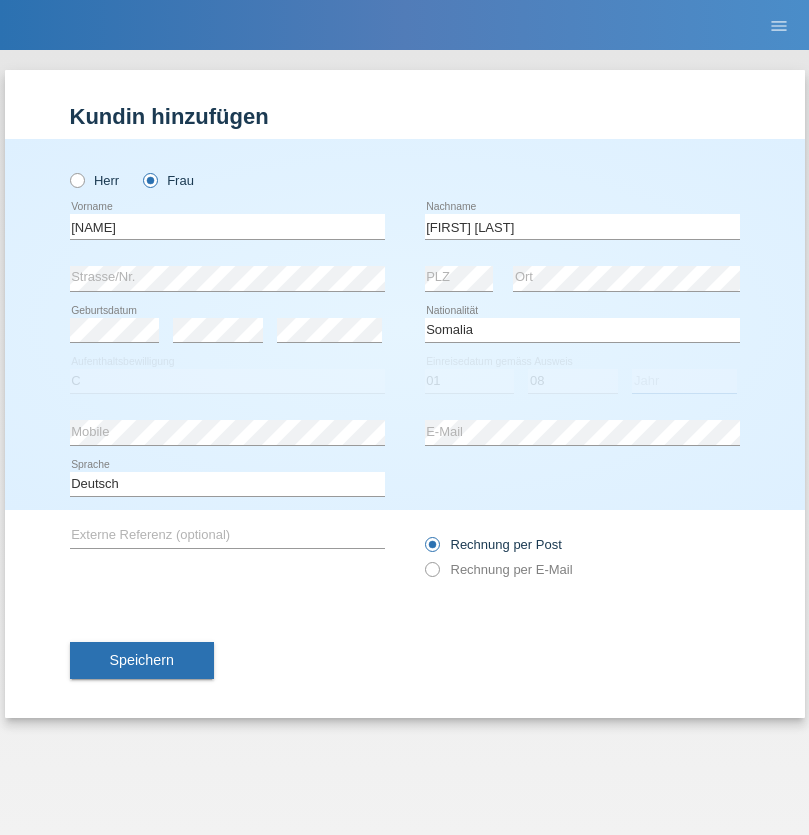select on "2008" 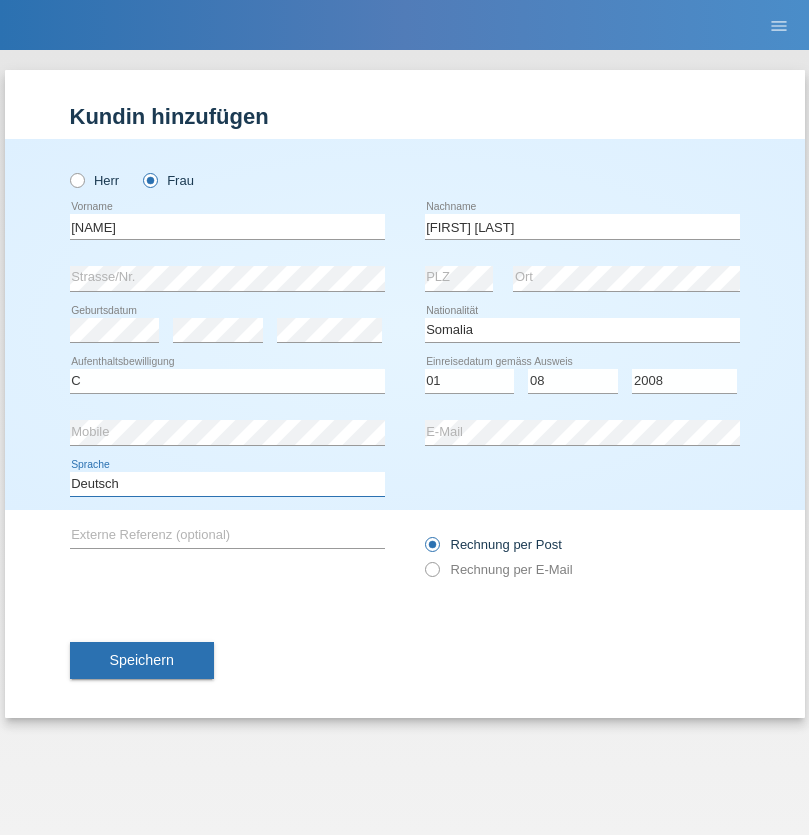 select on "en" 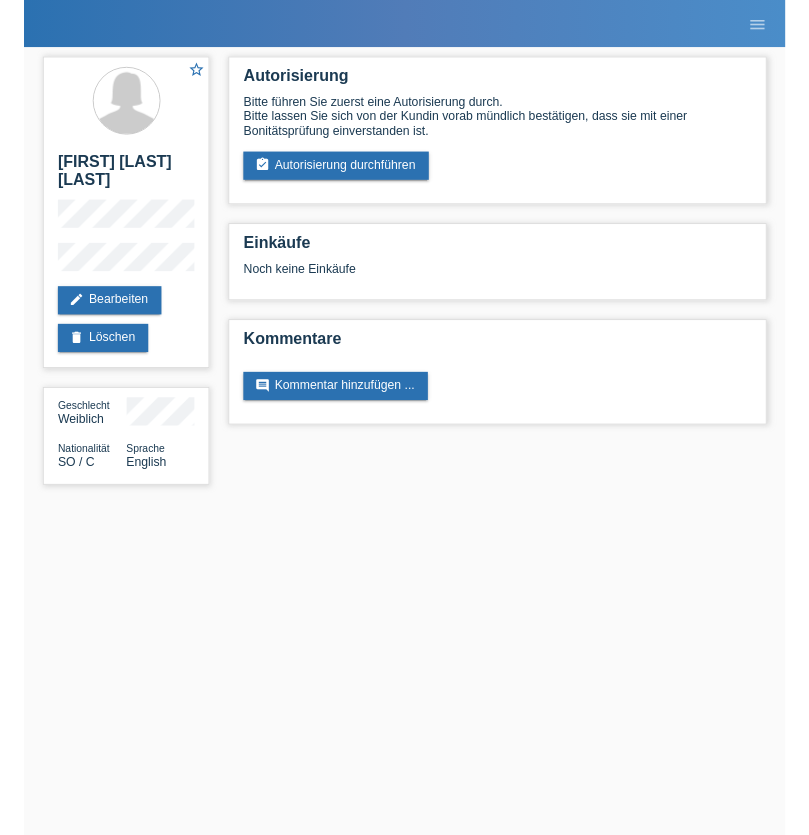 scroll, scrollTop: 0, scrollLeft: 0, axis: both 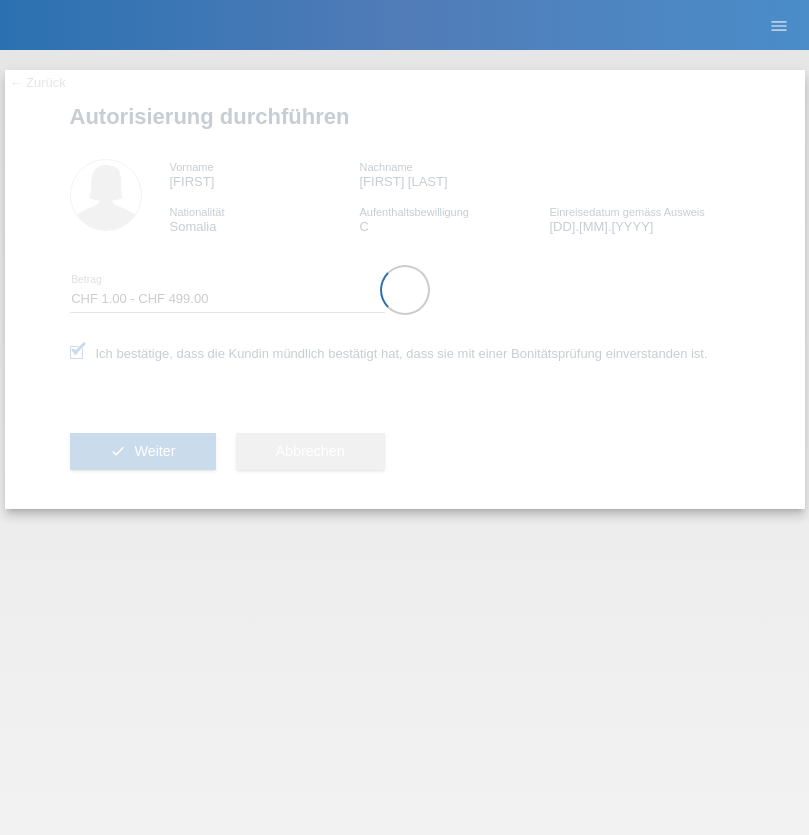 select on "1" 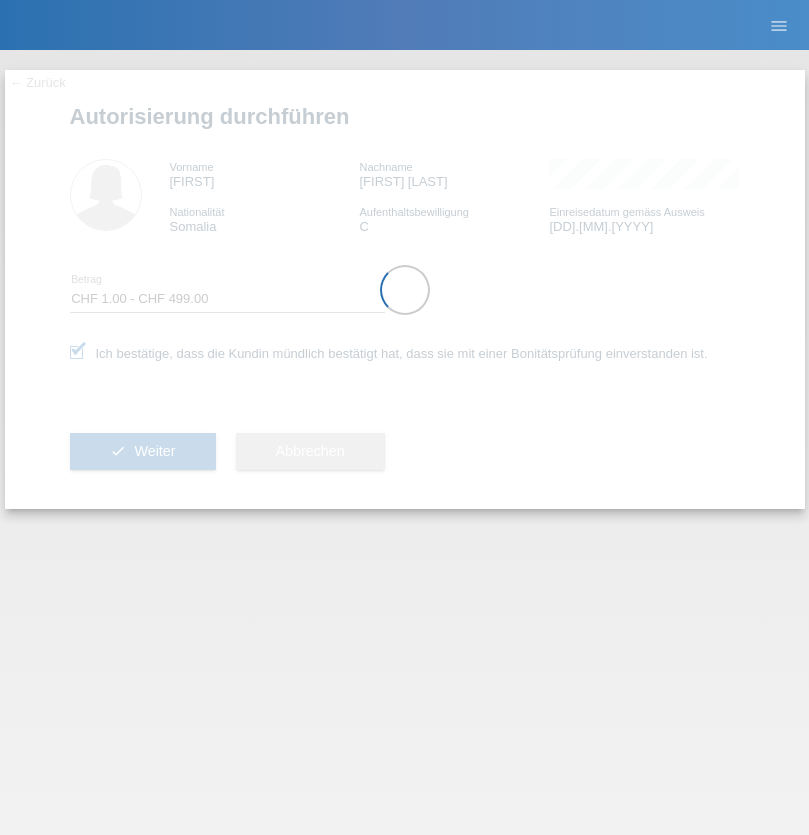 scroll, scrollTop: 0, scrollLeft: 0, axis: both 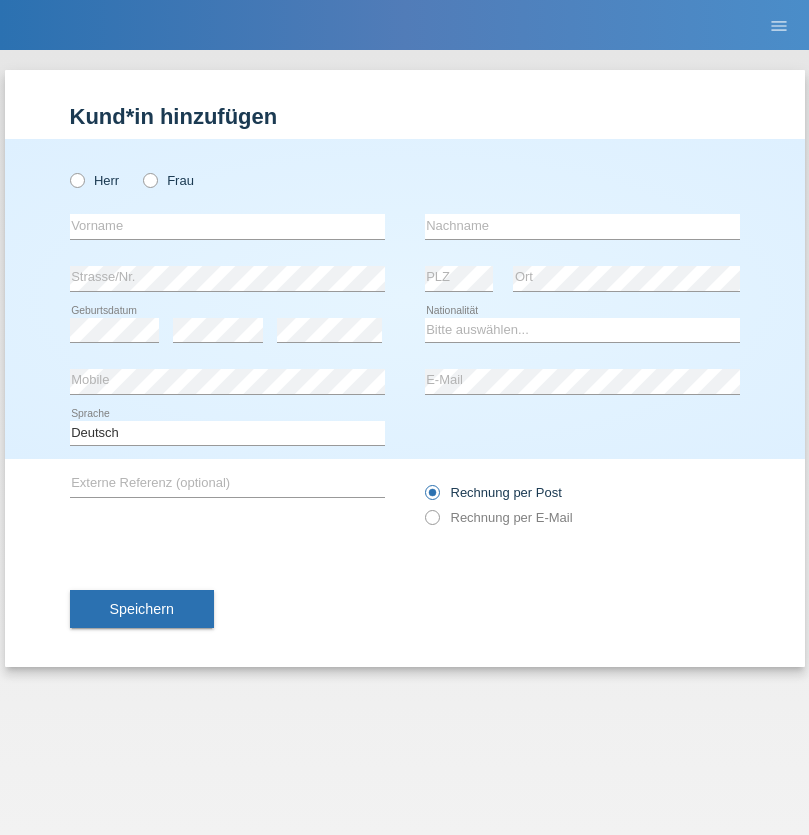 radio on "true" 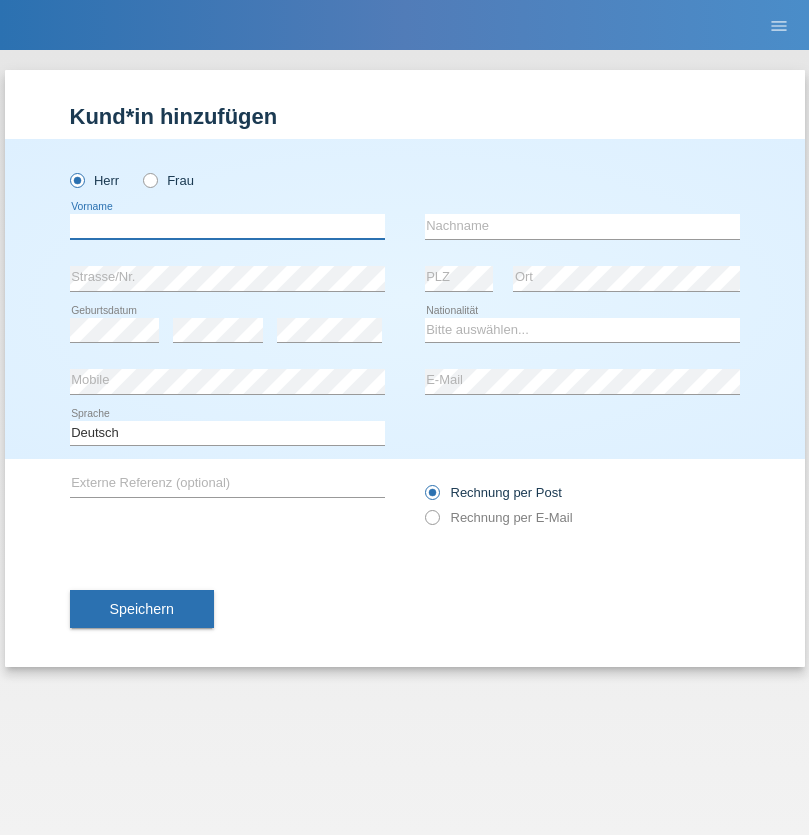 click at bounding box center [227, 226] 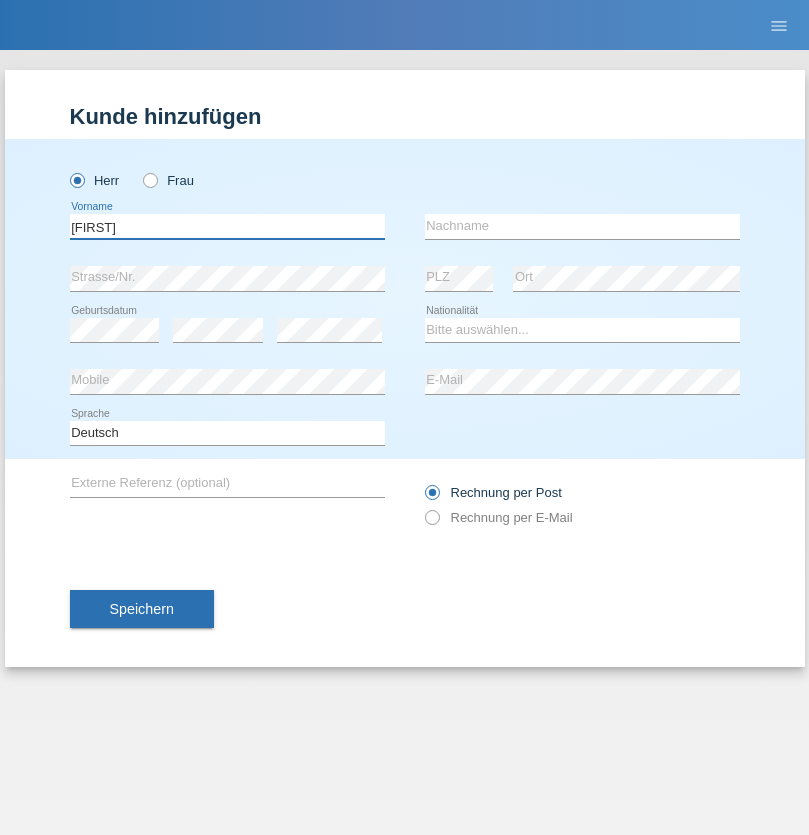 type on "Hugo" 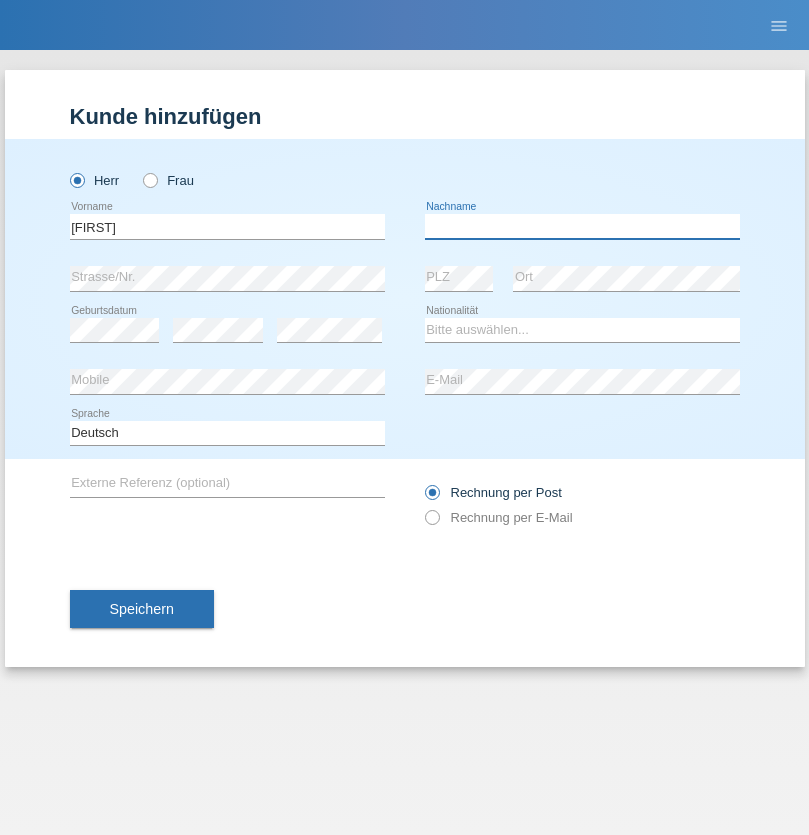 click at bounding box center (582, 226) 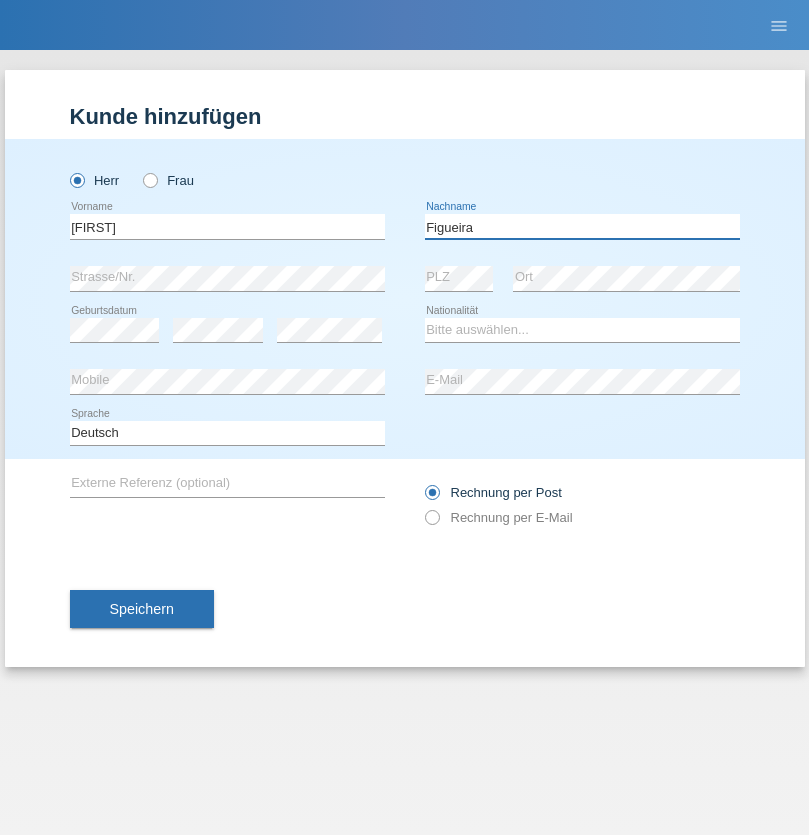 type on "Figueira" 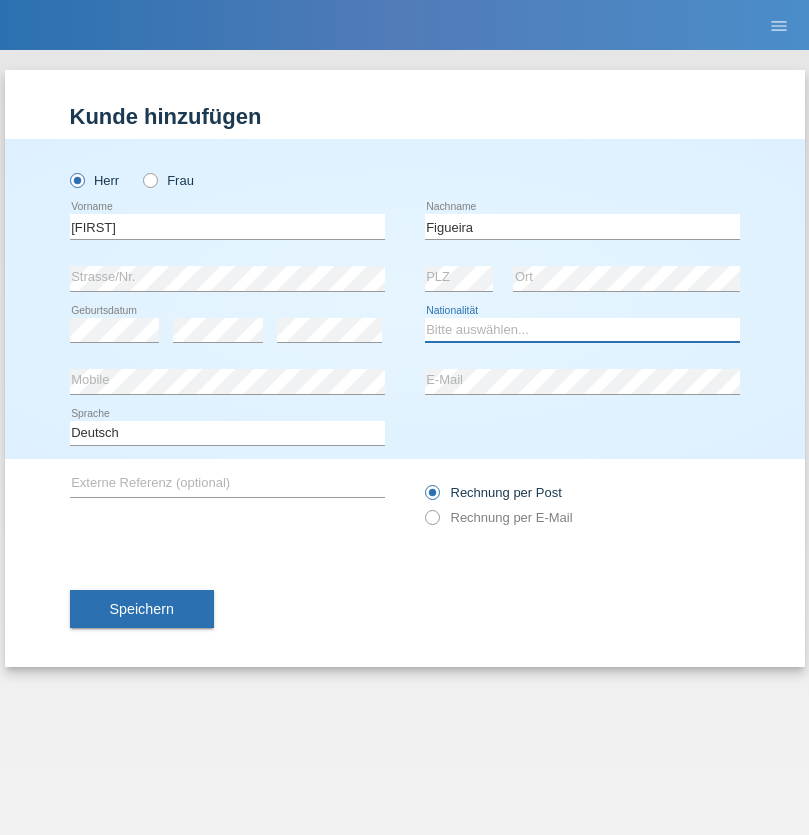 select on "PT" 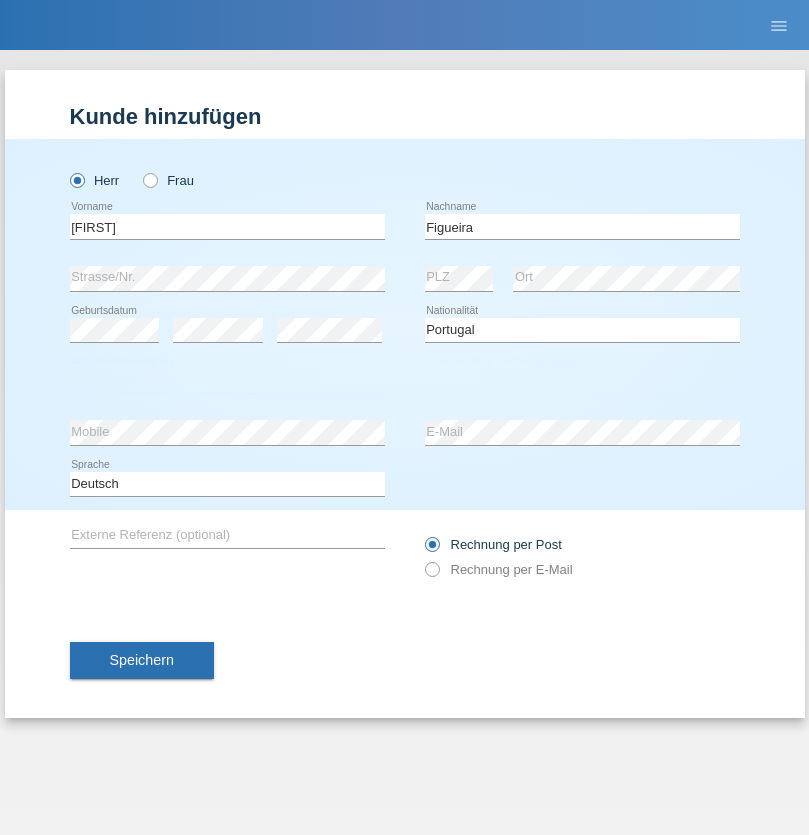 select on "C" 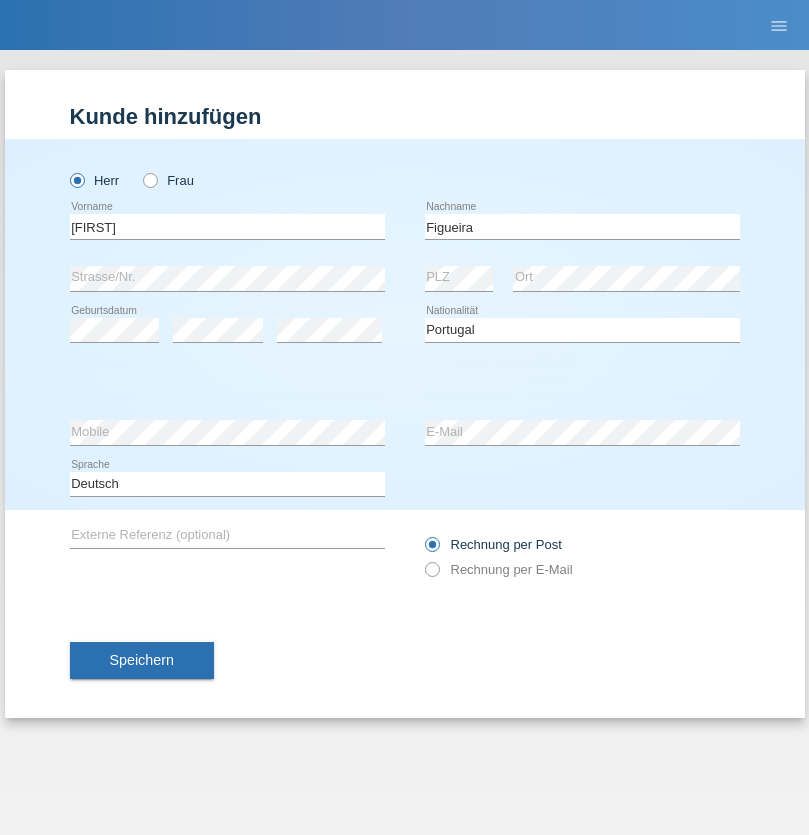 select on "04" 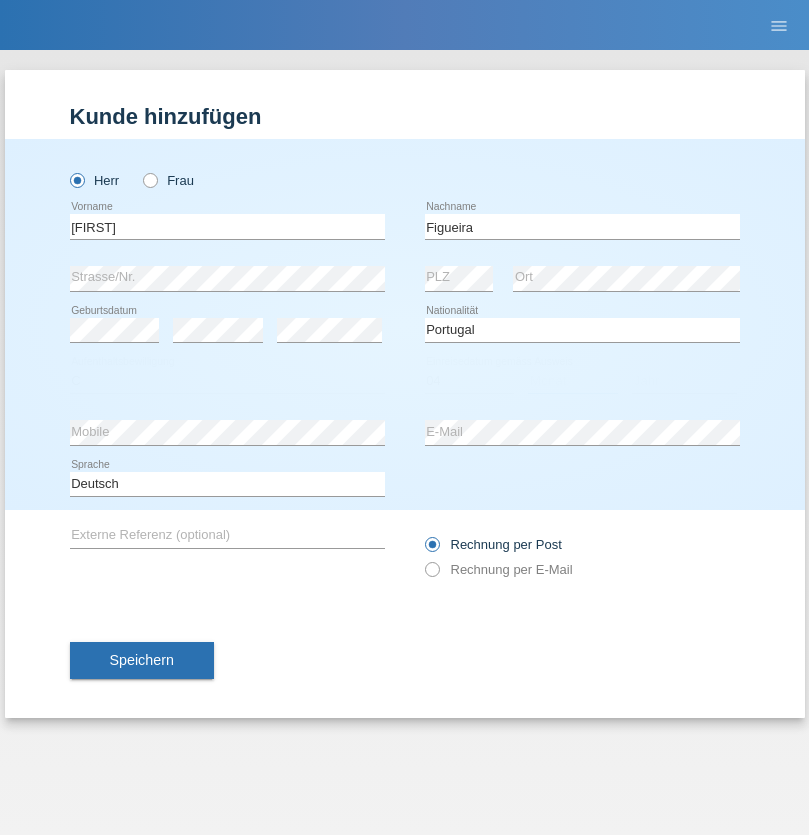 select on "02" 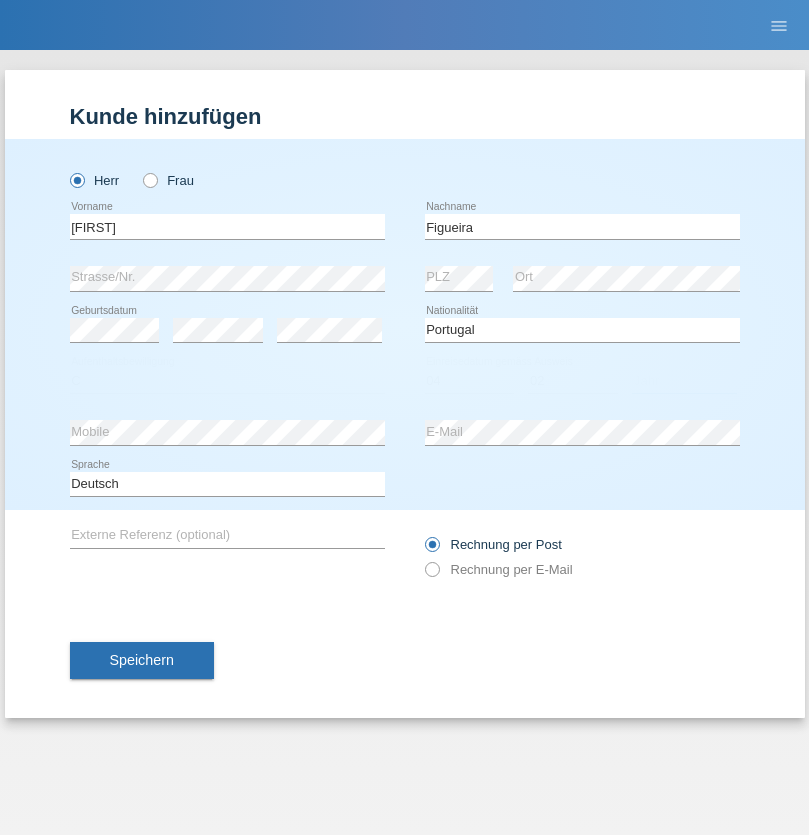 select on "2012" 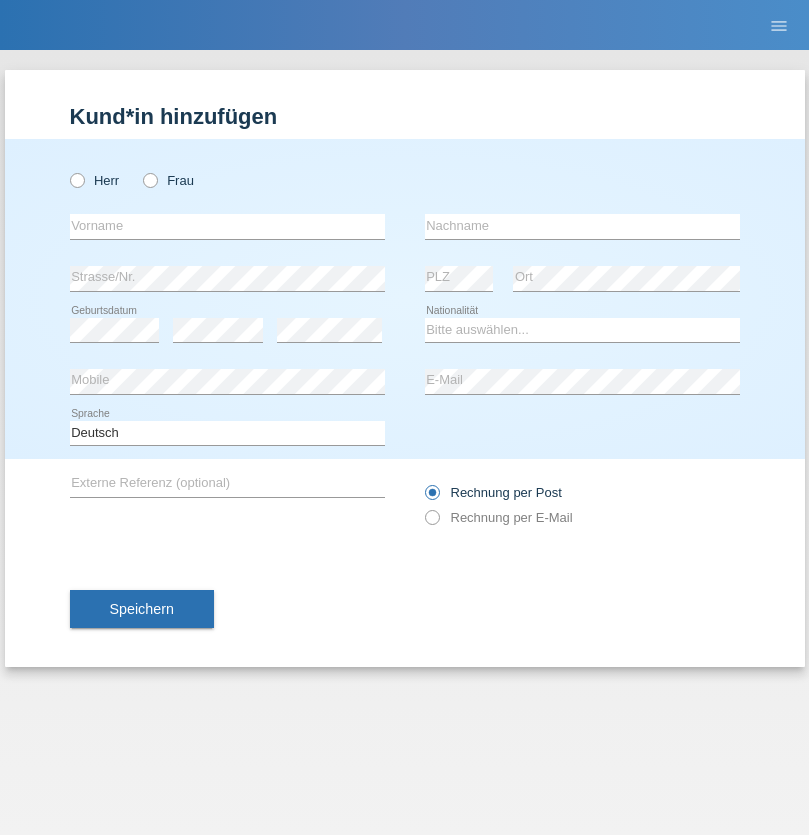 scroll, scrollTop: 0, scrollLeft: 0, axis: both 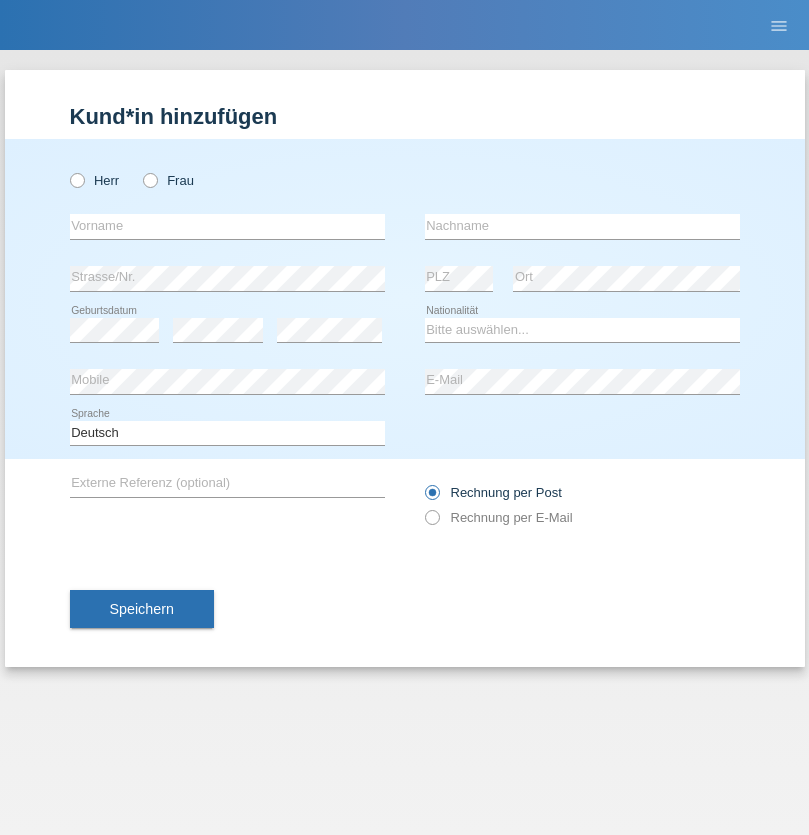 radio on "true" 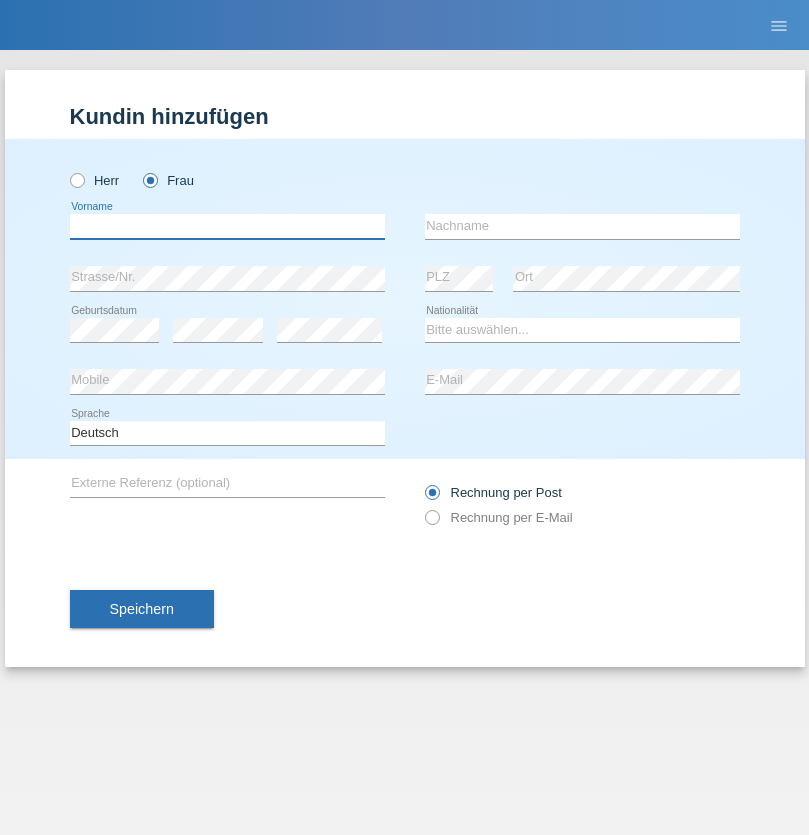 click at bounding box center [227, 226] 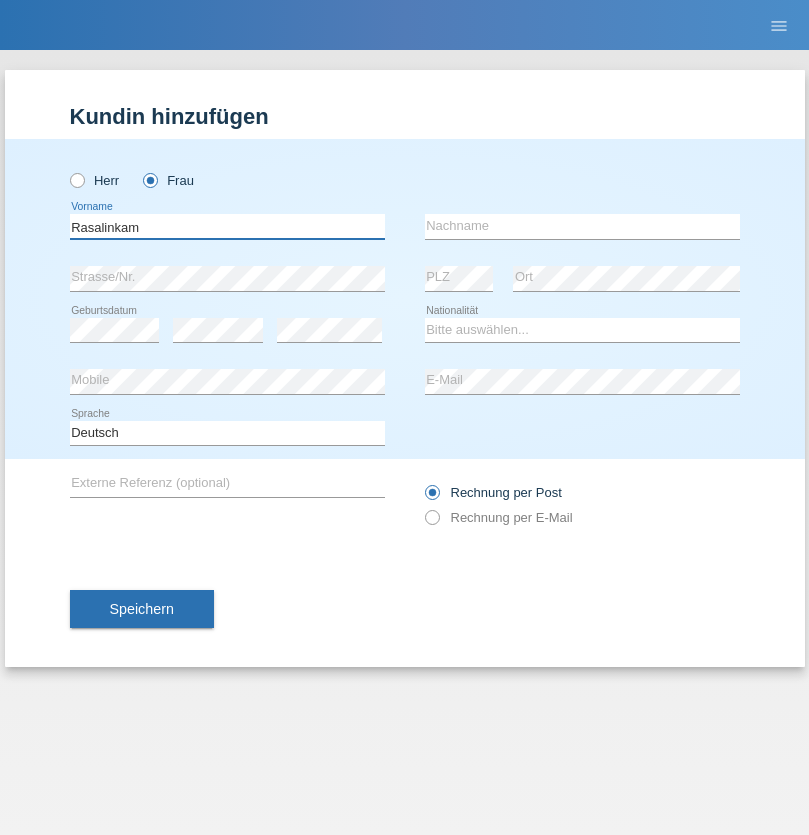 type on "Rasalinkam" 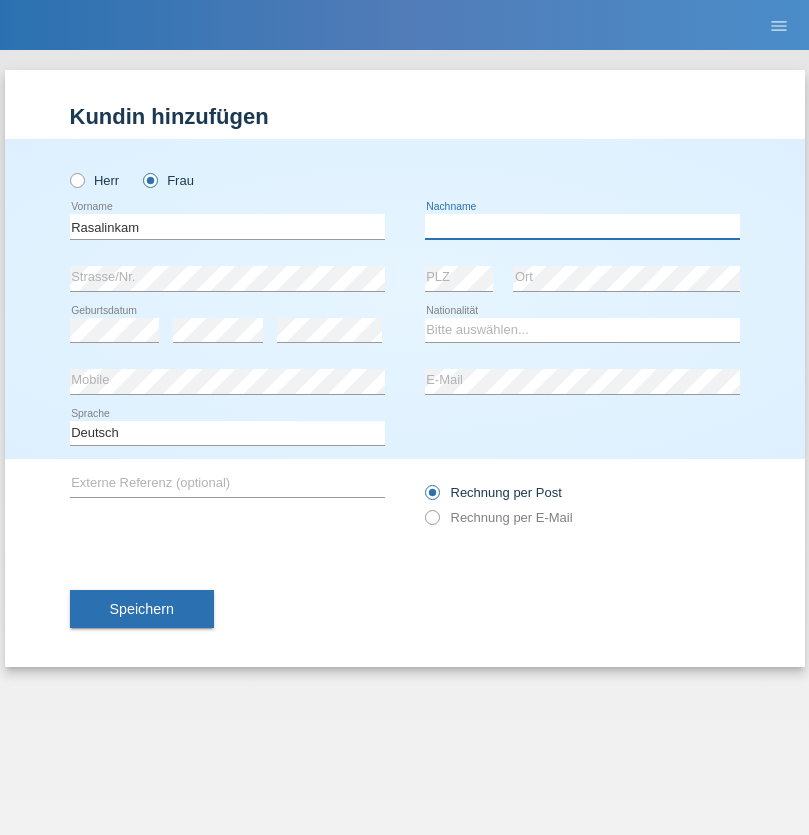 click at bounding box center (582, 226) 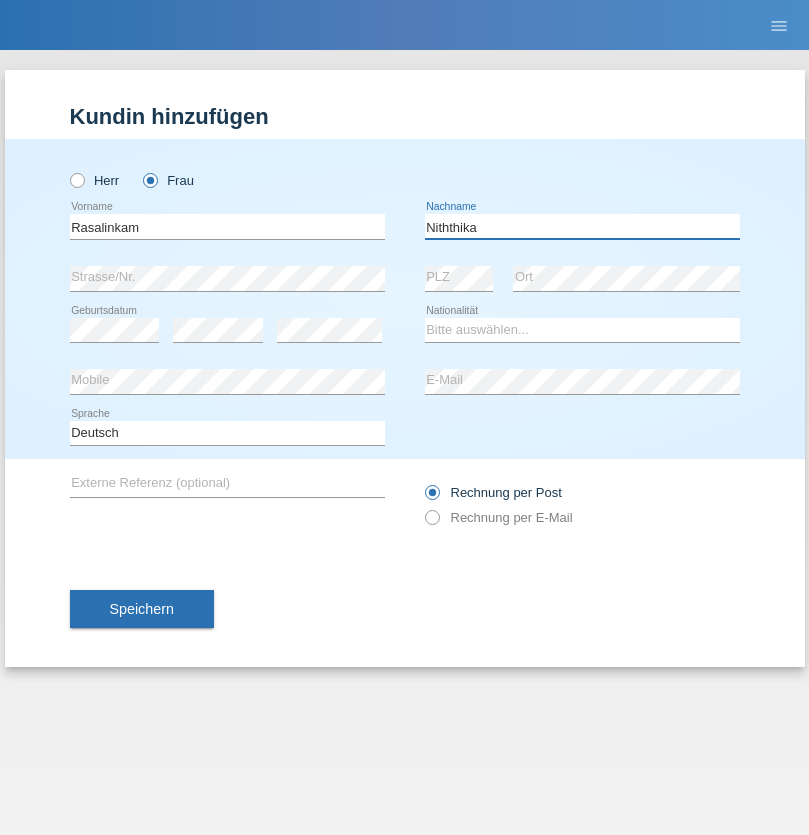 type on "Niththika" 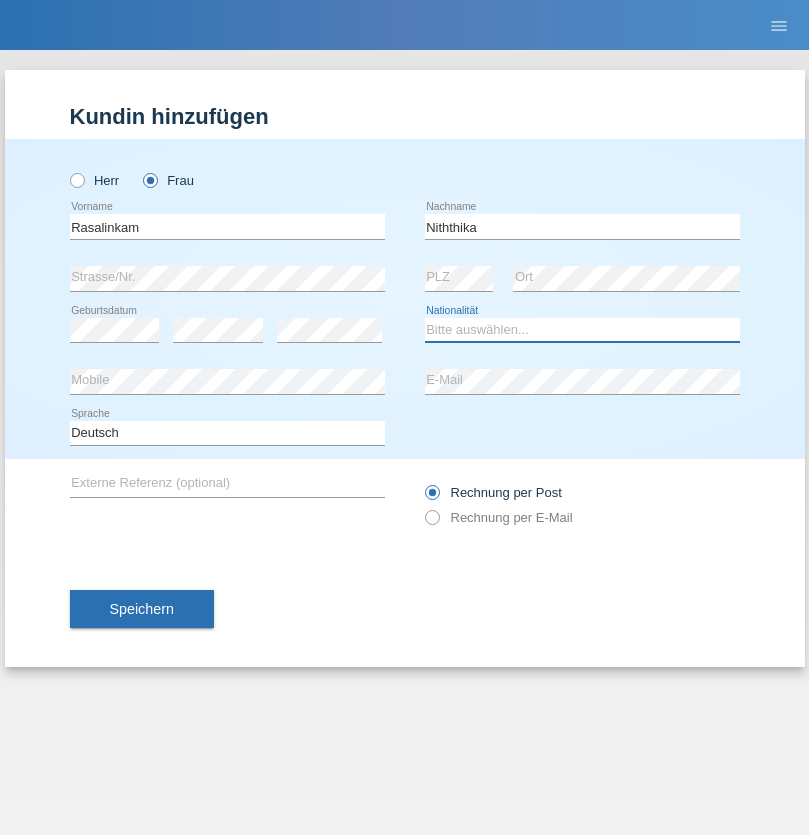 select on "LK" 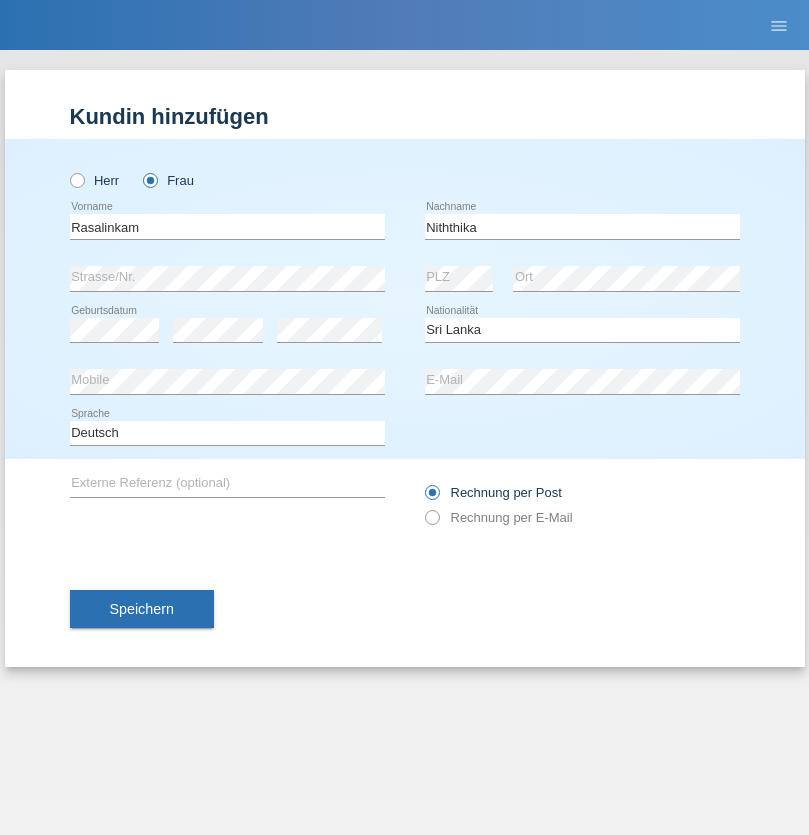select on "C" 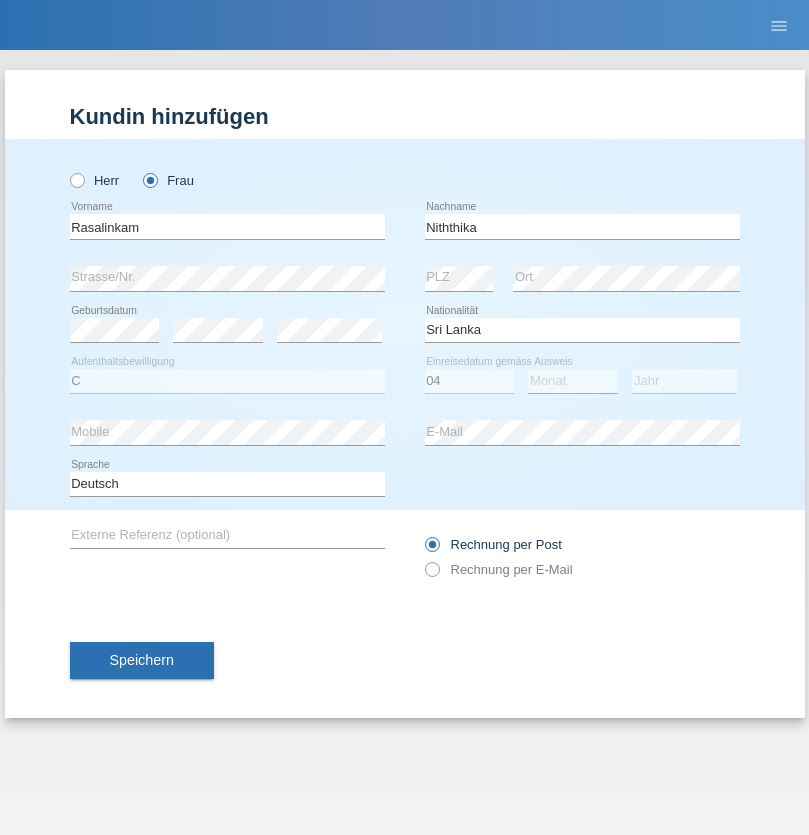 select on "08" 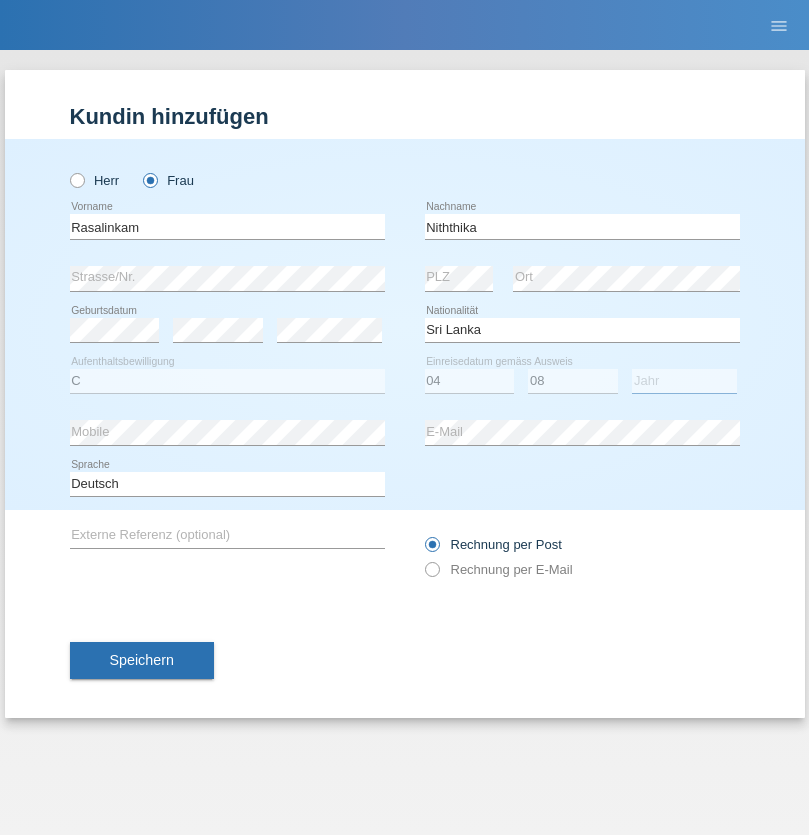 select on "2021" 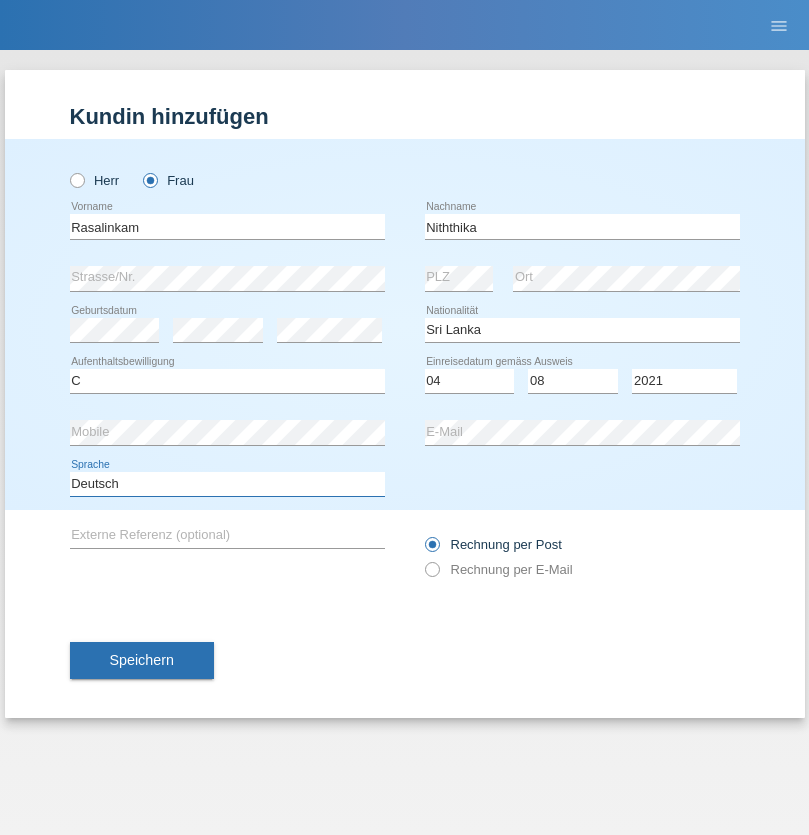 select on "en" 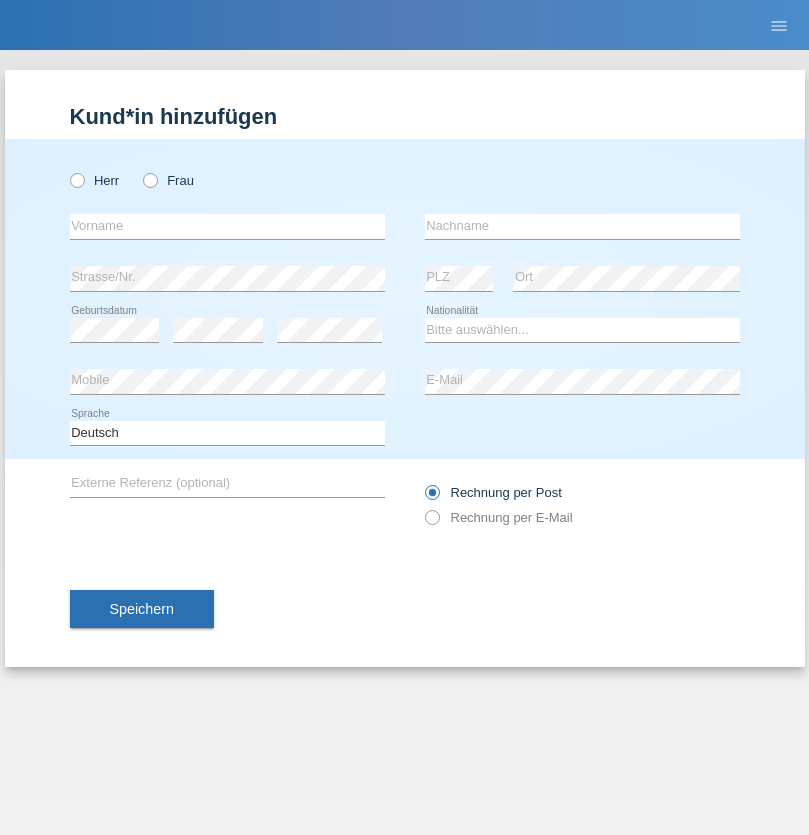 scroll, scrollTop: 0, scrollLeft: 0, axis: both 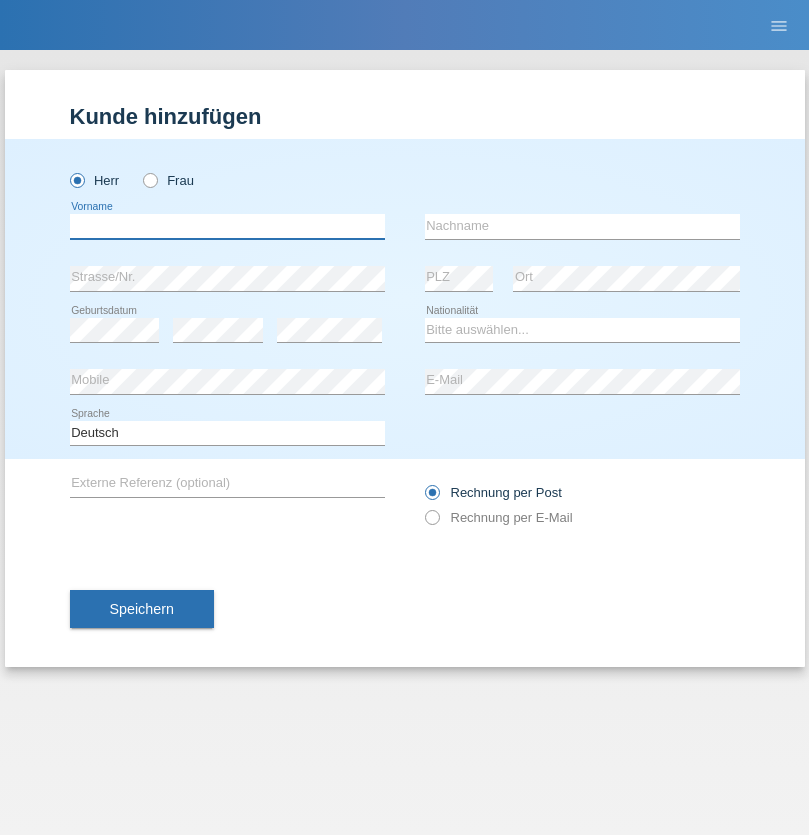 click at bounding box center [227, 226] 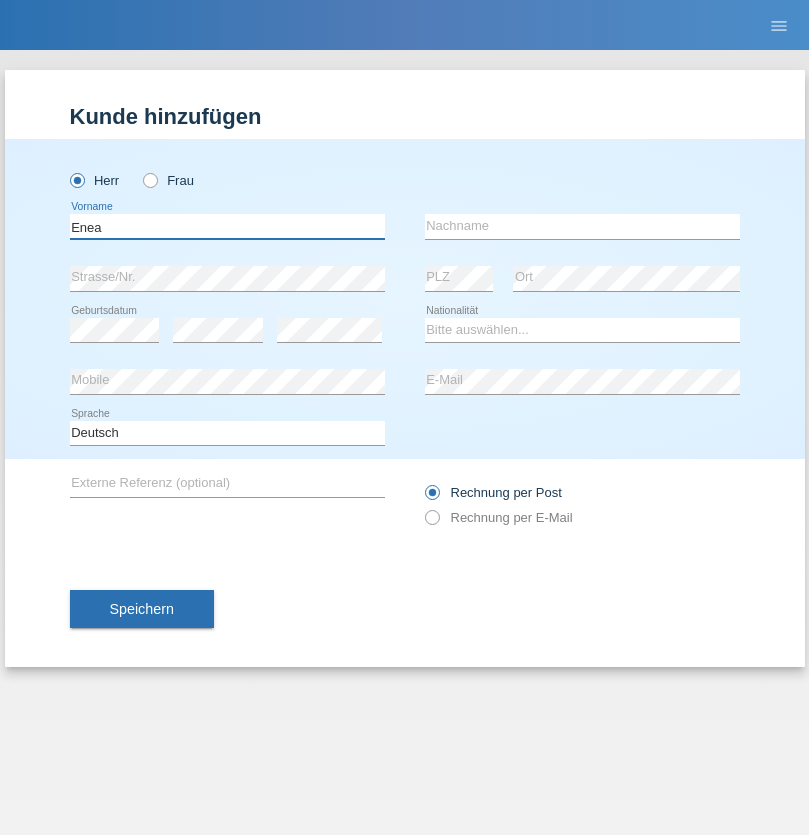 type on "Enea" 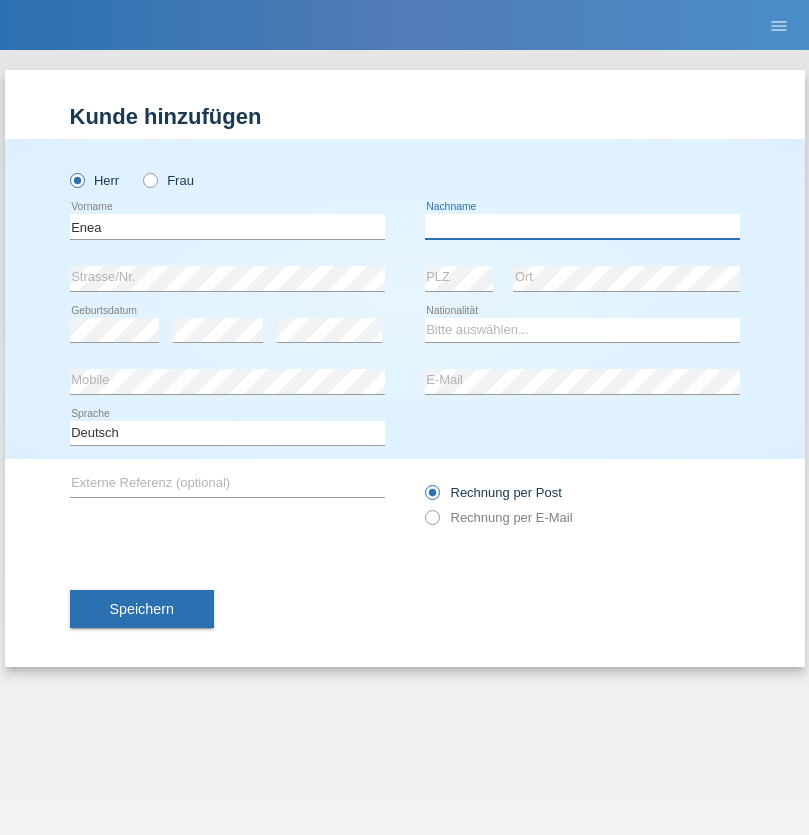 click at bounding box center [582, 226] 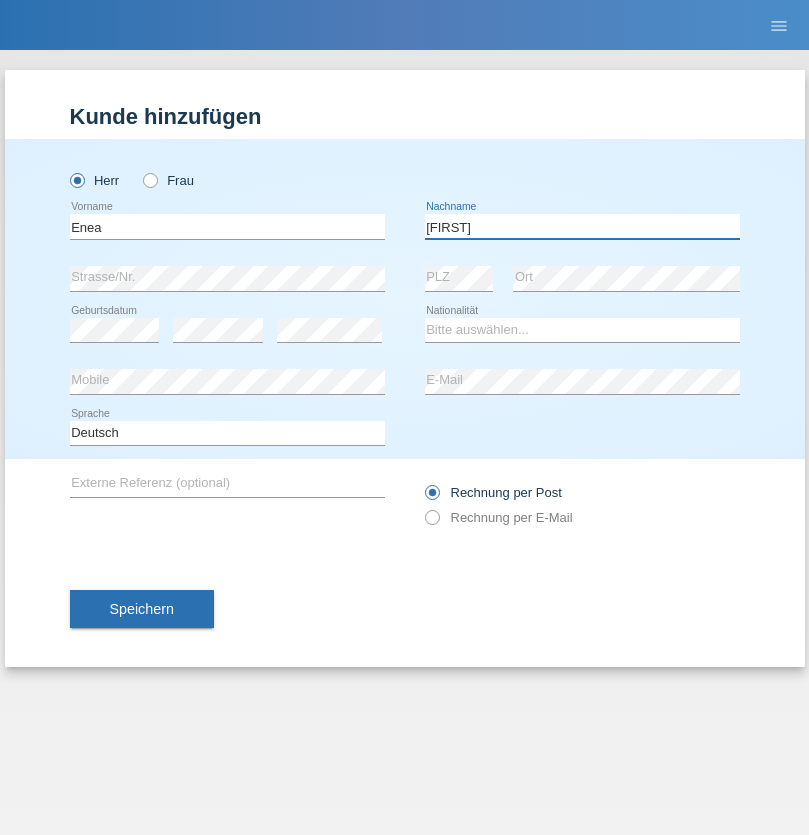 type on "Andrei" 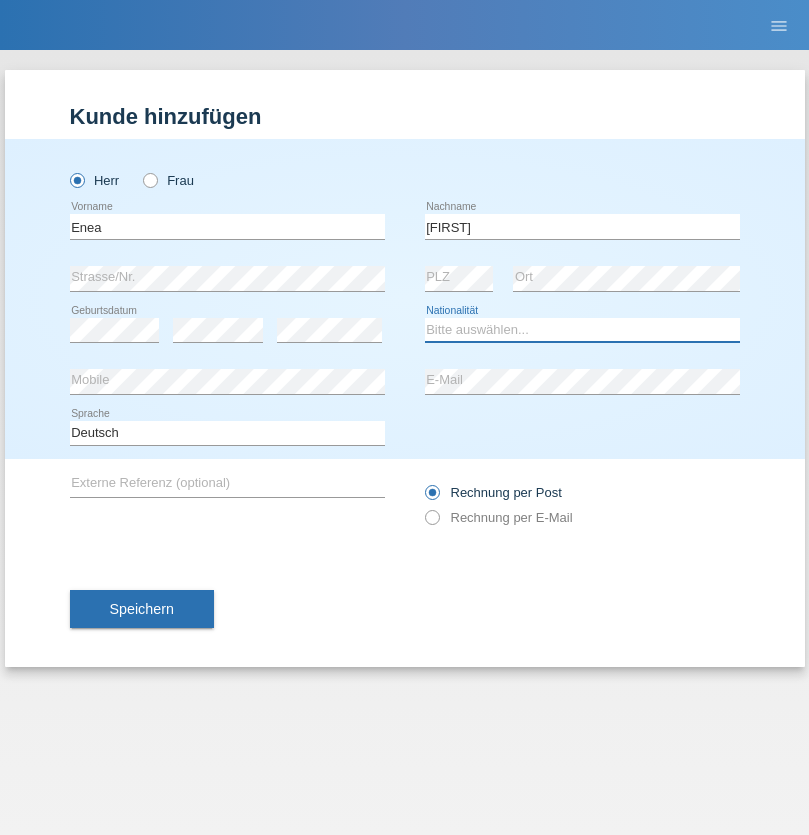 select on "OM" 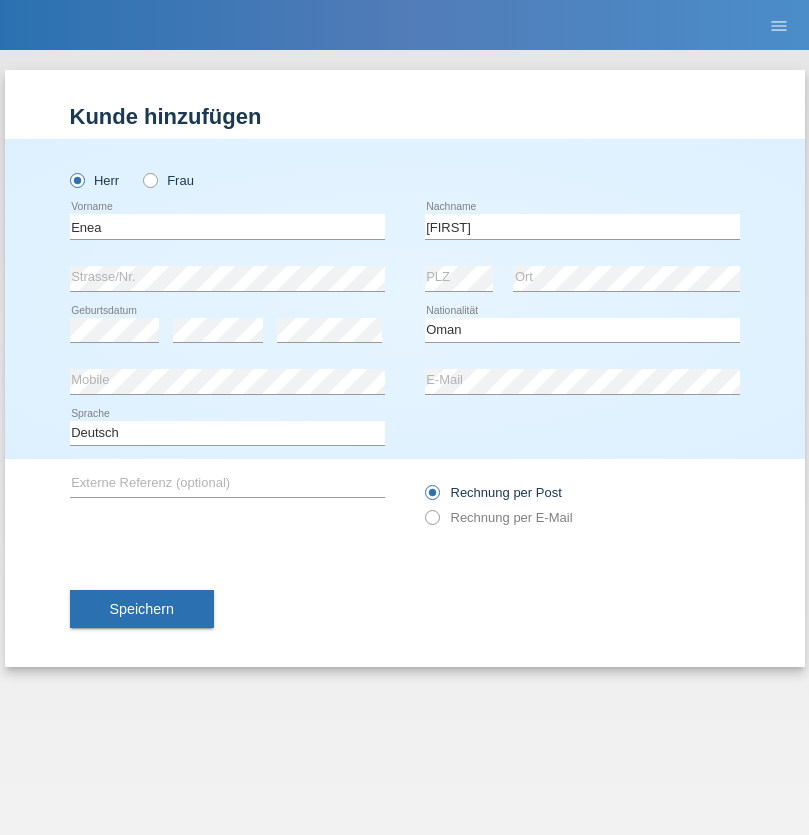 select on "C" 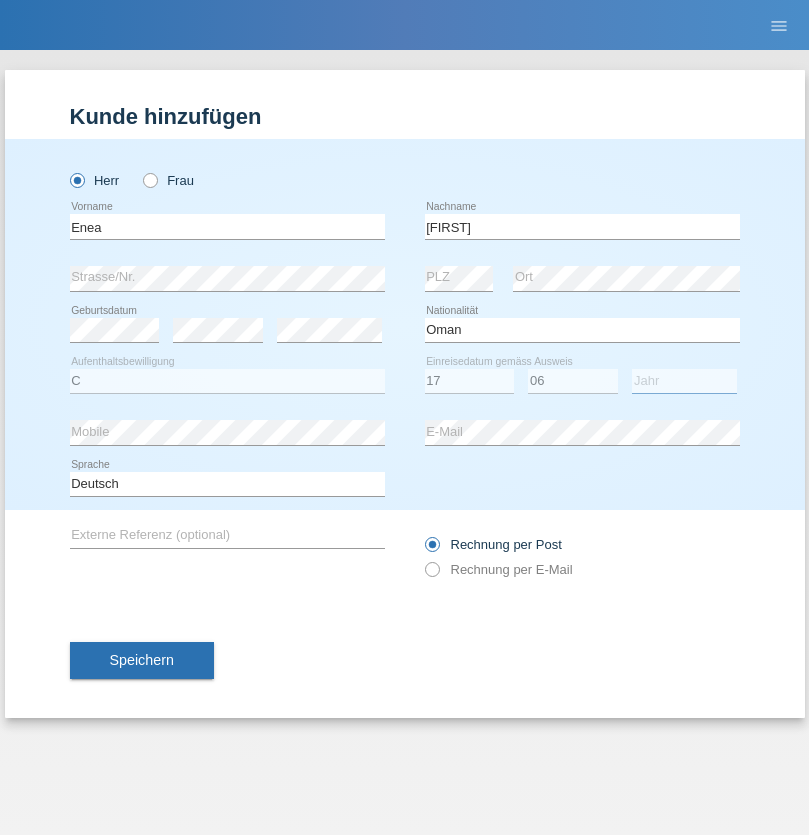 select on "2021" 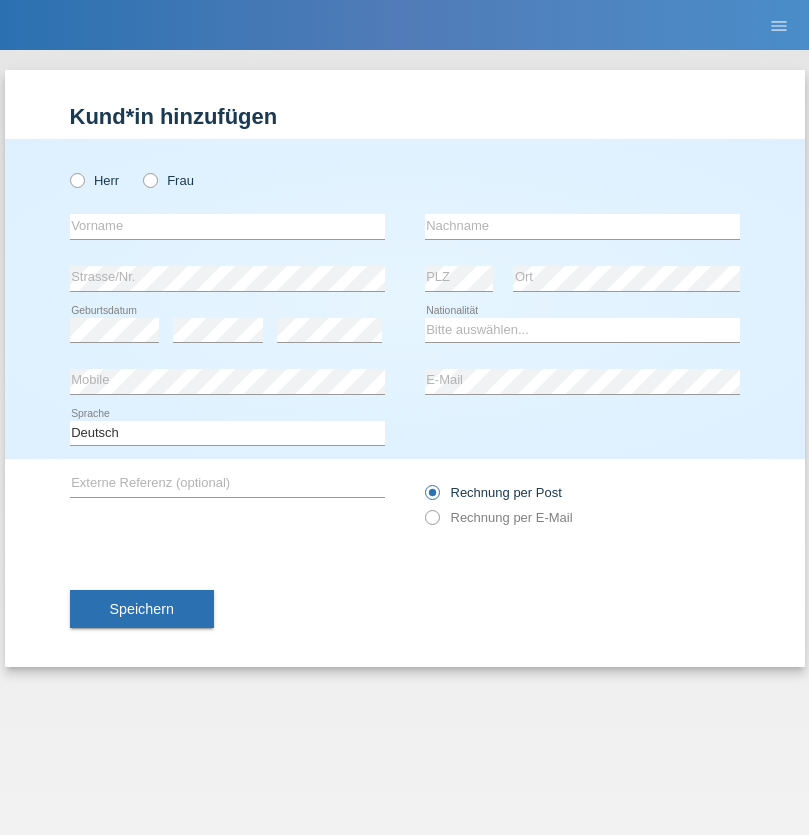 scroll, scrollTop: 0, scrollLeft: 0, axis: both 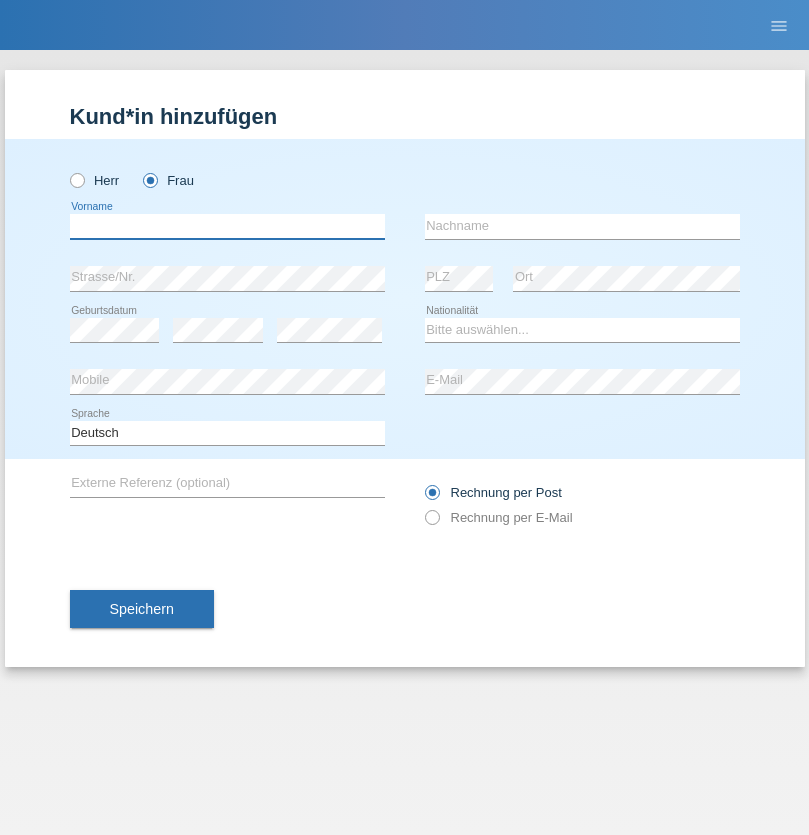click at bounding box center (227, 226) 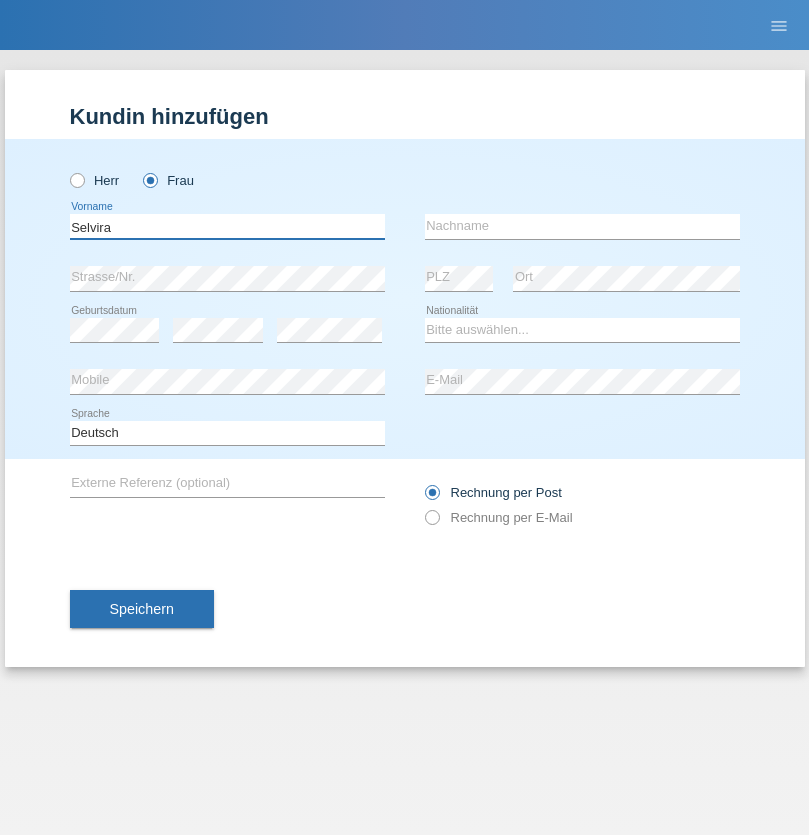 type on "Selvira" 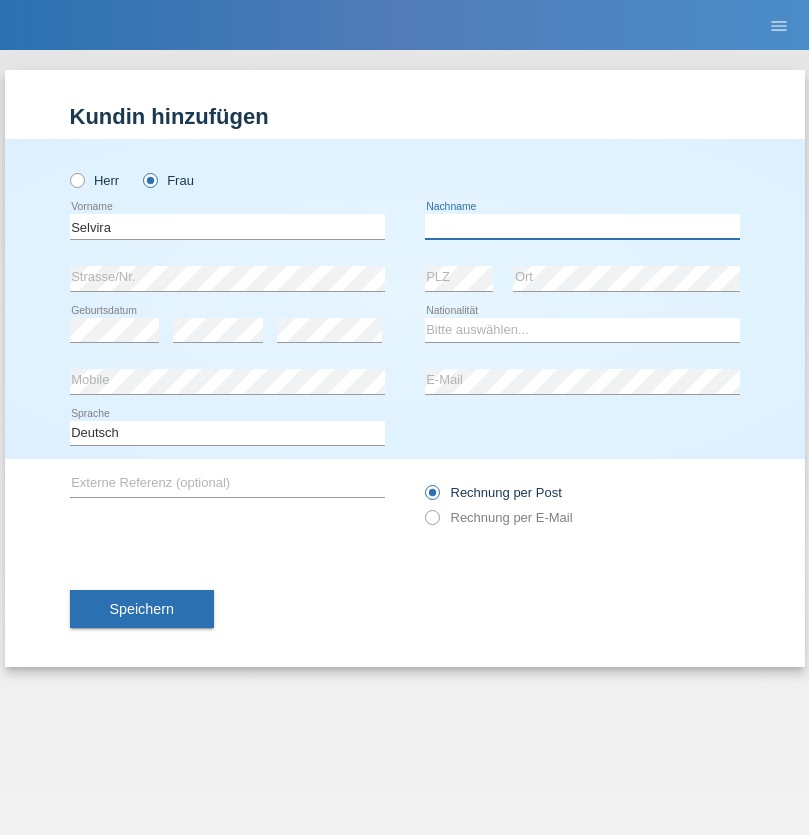 click at bounding box center [582, 226] 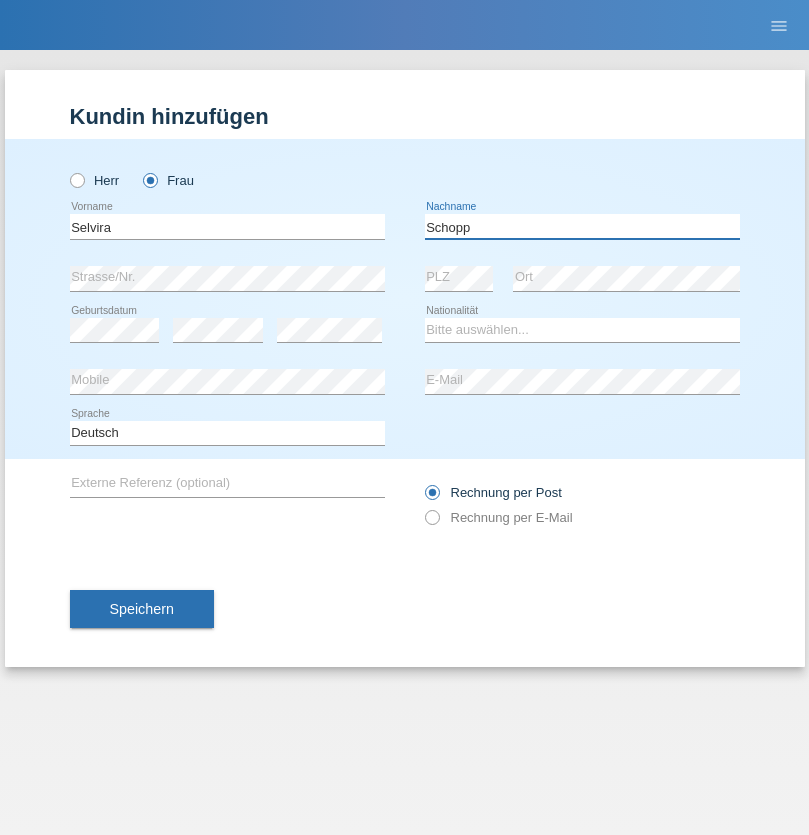 type on "Schopp" 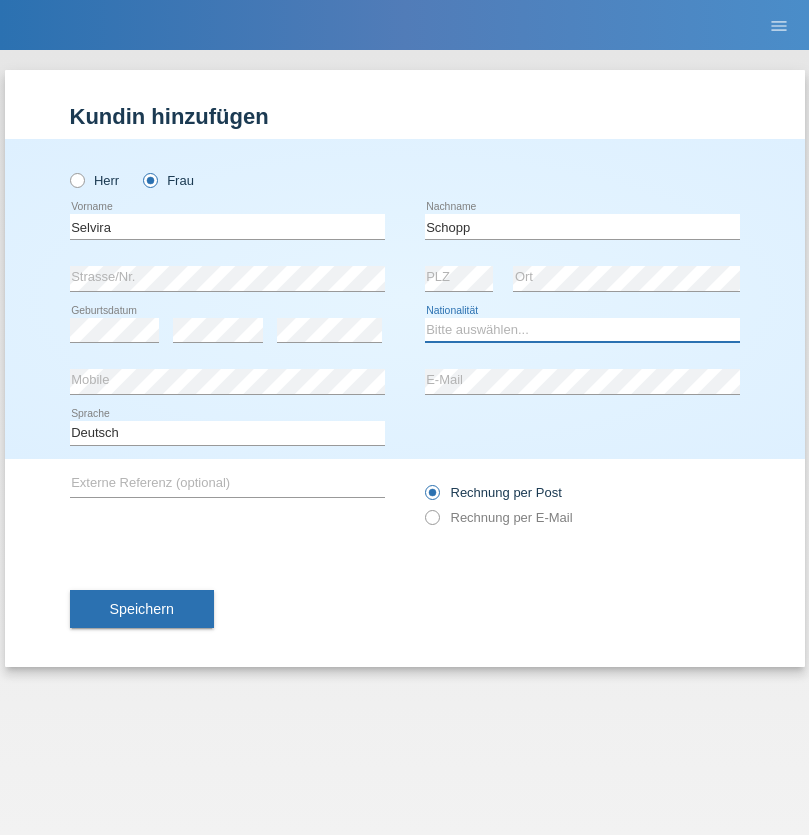 select on "CH" 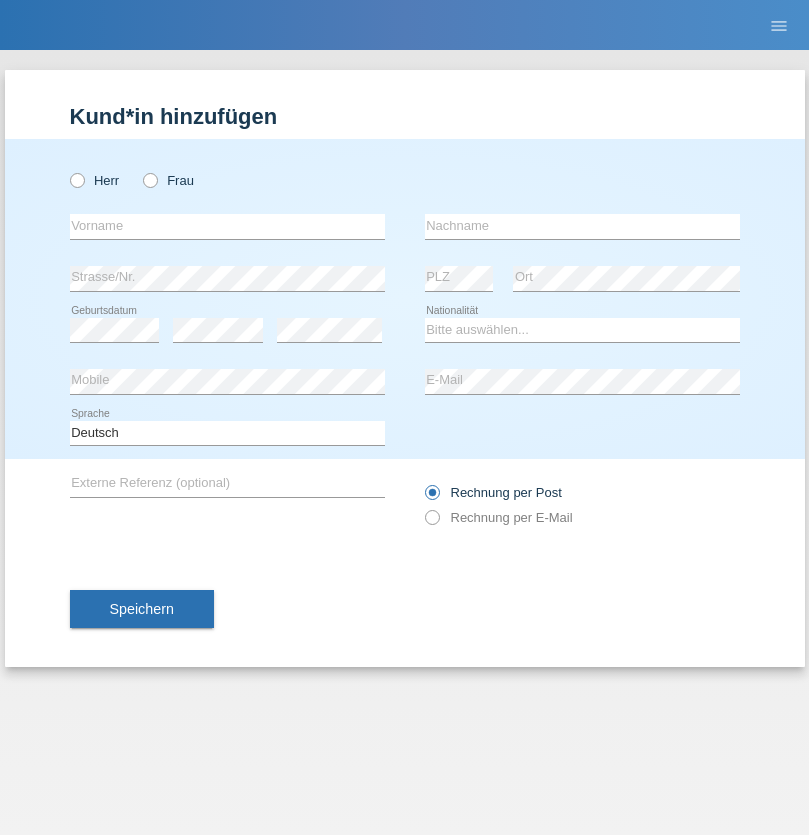 scroll, scrollTop: 0, scrollLeft: 0, axis: both 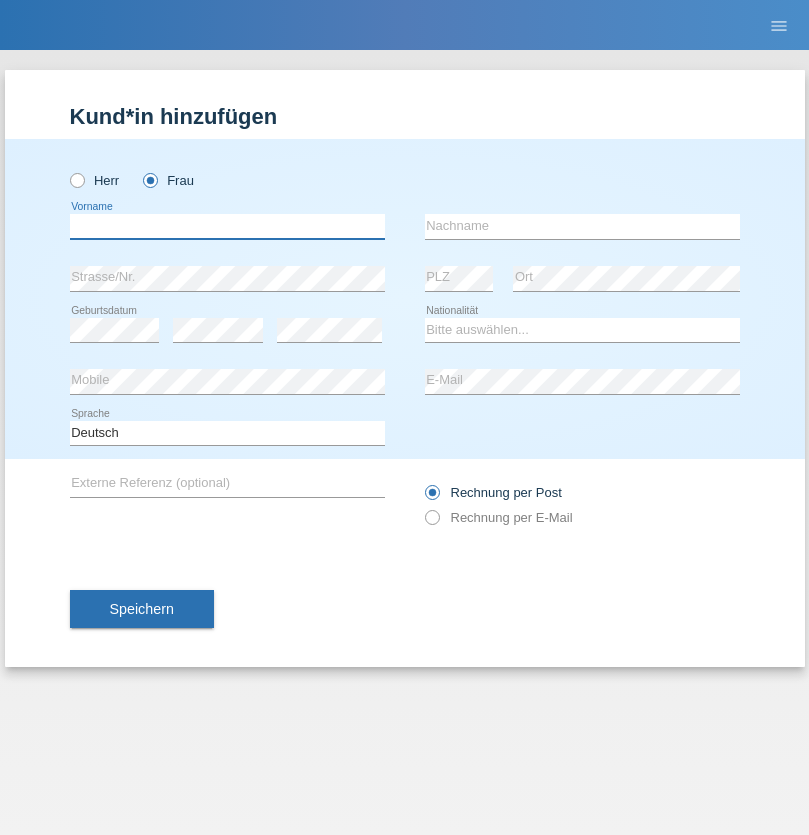 click at bounding box center (227, 226) 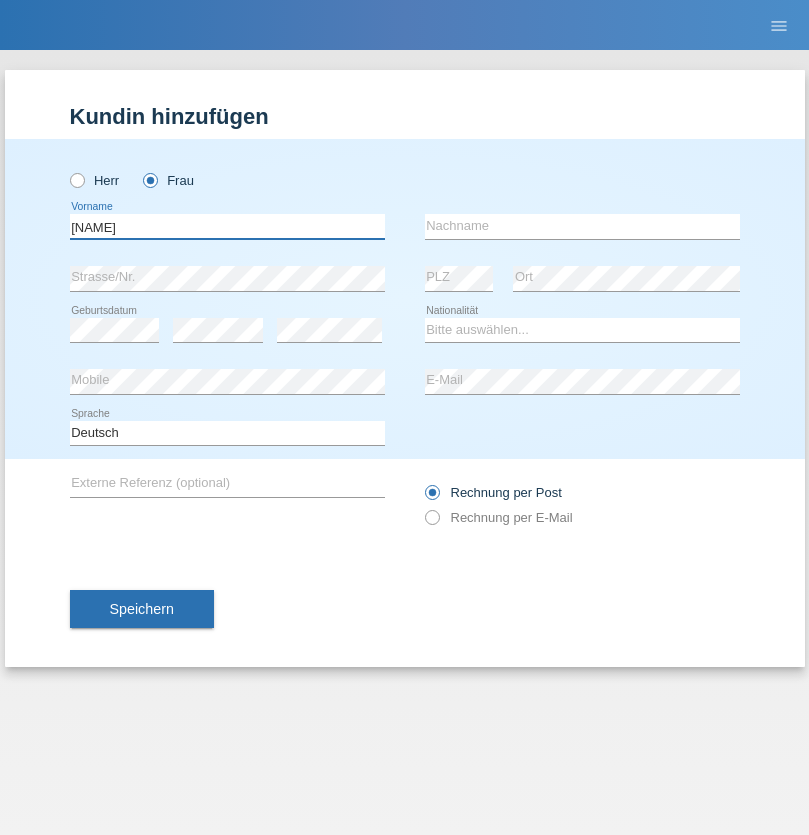 type on "MICHAELA" 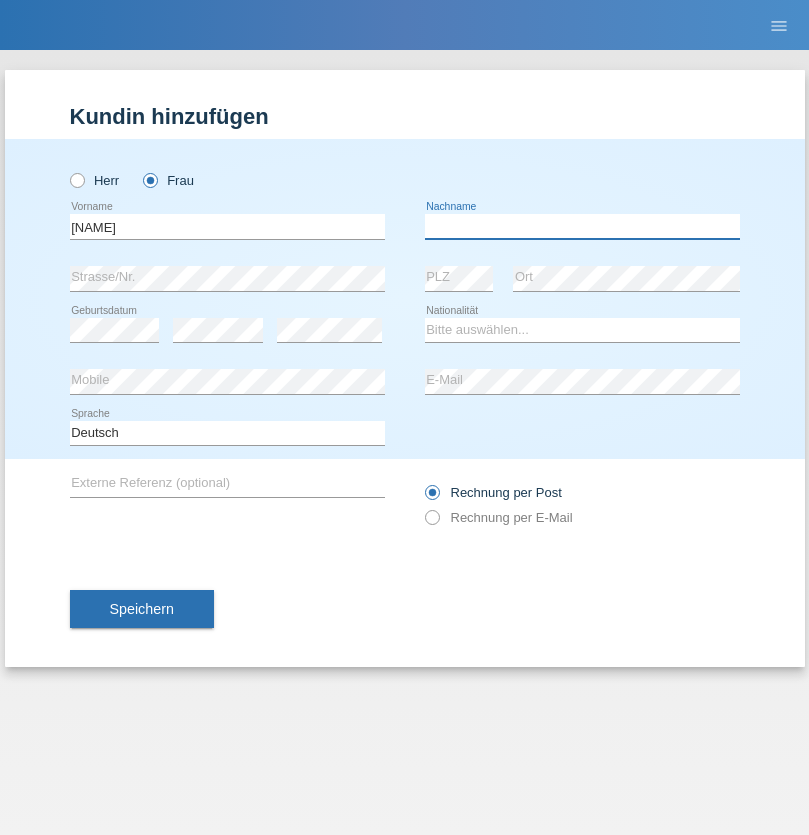 click at bounding box center (582, 226) 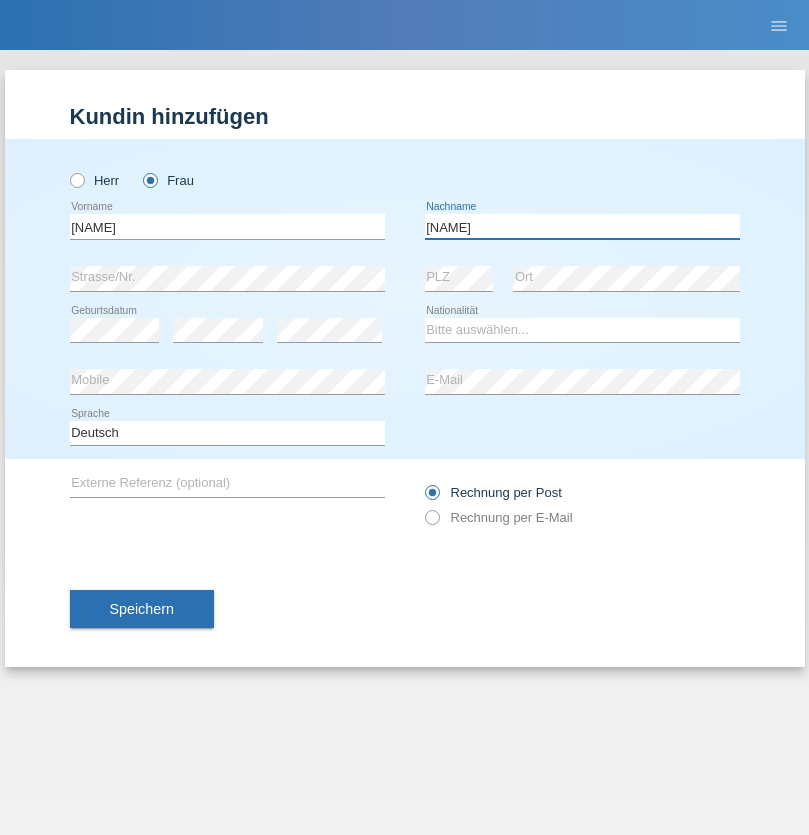 type on "BERNATOVA" 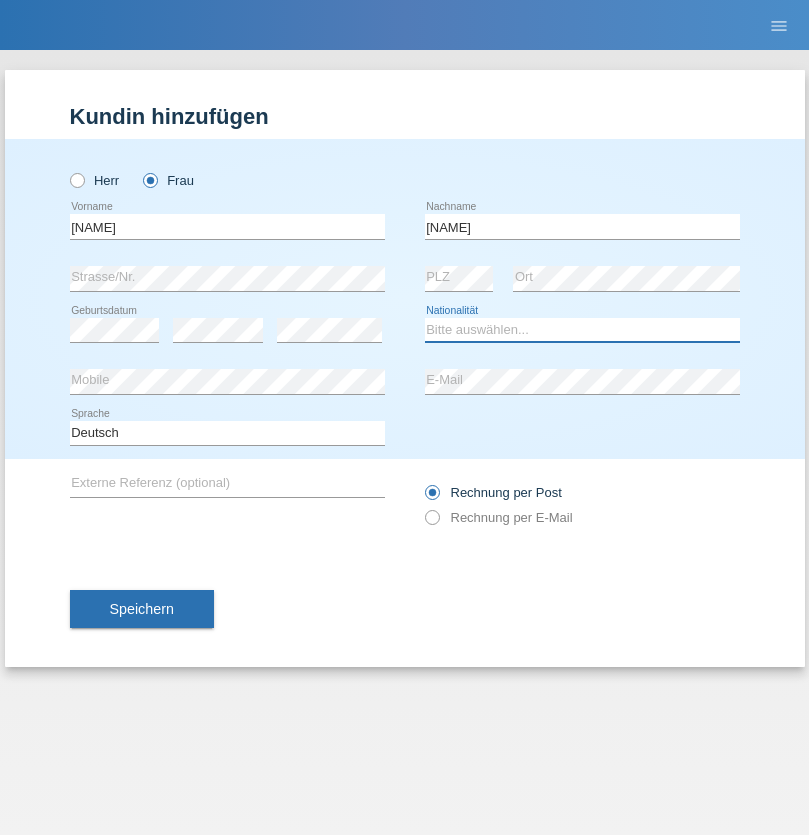 select on "SK" 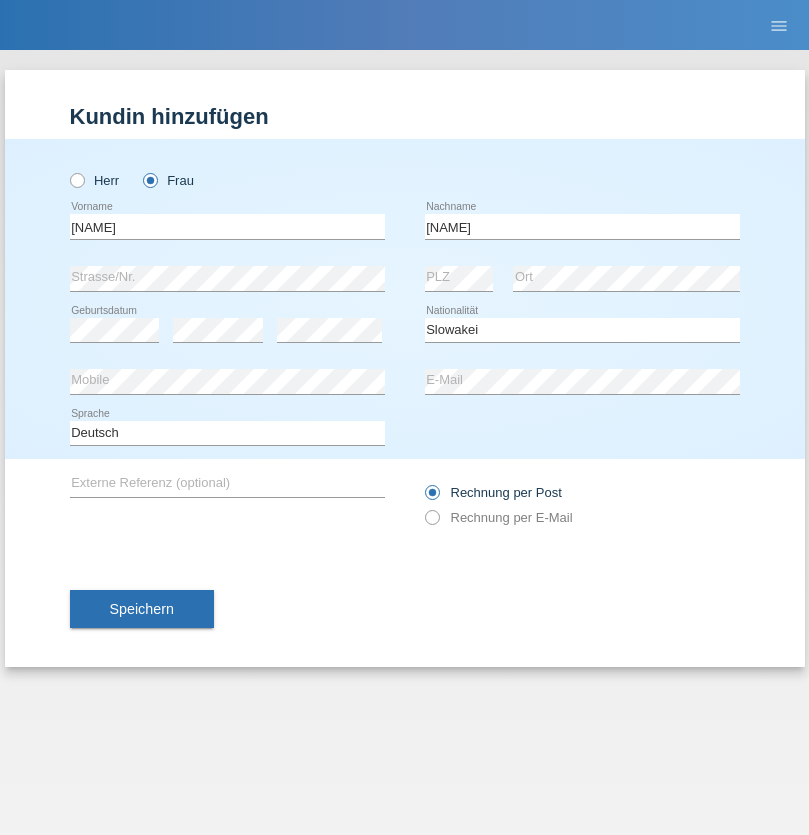 select on "C" 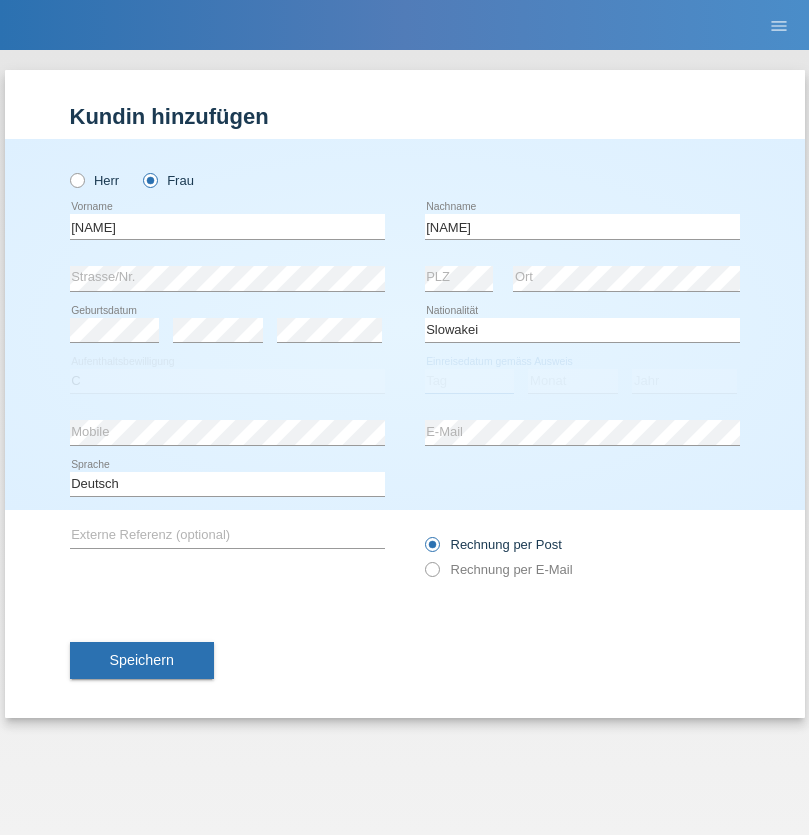 select on "05" 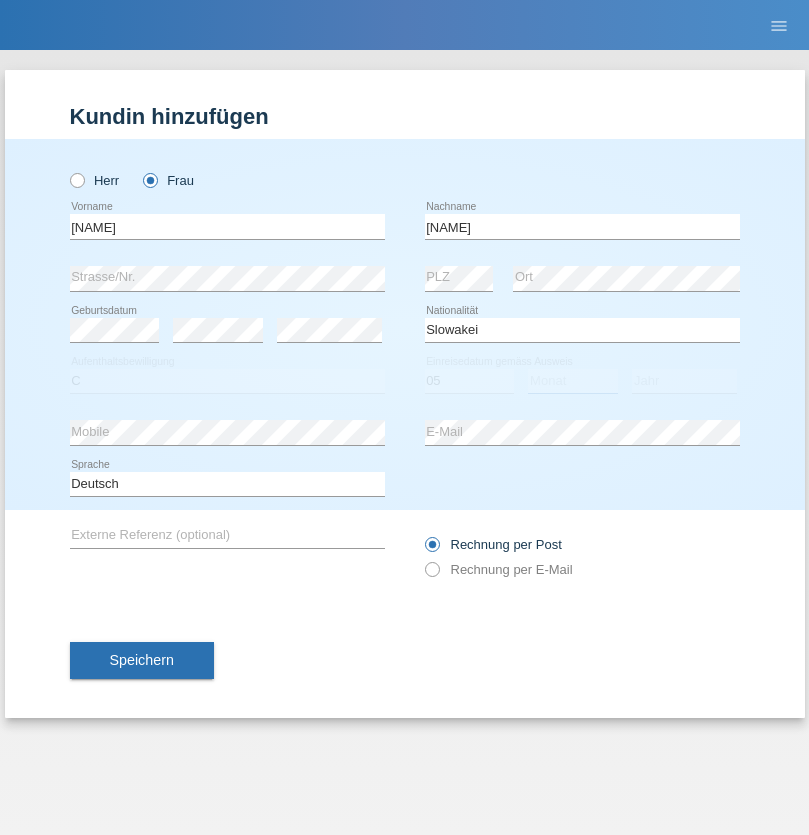 select on "04" 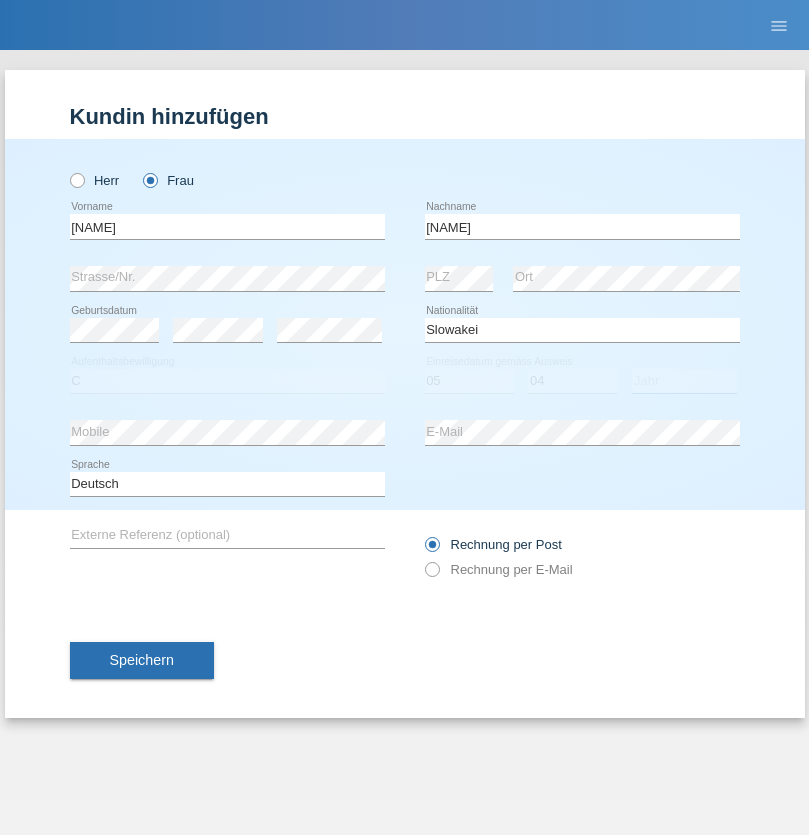 select on "2014" 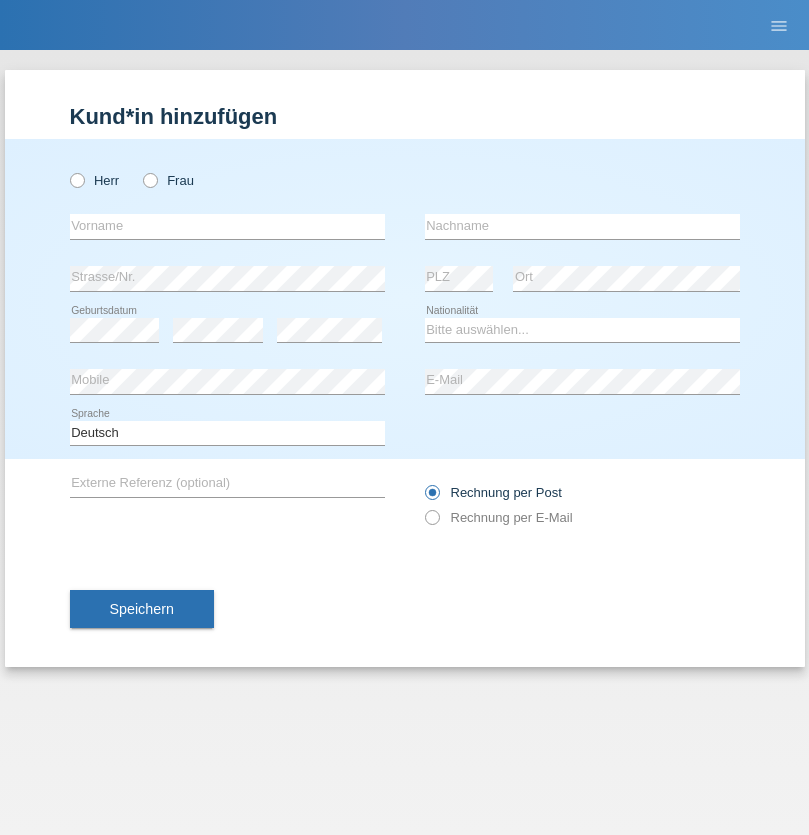 scroll, scrollTop: 0, scrollLeft: 0, axis: both 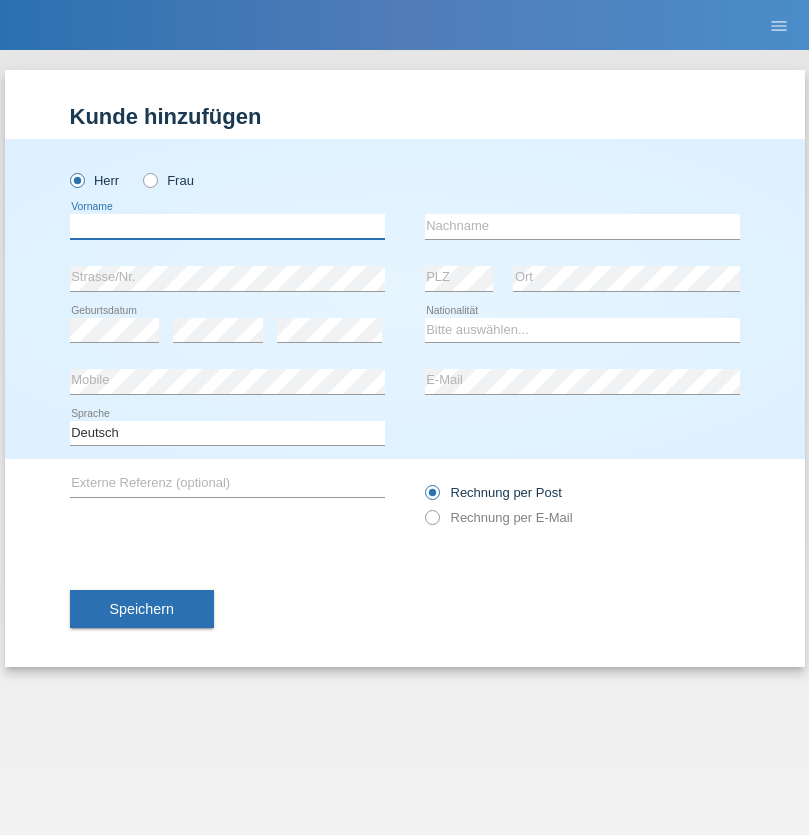 click at bounding box center [227, 226] 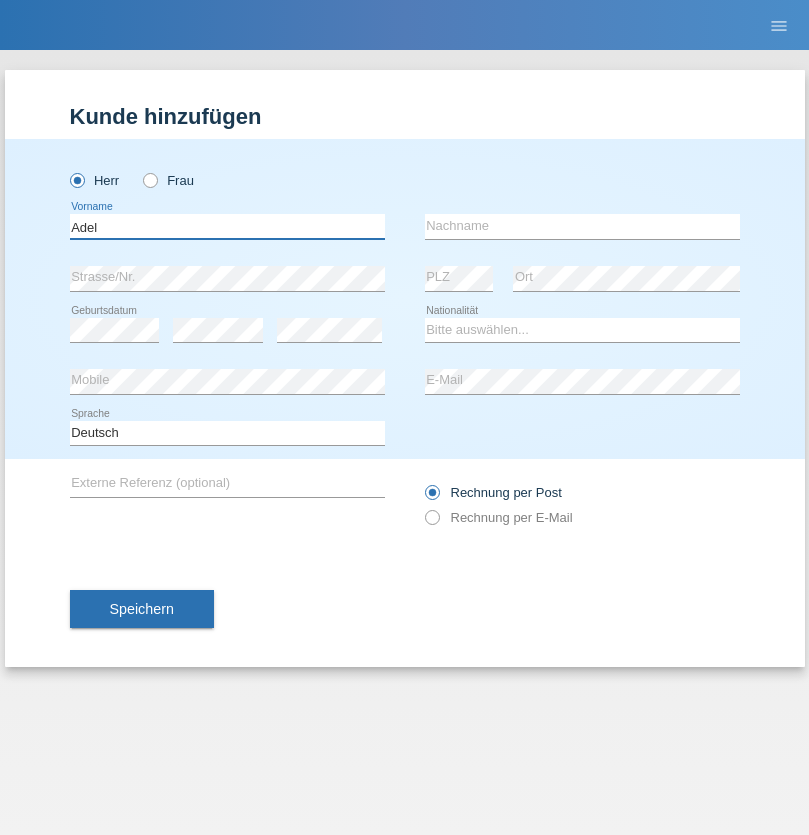 type on "Adel" 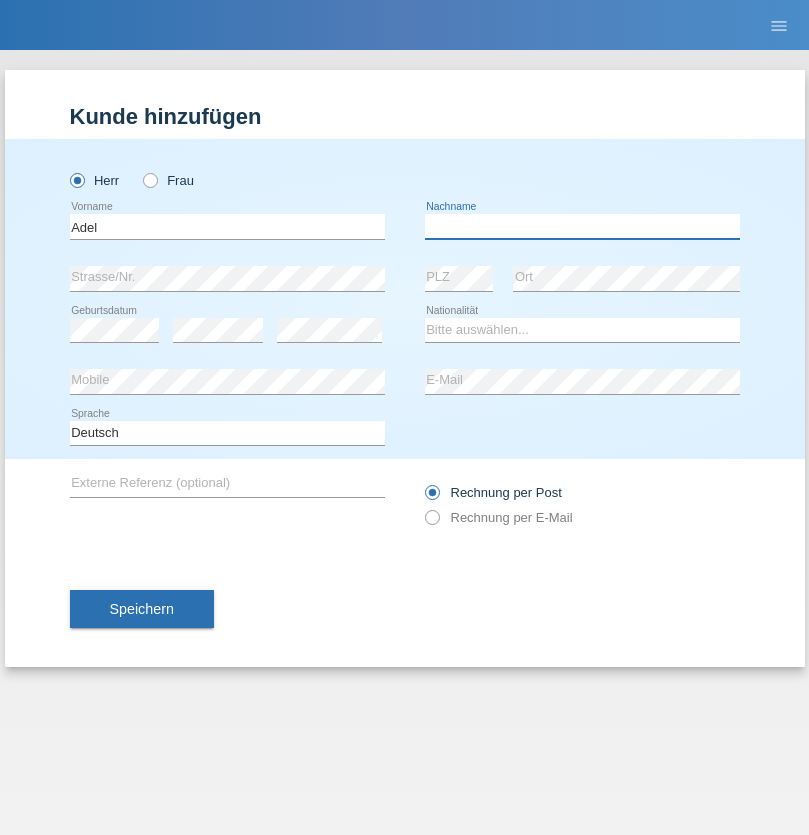 click at bounding box center (582, 226) 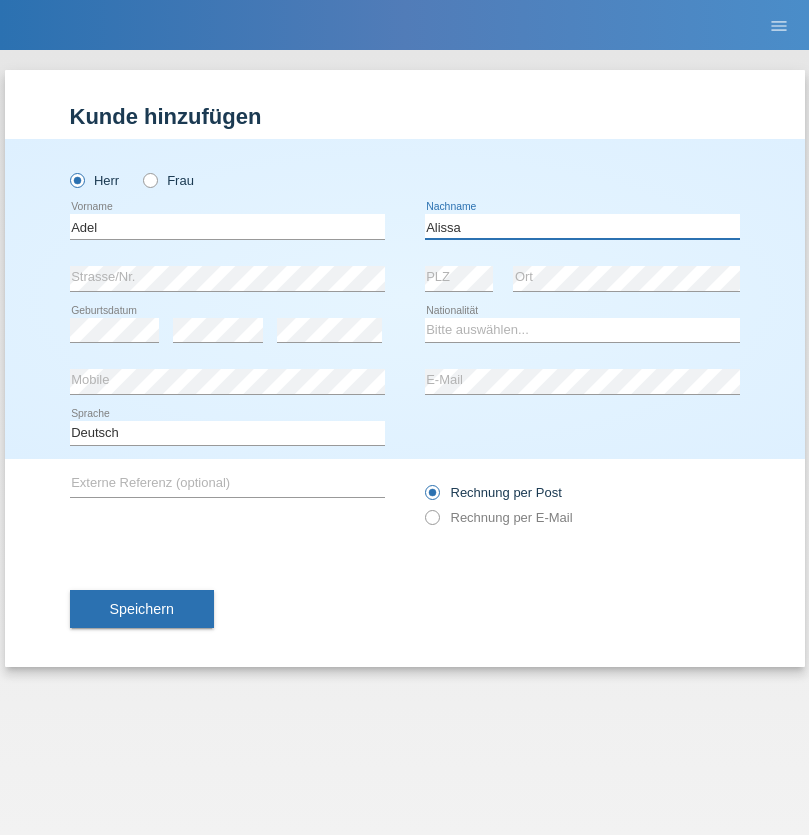 type on "Alissa" 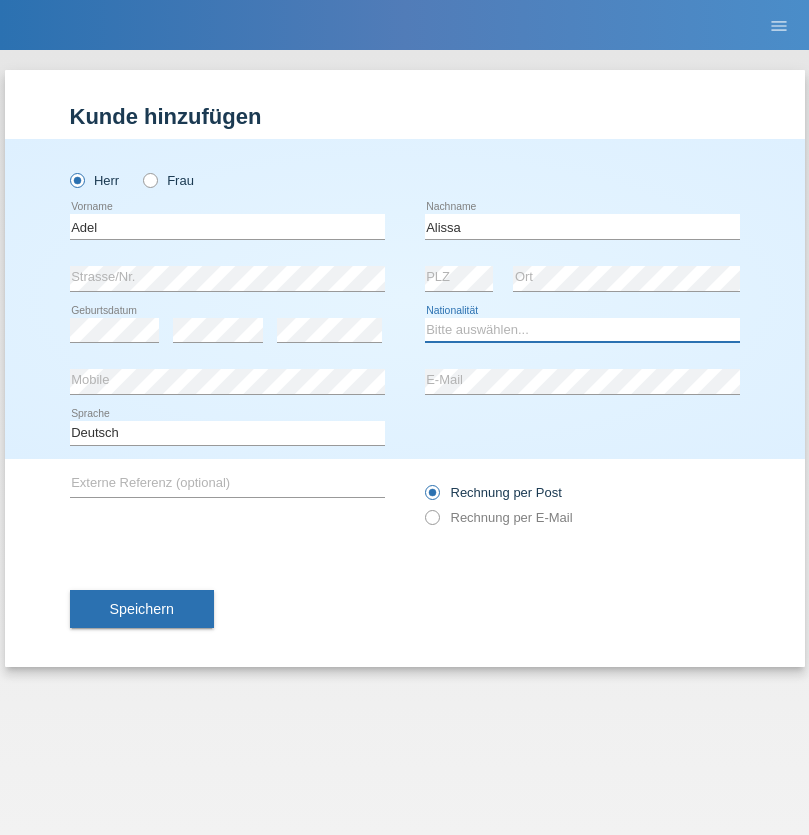 select on "SY" 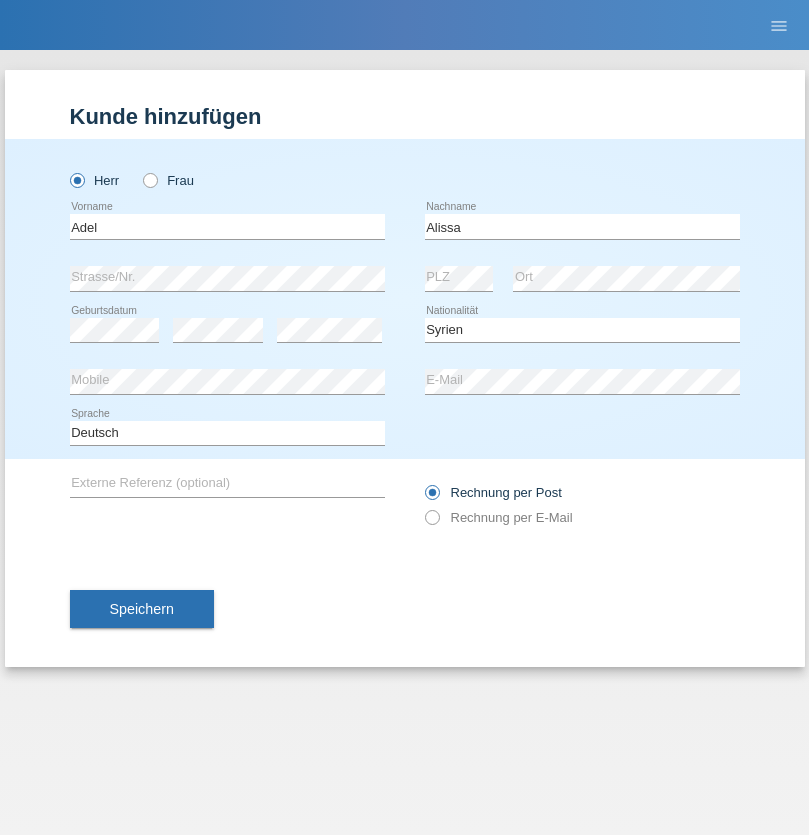 select on "C" 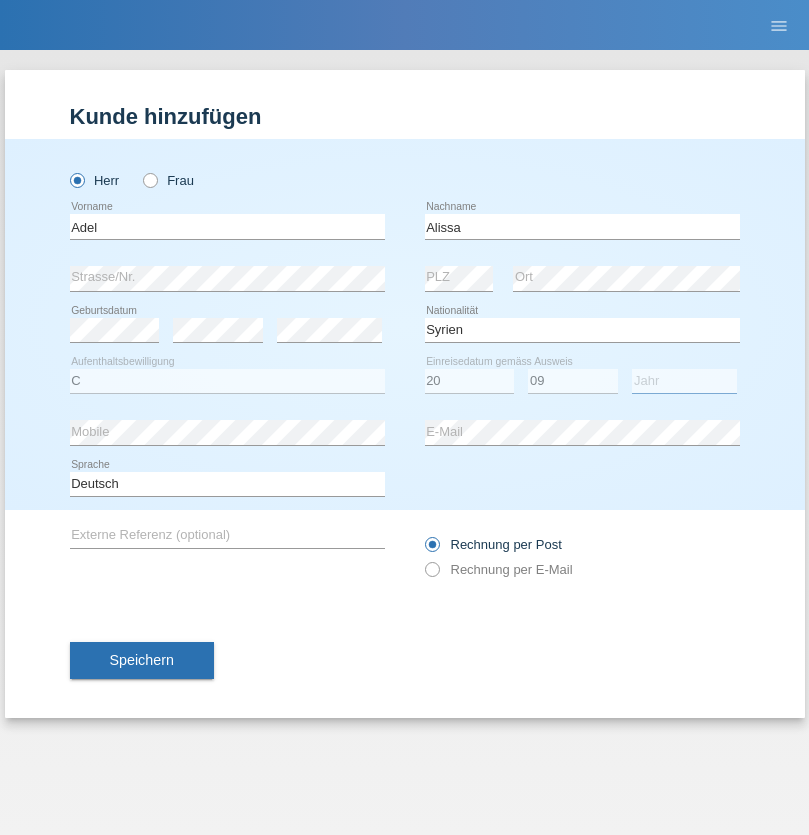 select on "2018" 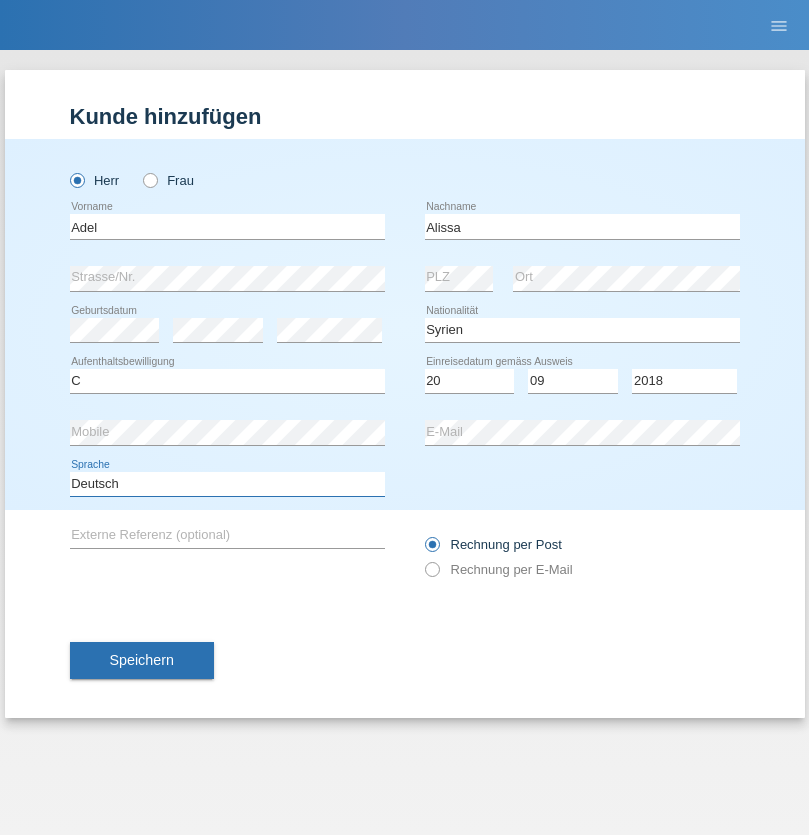 select on "en" 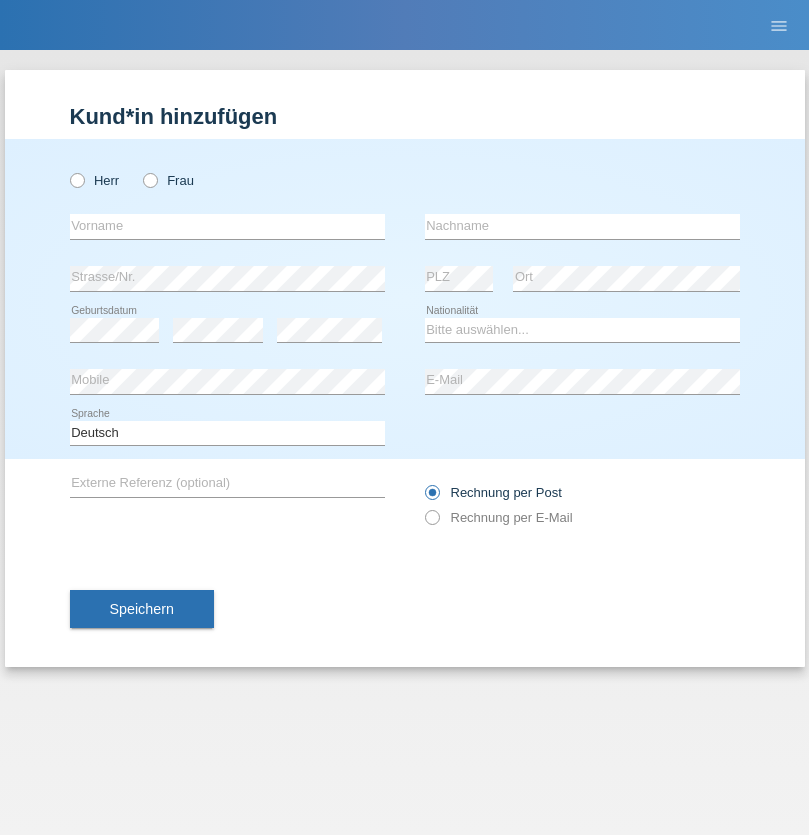 scroll, scrollTop: 0, scrollLeft: 0, axis: both 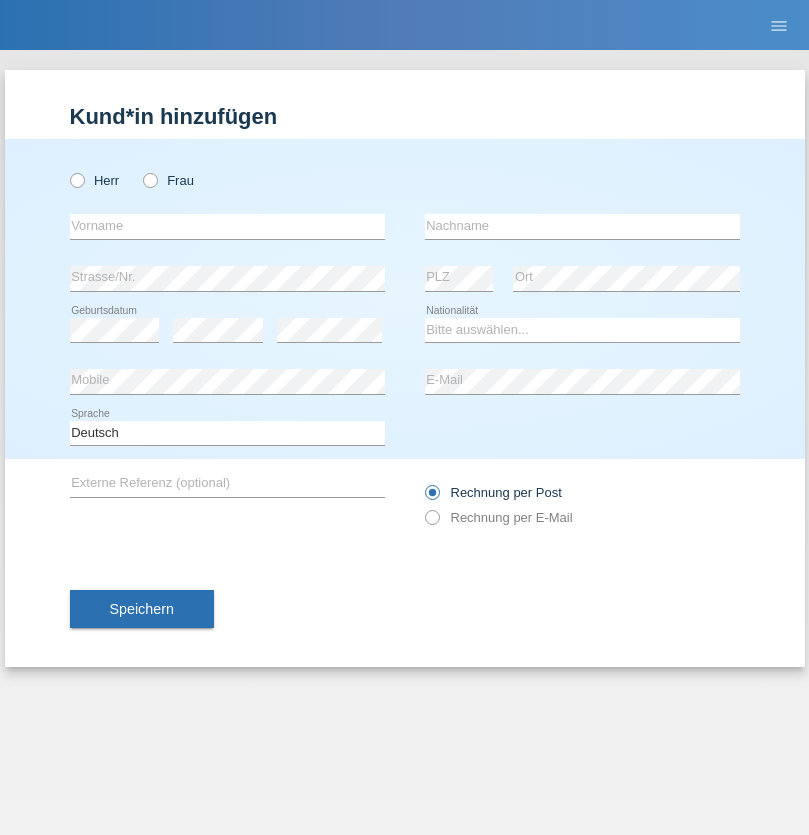 radio on "true" 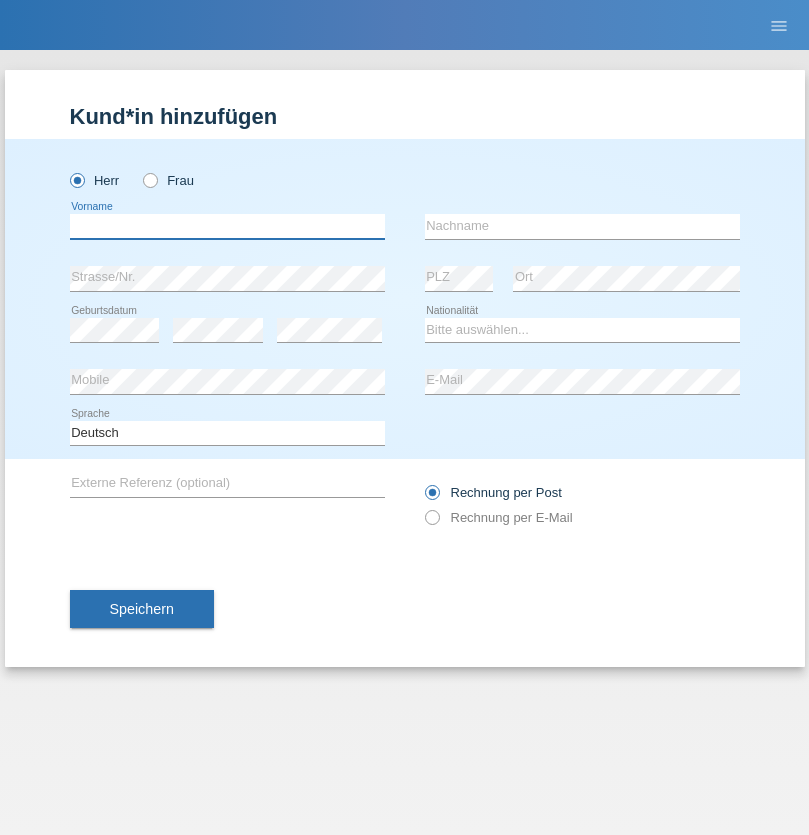 click at bounding box center [227, 226] 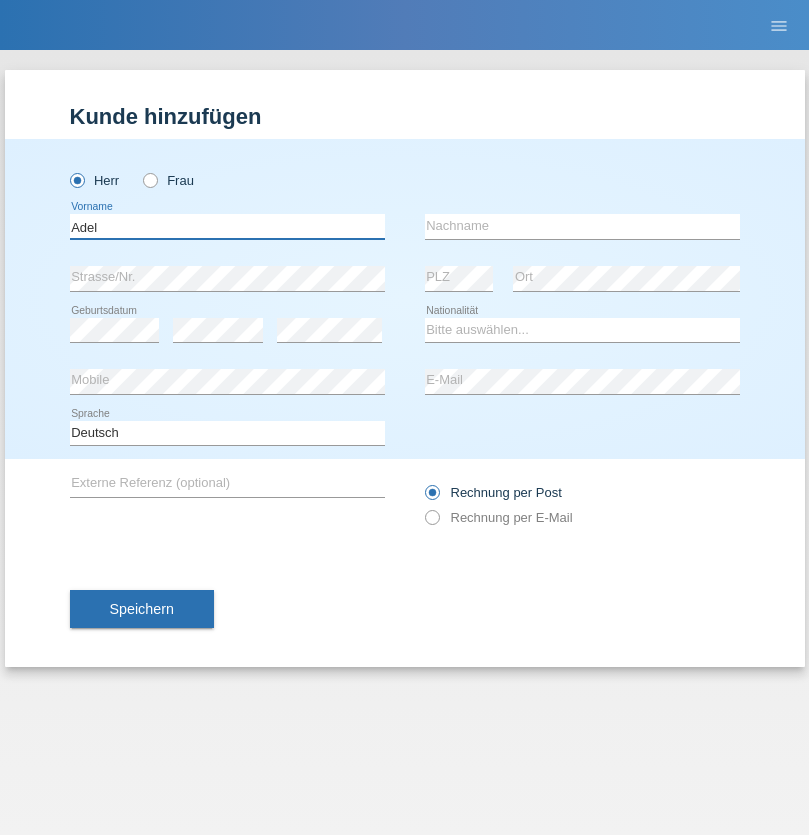 type on "Adel" 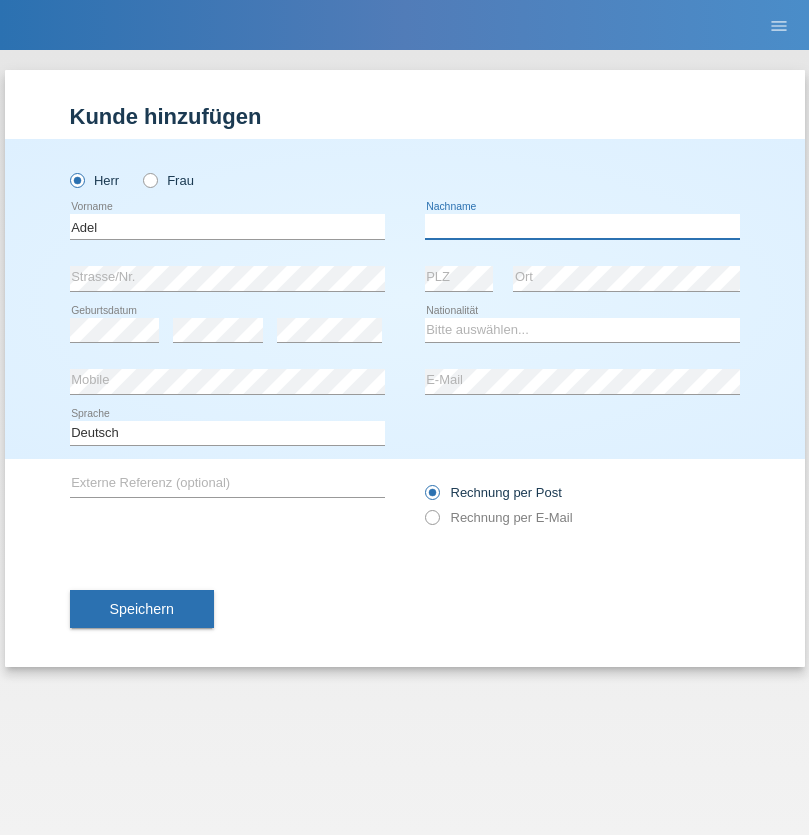 click at bounding box center (582, 226) 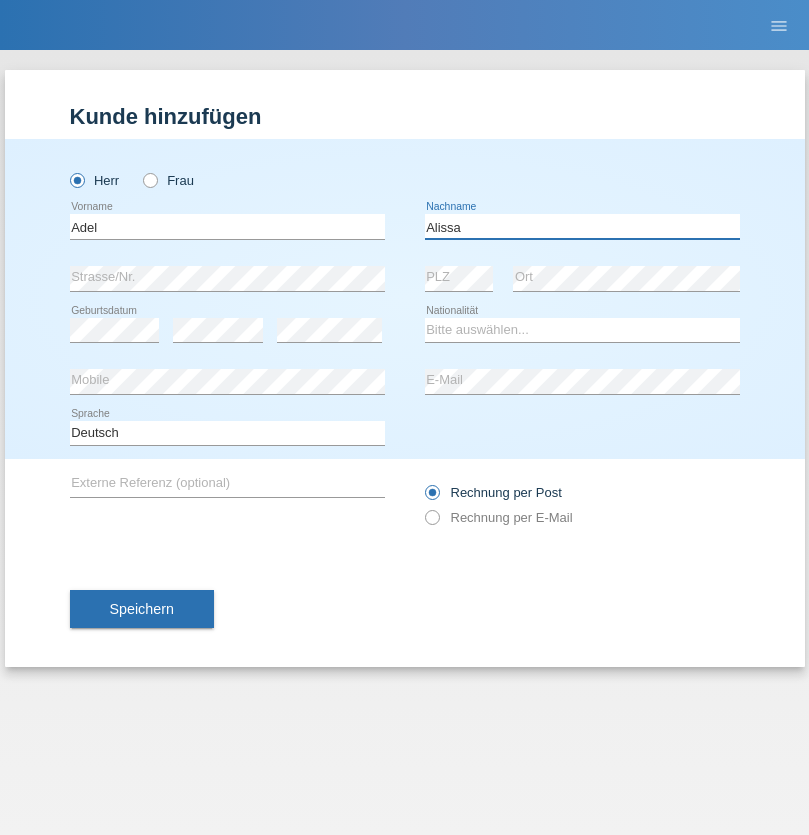 type on "Alissa" 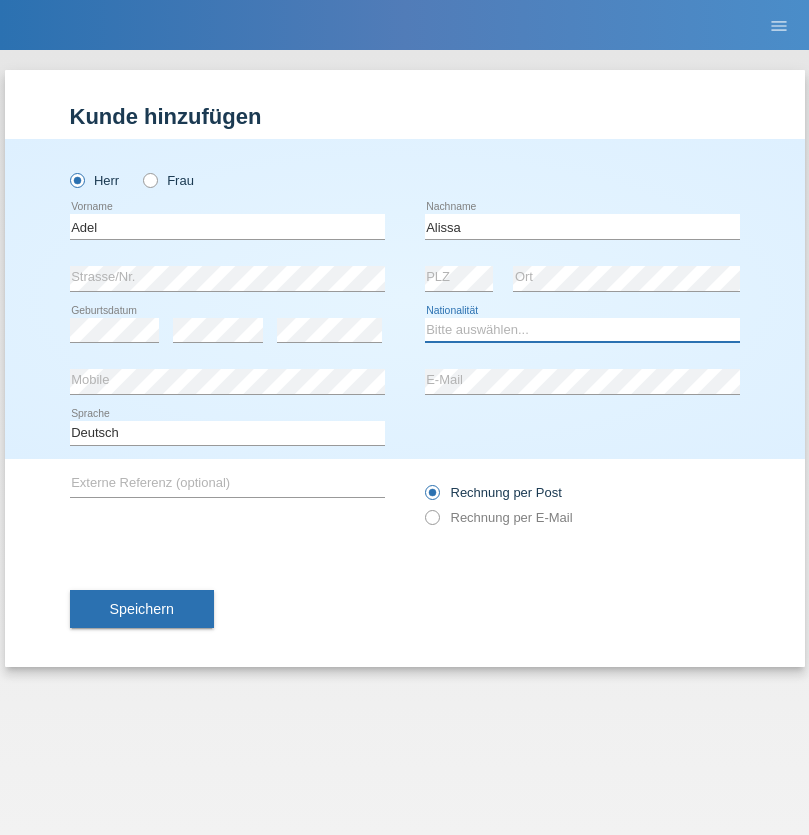 select on "SY" 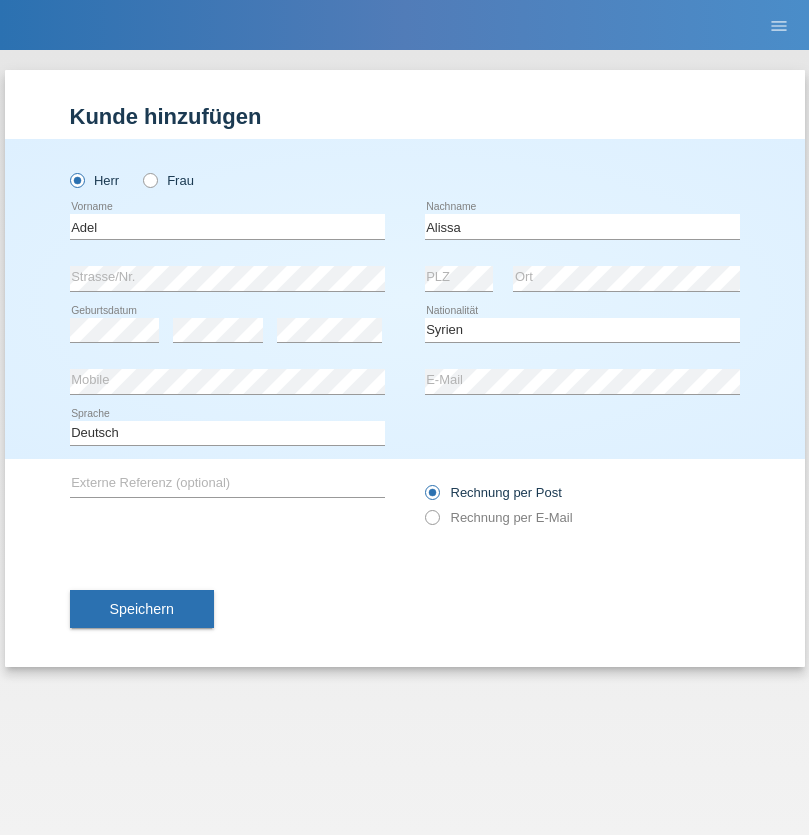 select on "C" 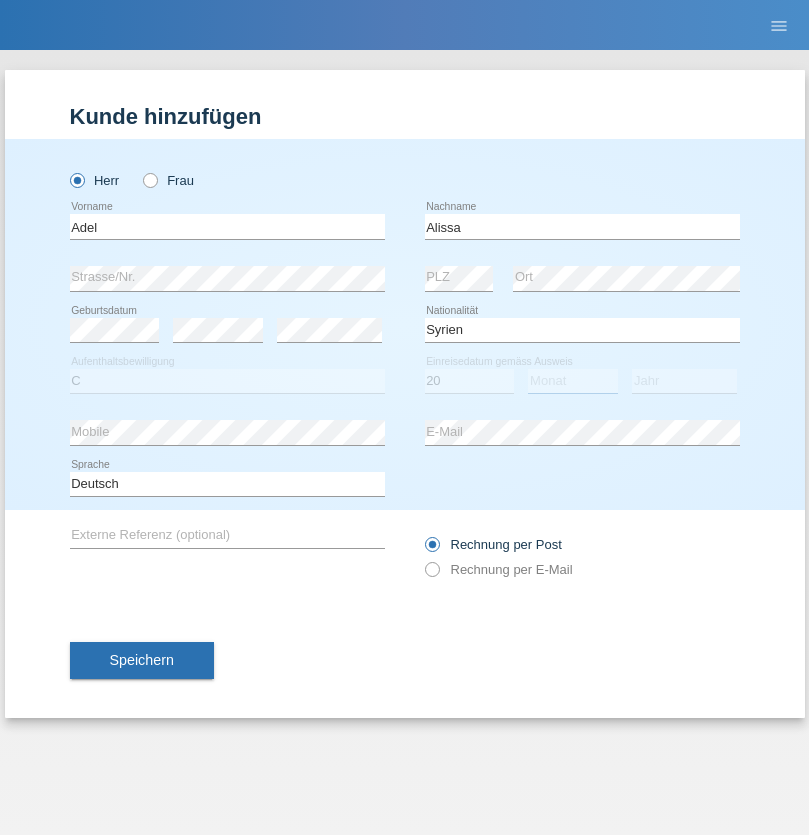 select on "09" 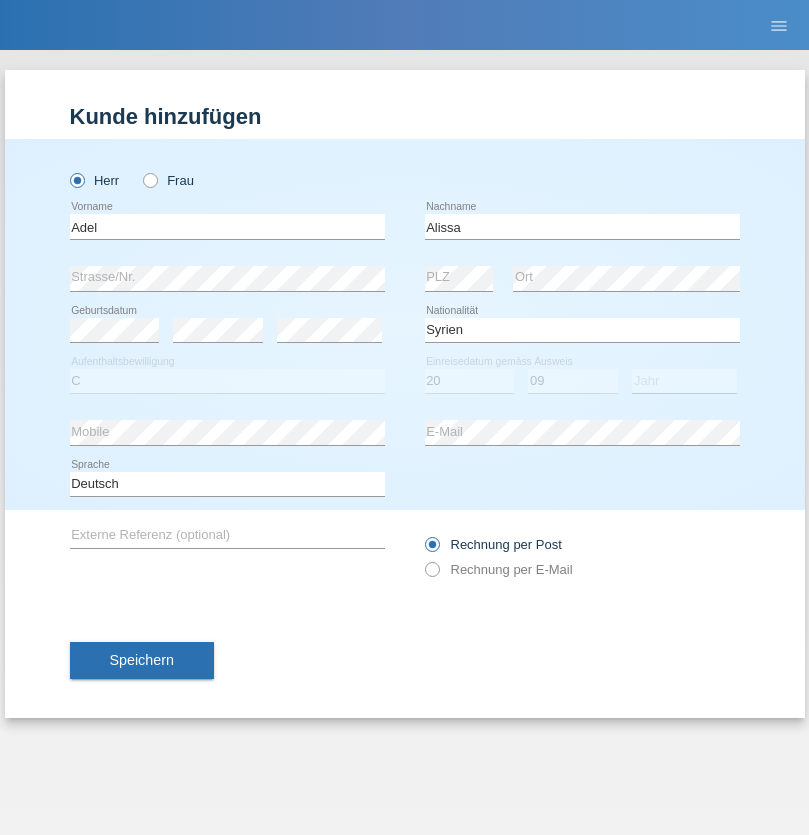 select on "2018" 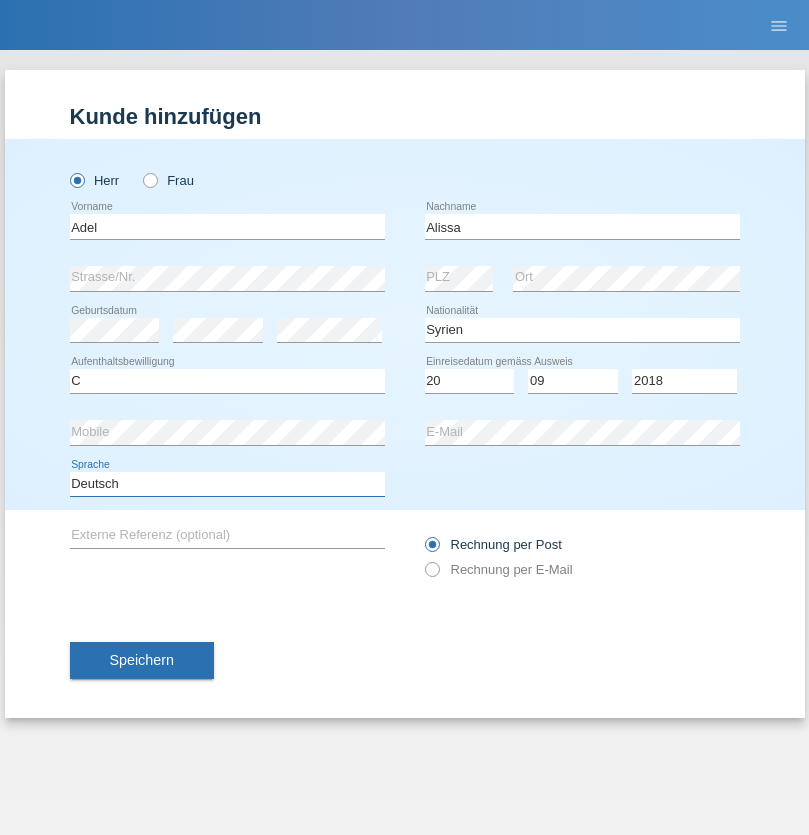 select on "en" 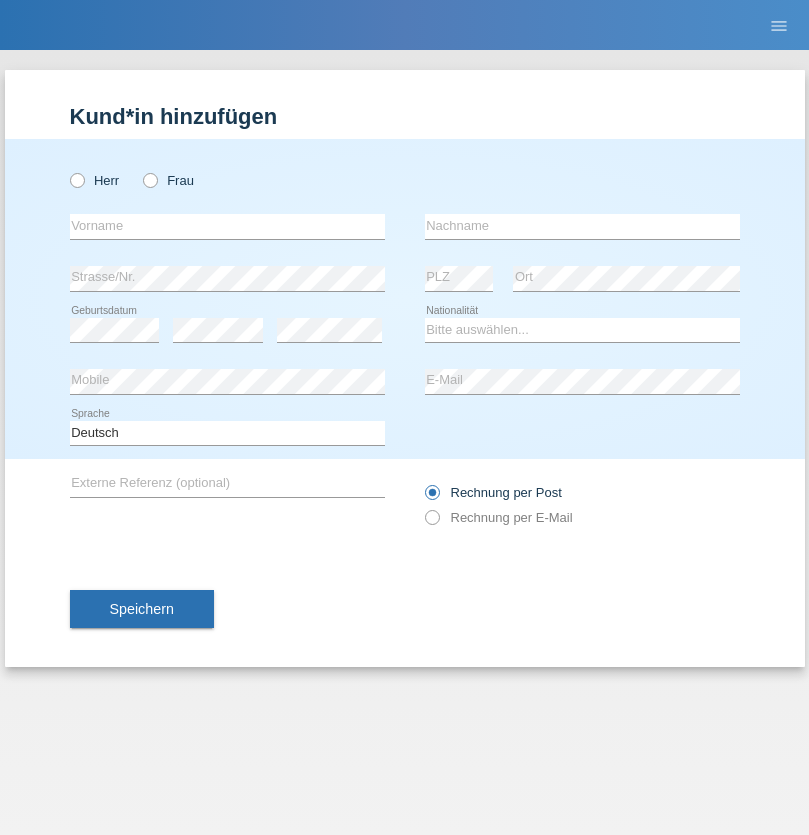 scroll, scrollTop: 0, scrollLeft: 0, axis: both 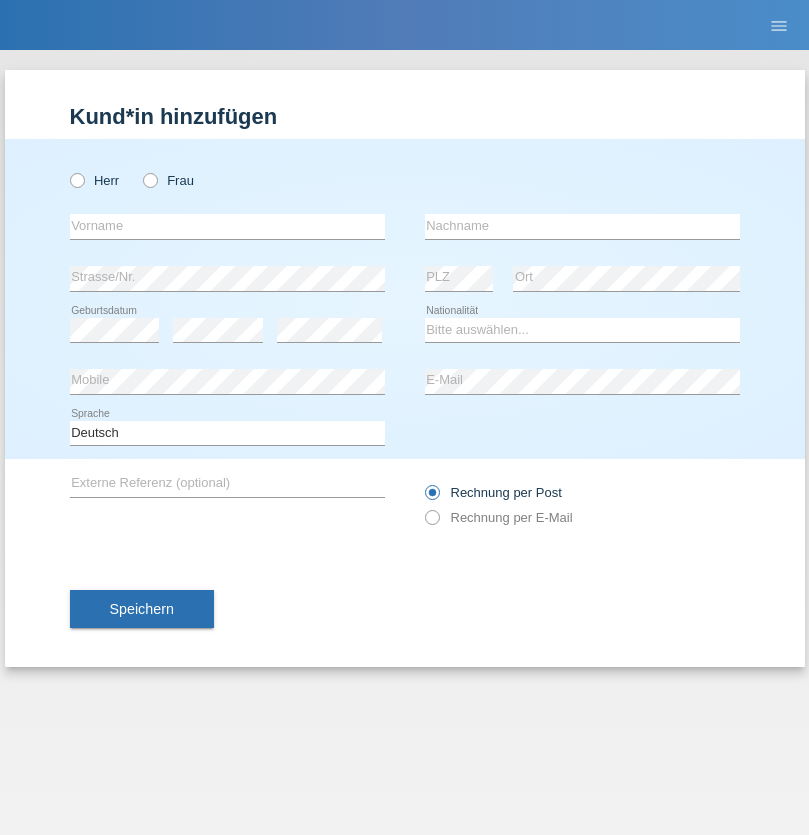 radio on "true" 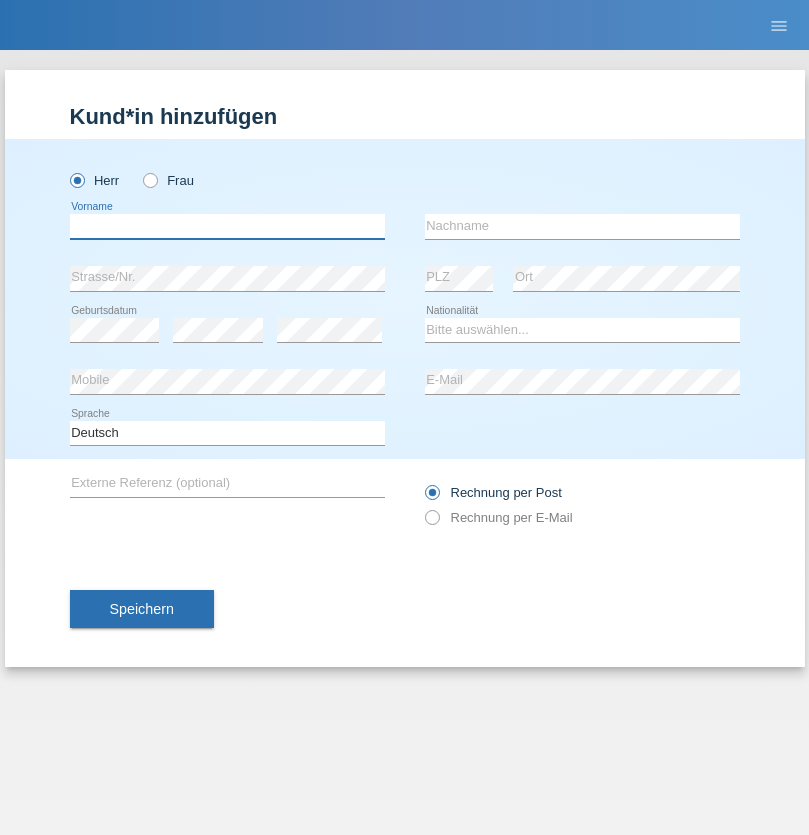 click at bounding box center [227, 226] 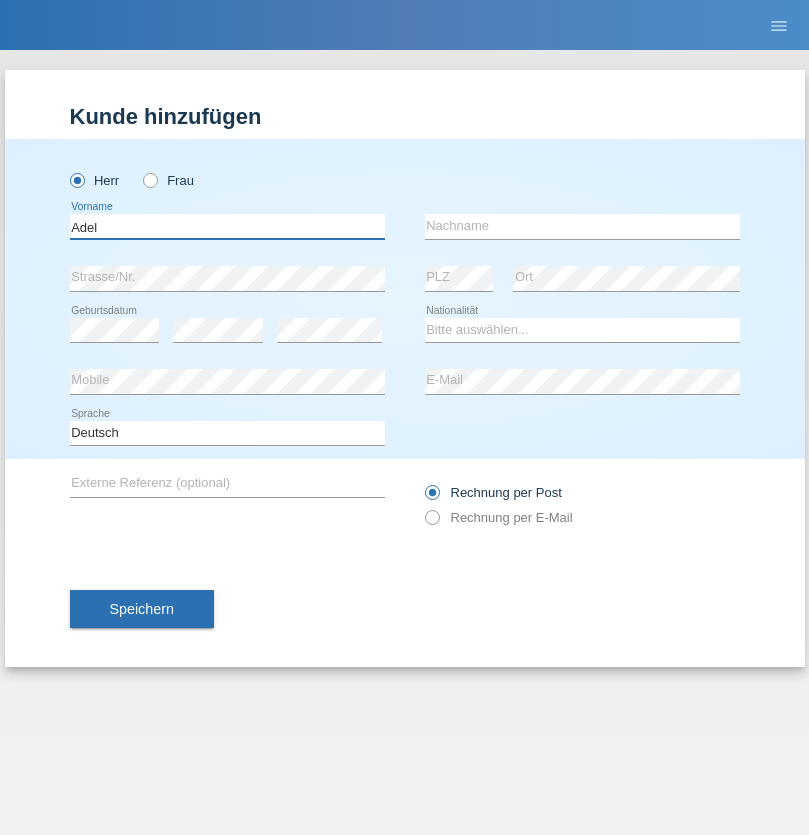 type on "Adel" 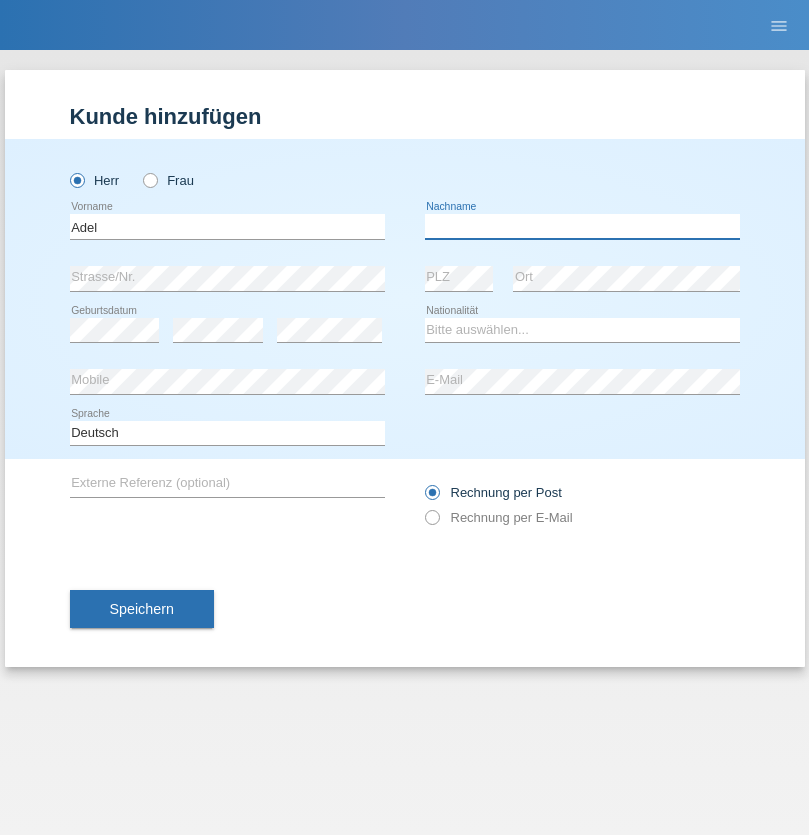 click at bounding box center [582, 226] 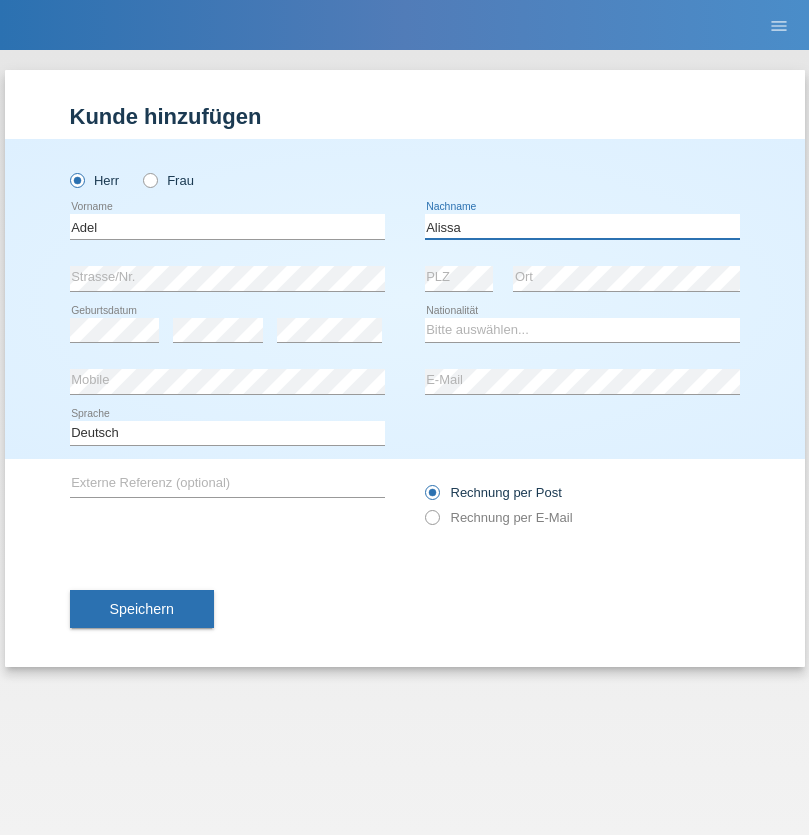 type on "Alissa" 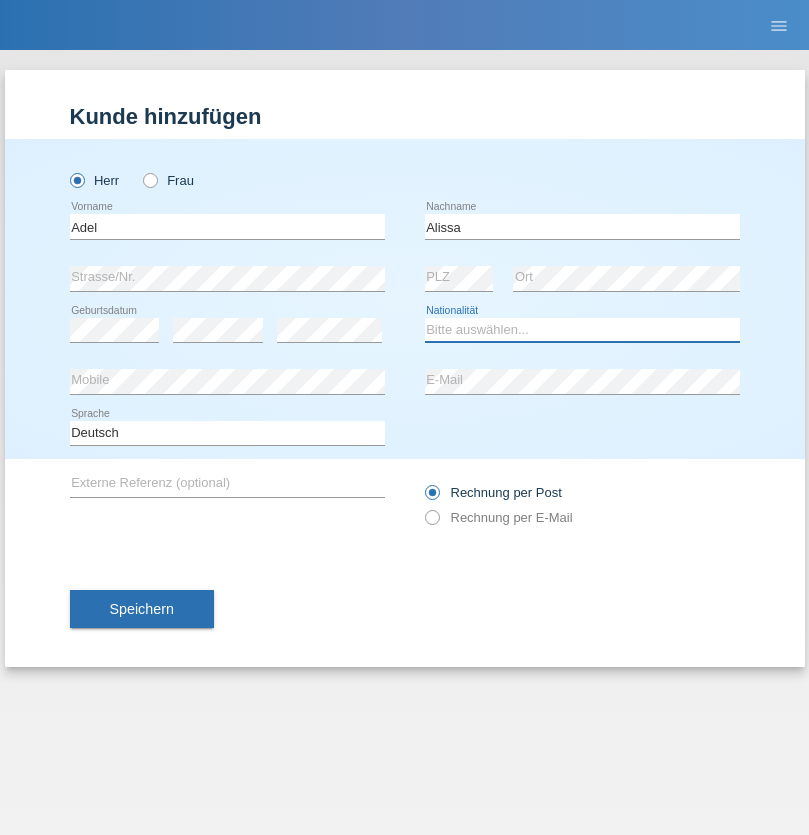 select on "SY" 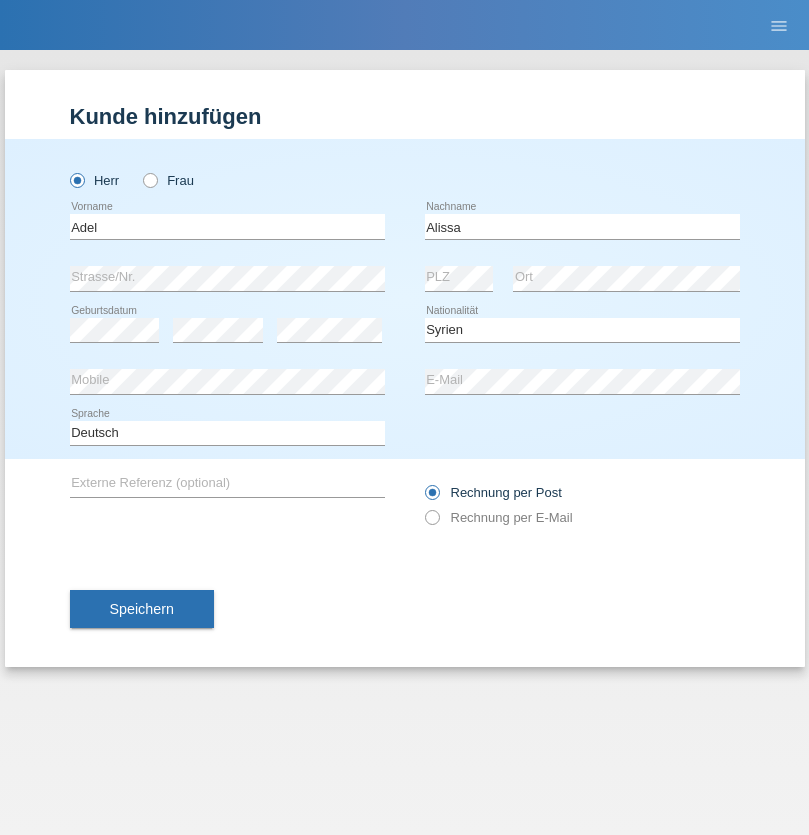 select on "C" 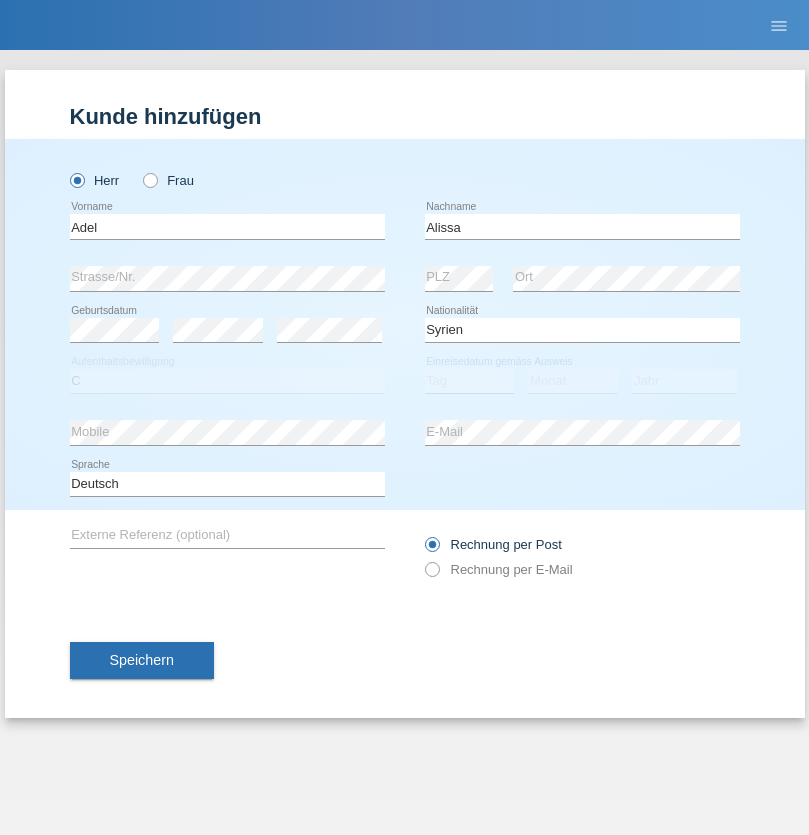 select on "20" 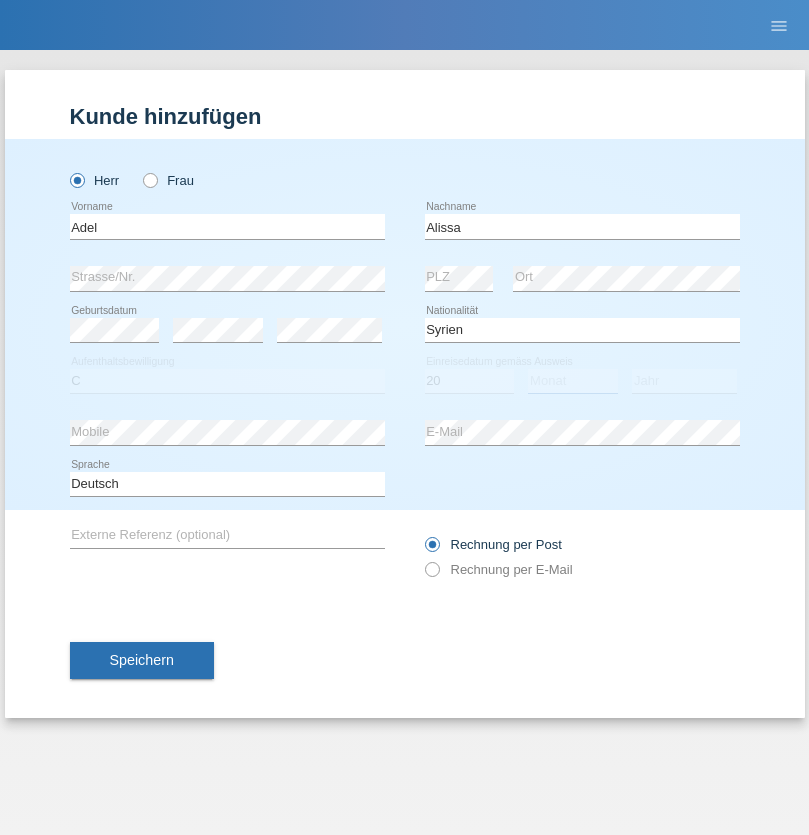 select on "09" 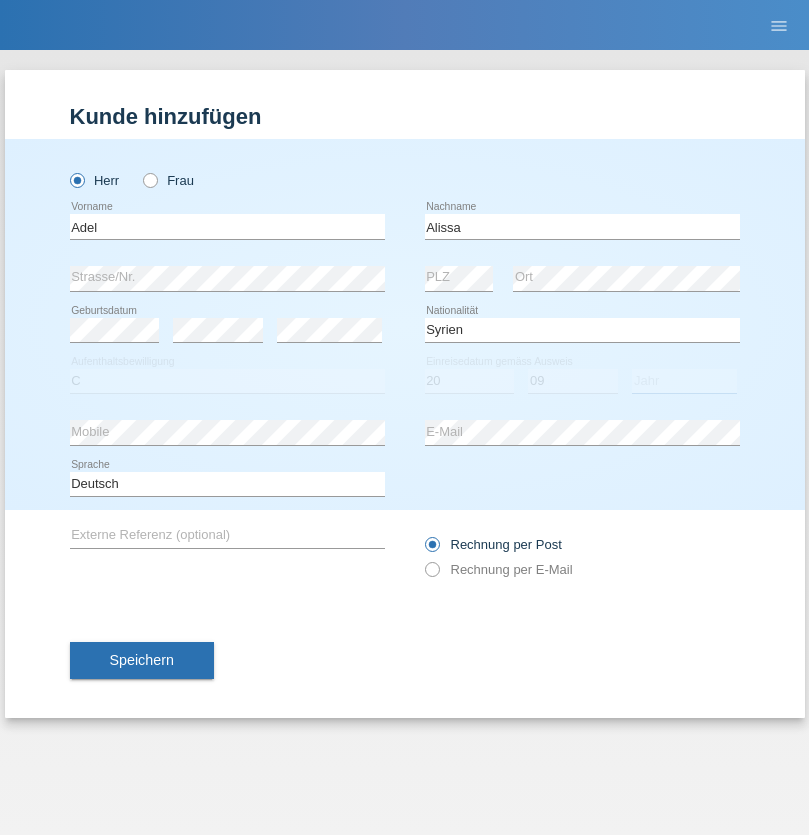 select on "2018" 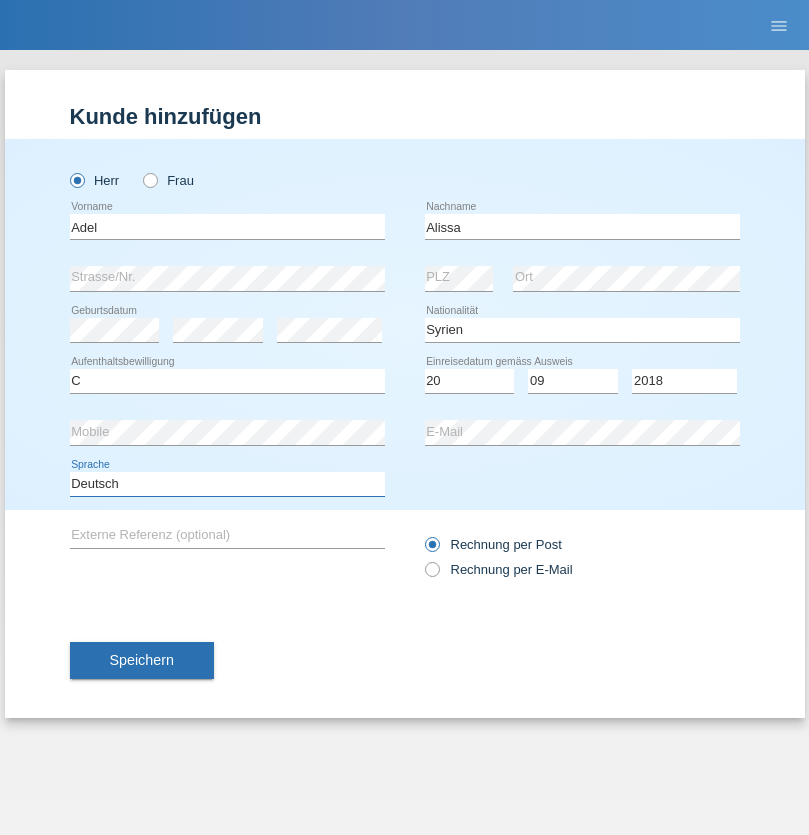 select on "en" 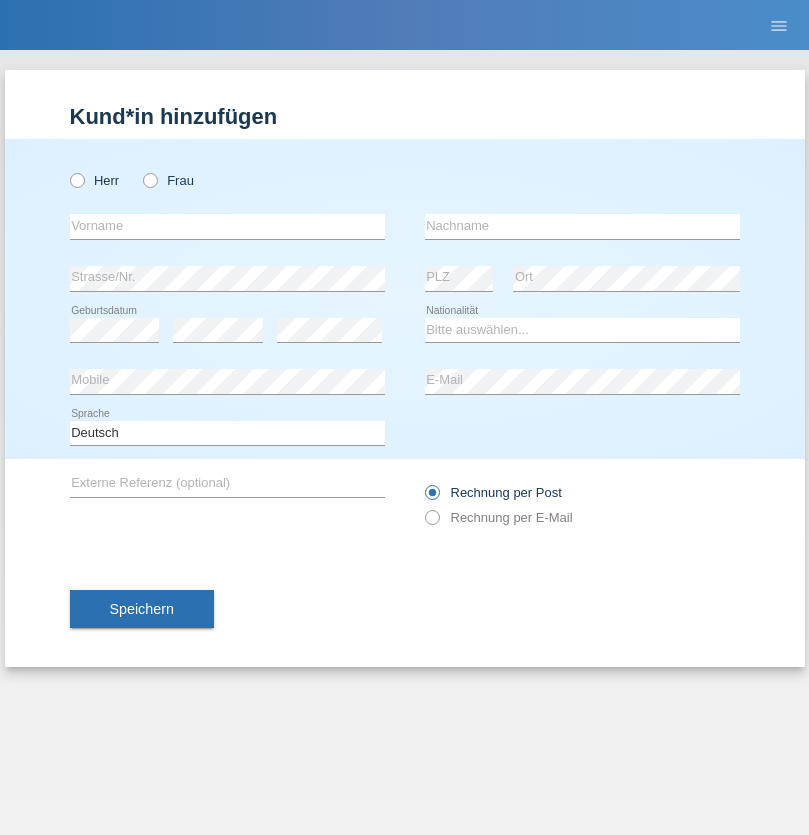 scroll, scrollTop: 0, scrollLeft: 0, axis: both 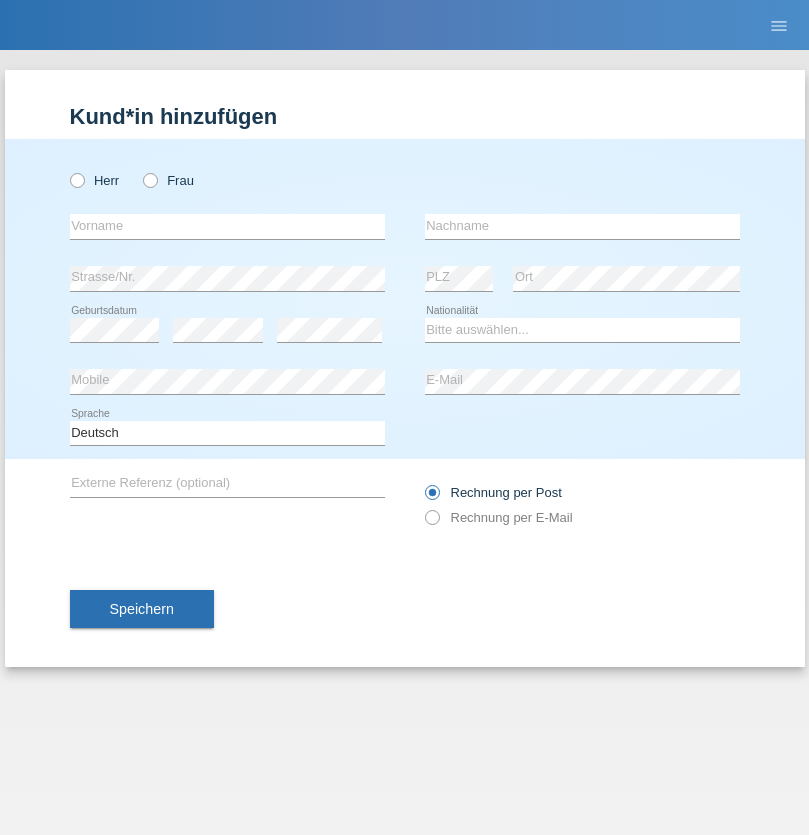 radio on "true" 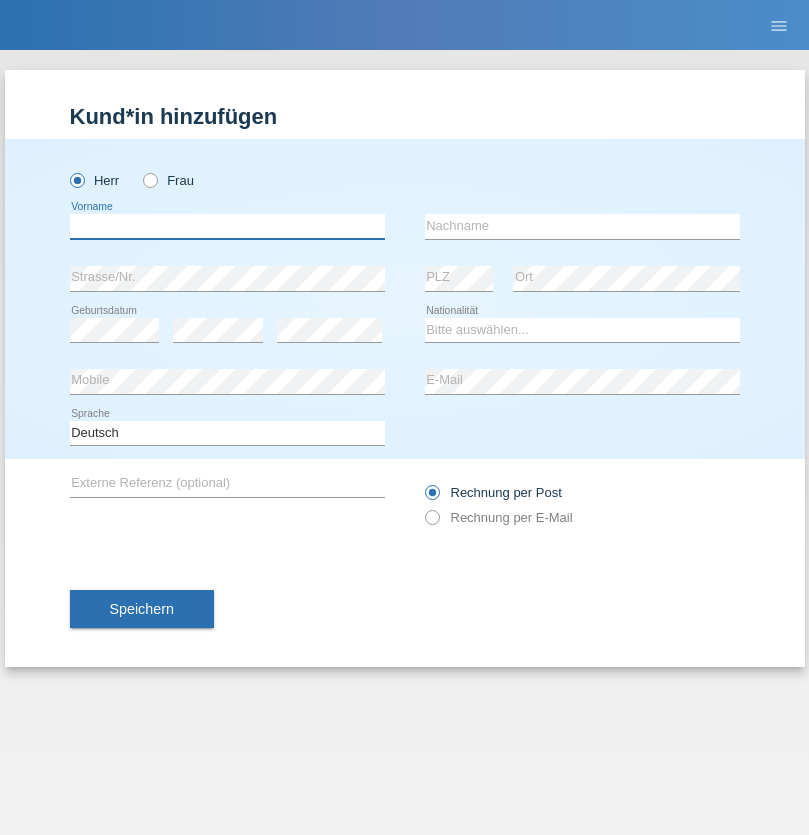 click at bounding box center (227, 226) 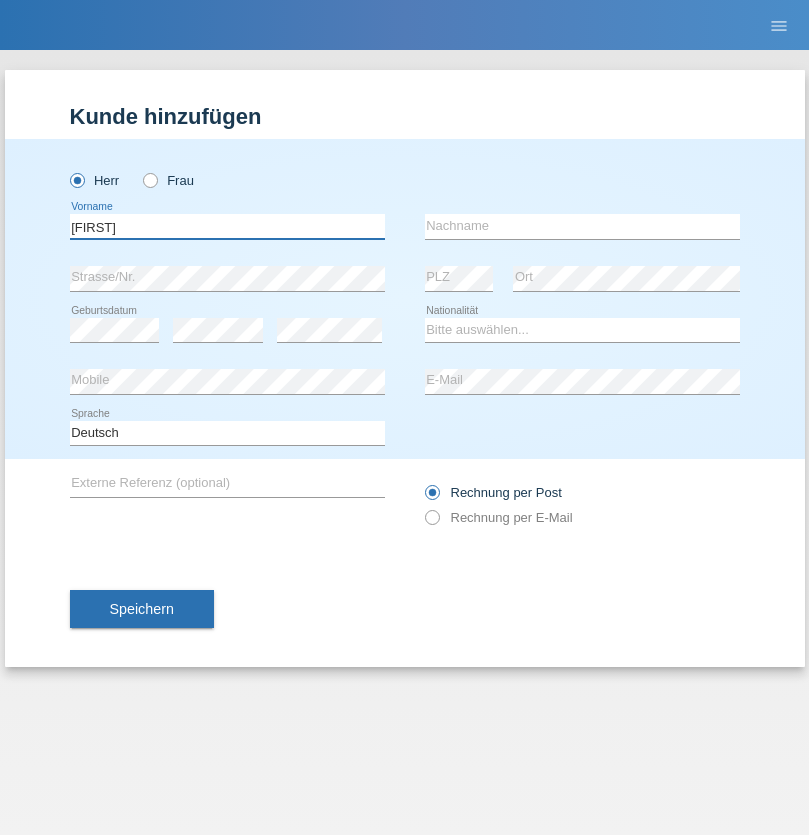 type on "[FIRST]" 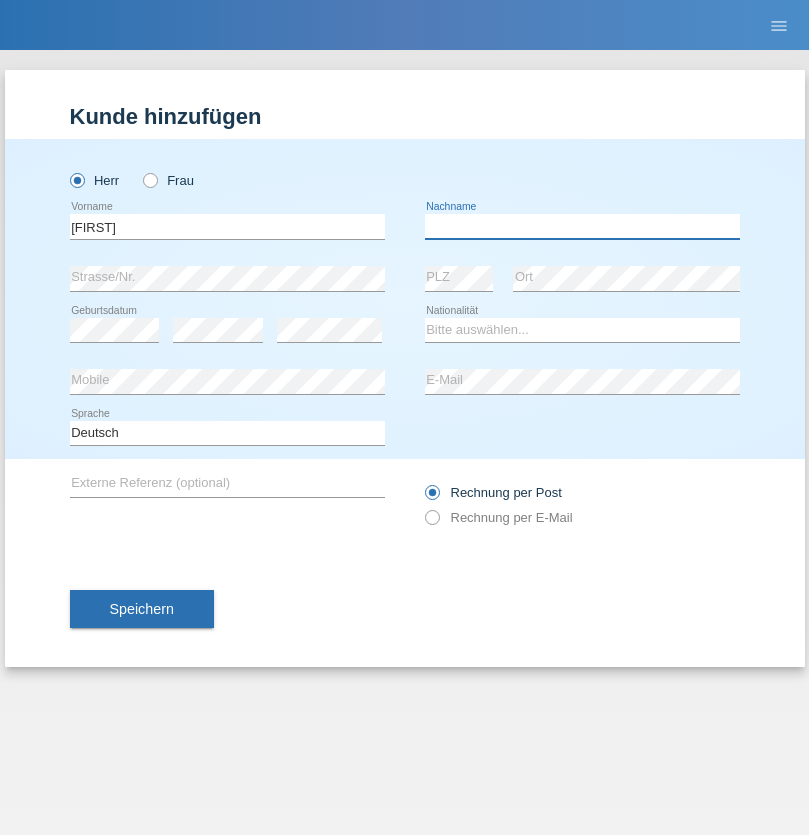click at bounding box center [582, 226] 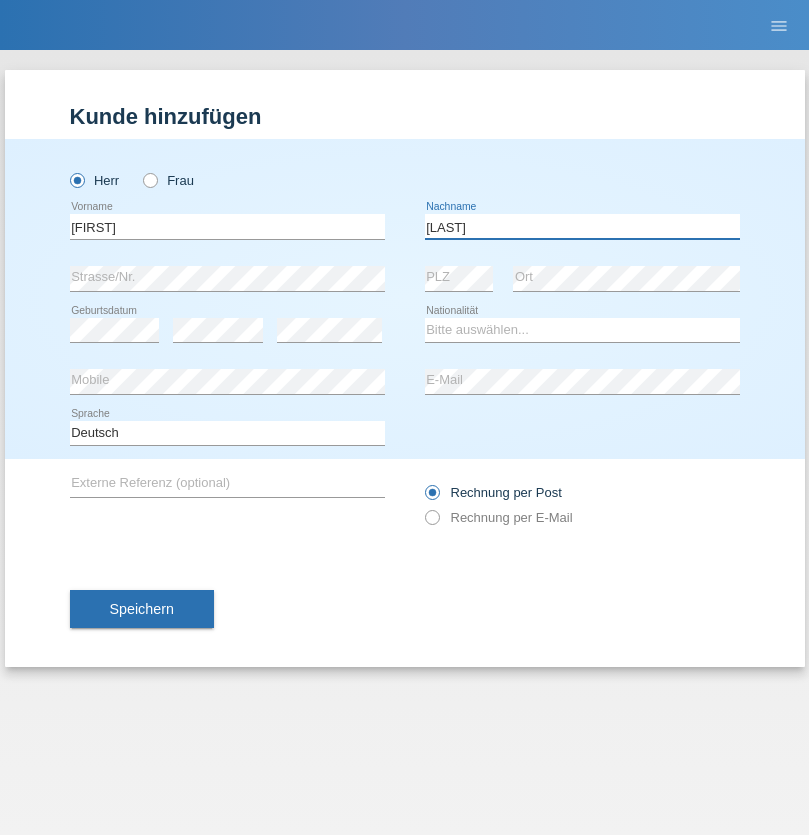 type on "[LAST]" 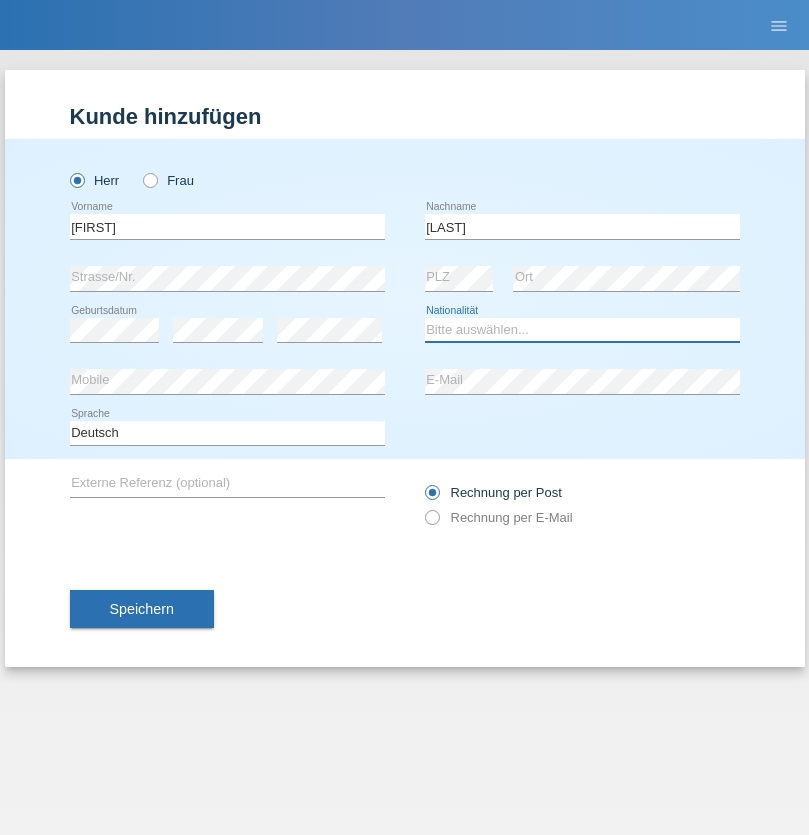 select on "CH" 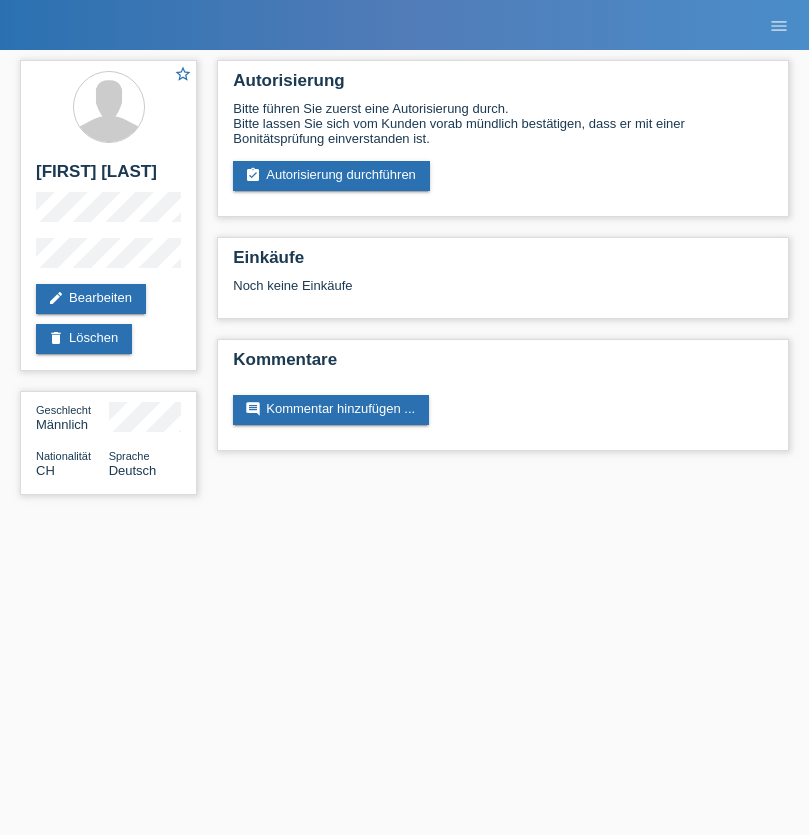scroll, scrollTop: 0, scrollLeft: 0, axis: both 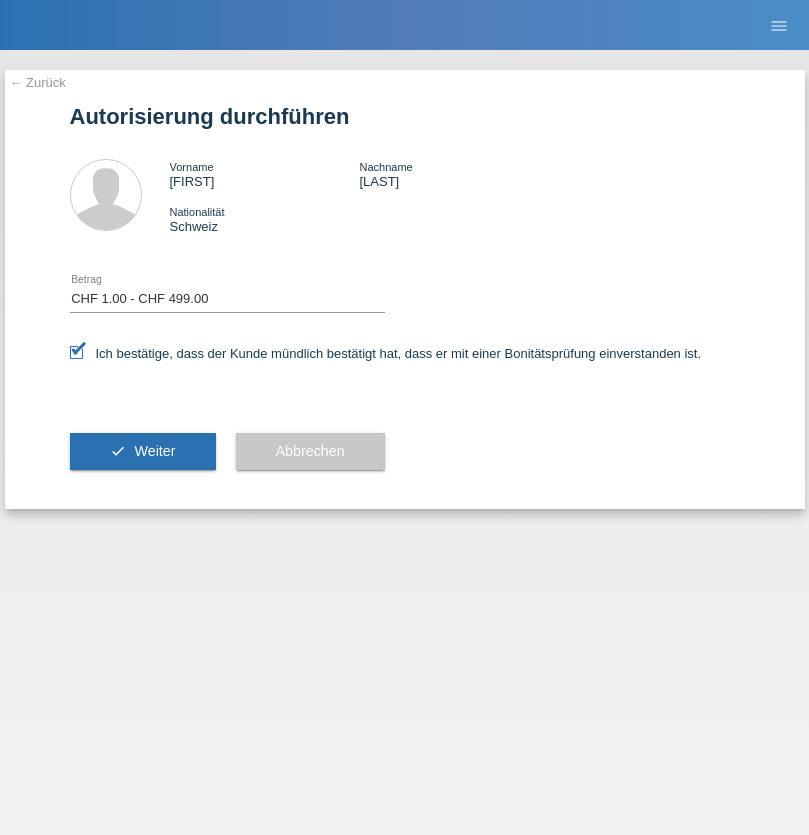 select on "1" 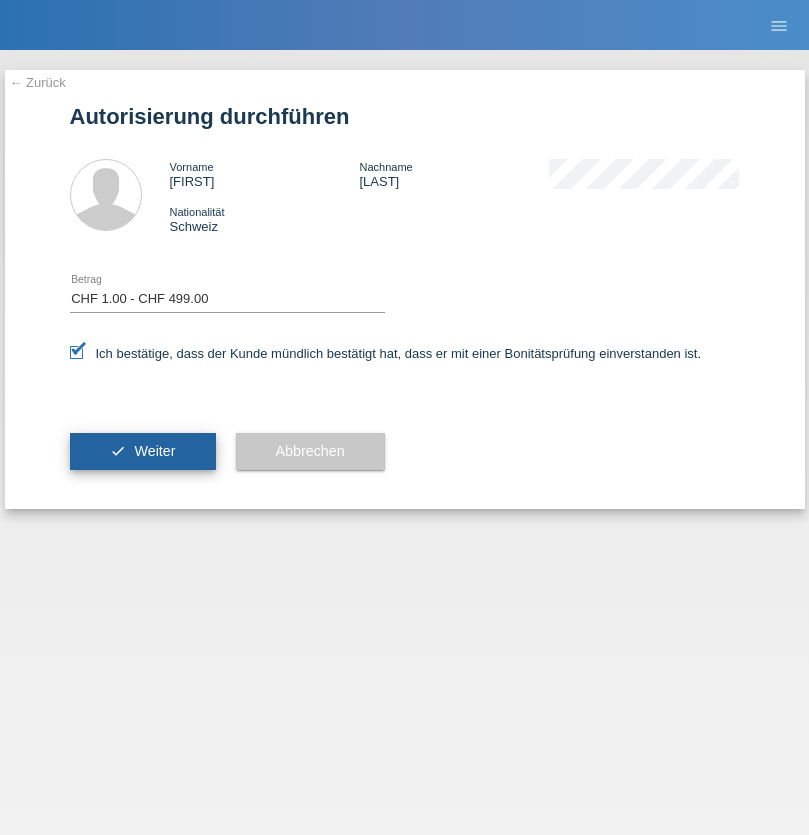 click on "Weiter" at bounding box center (154, 451) 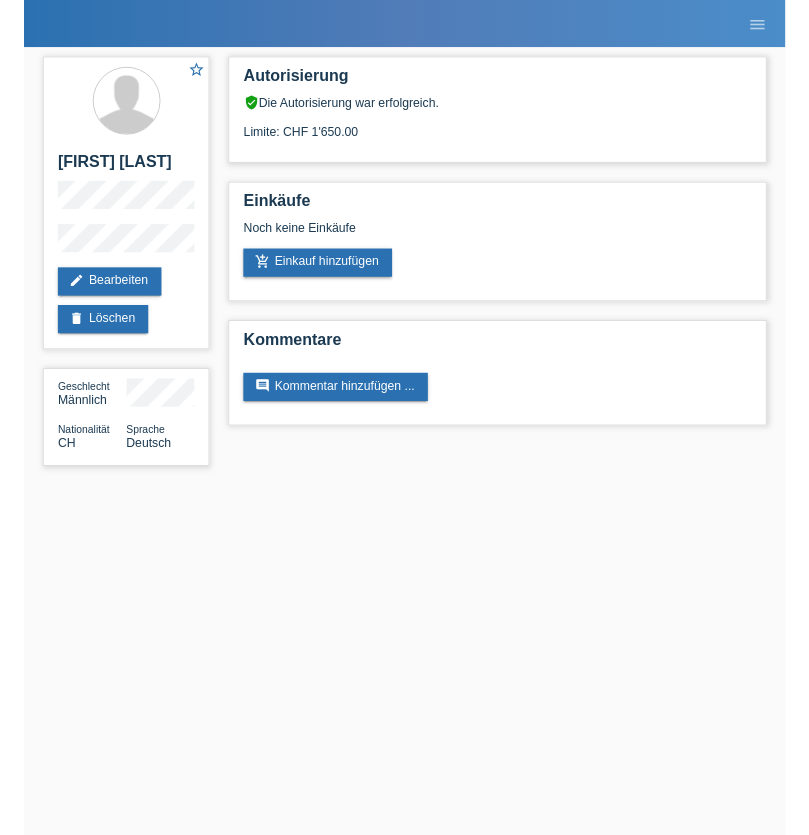 scroll, scrollTop: 0, scrollLeft: 0, axis: both 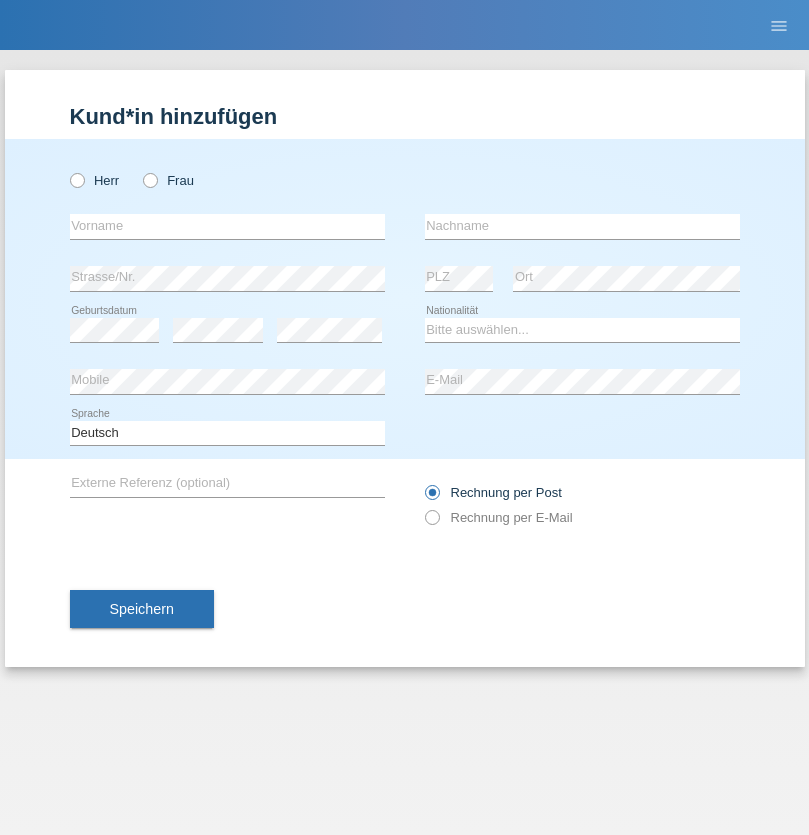 radio on "true" 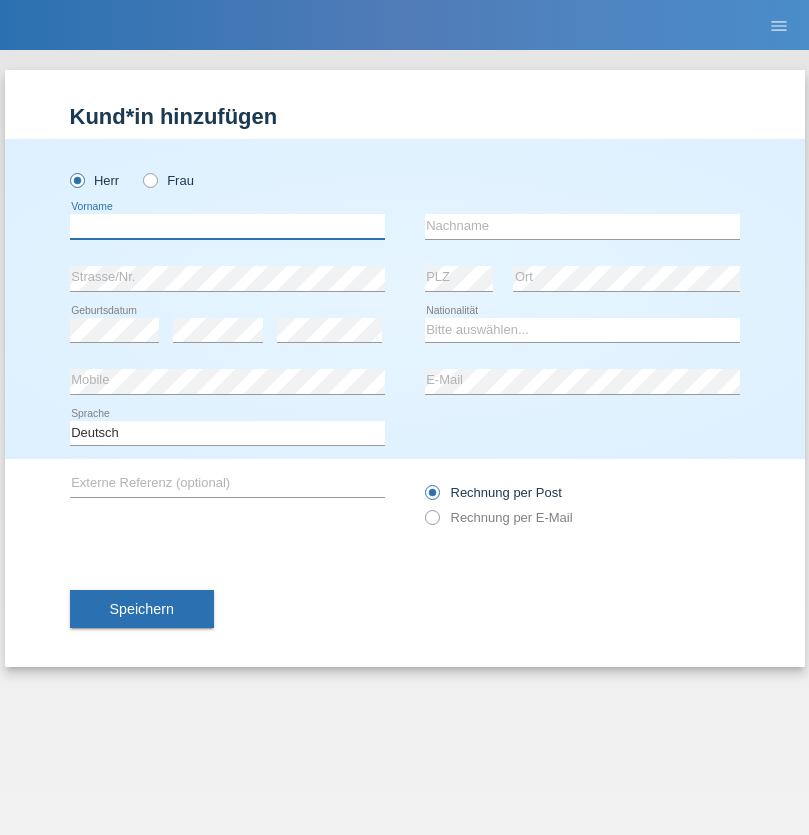 click at bounding box center (227, 226) 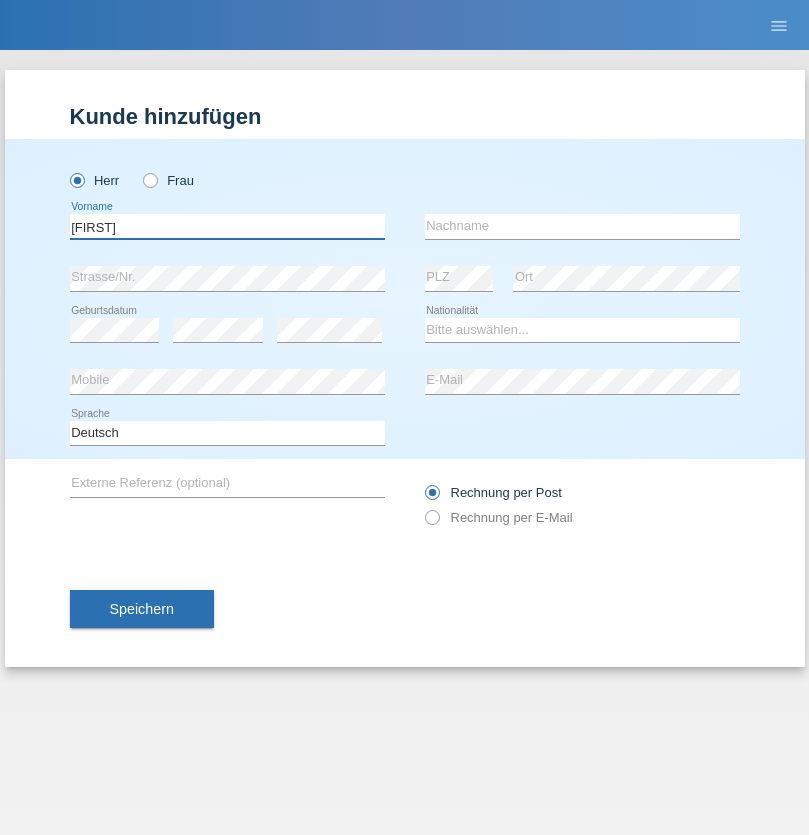 type on "[FIRST]" 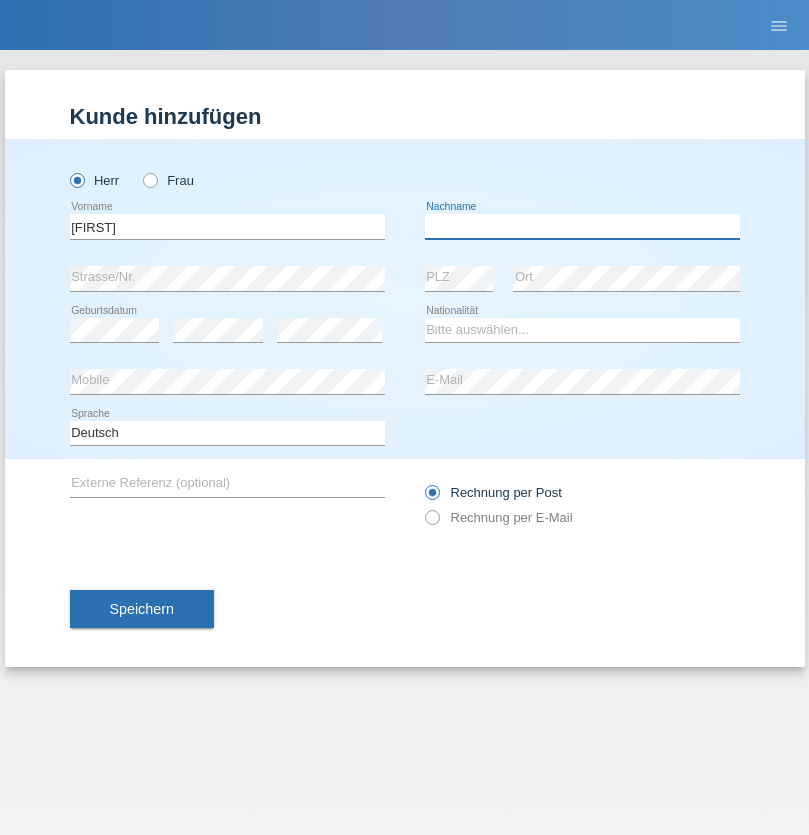 click at bounding box center [582, 226] 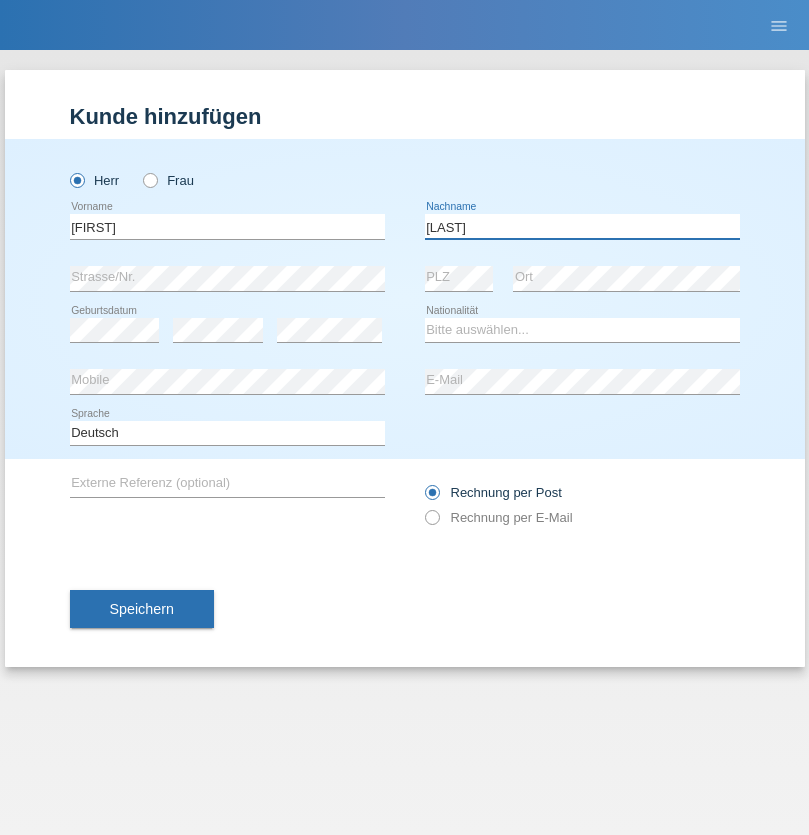 type on "[LAST]" 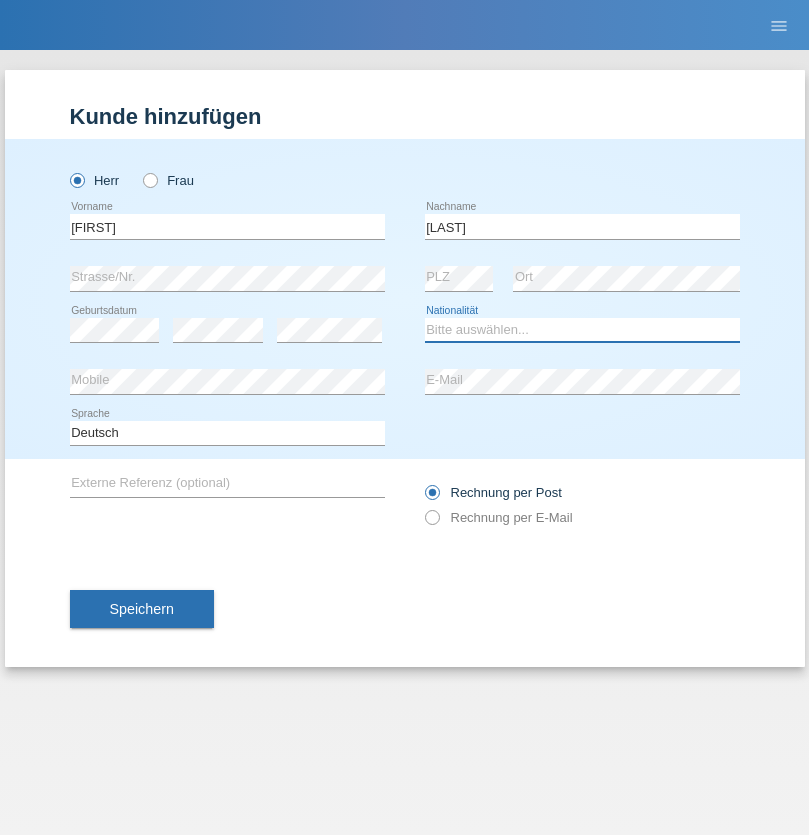 select on "IT" 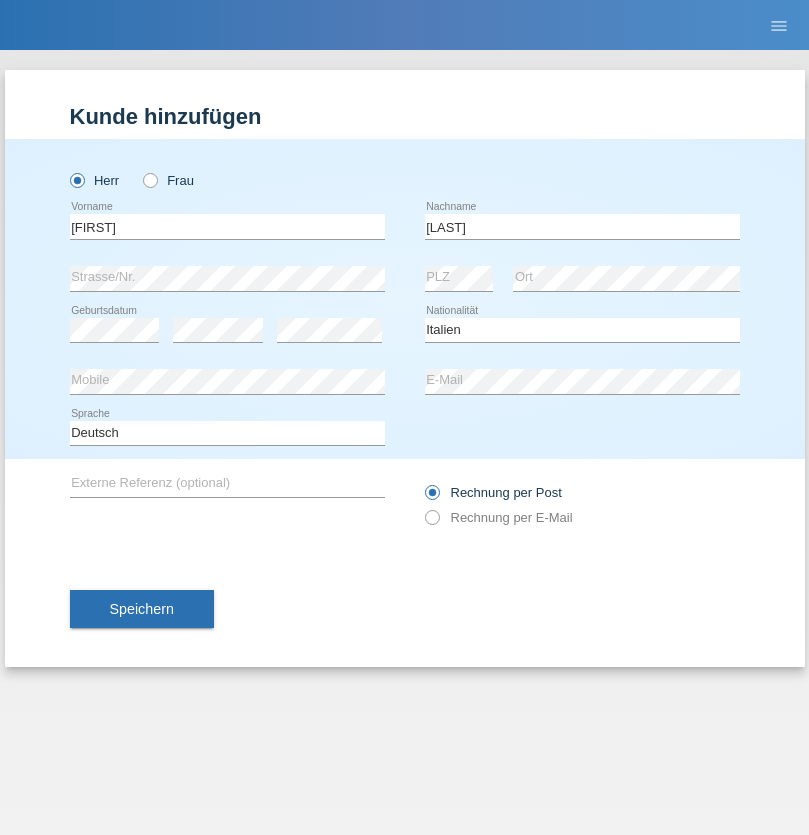select on "C" 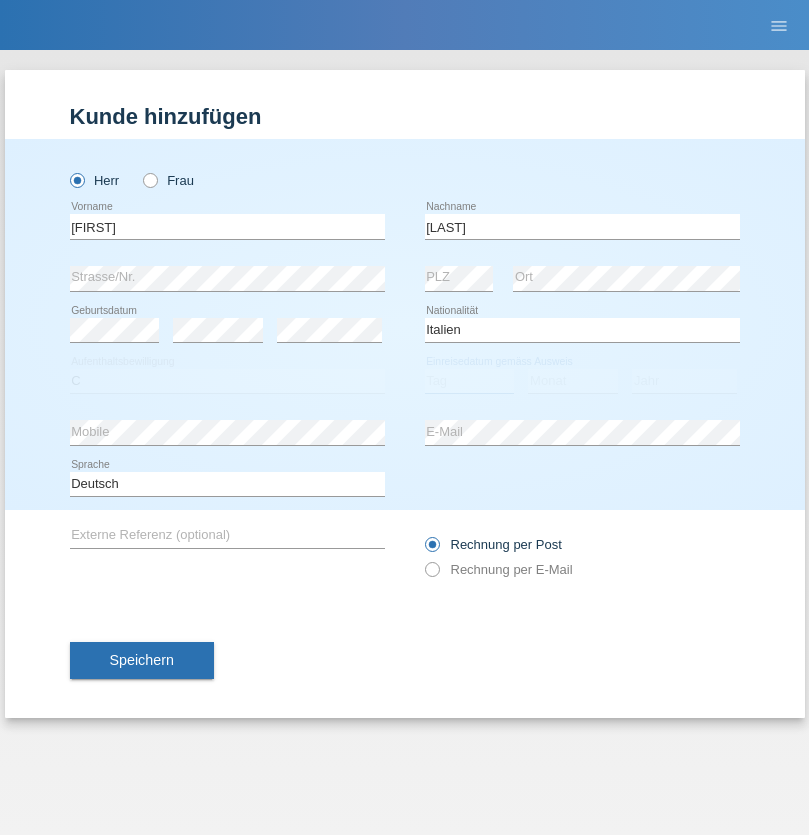 select on "16" 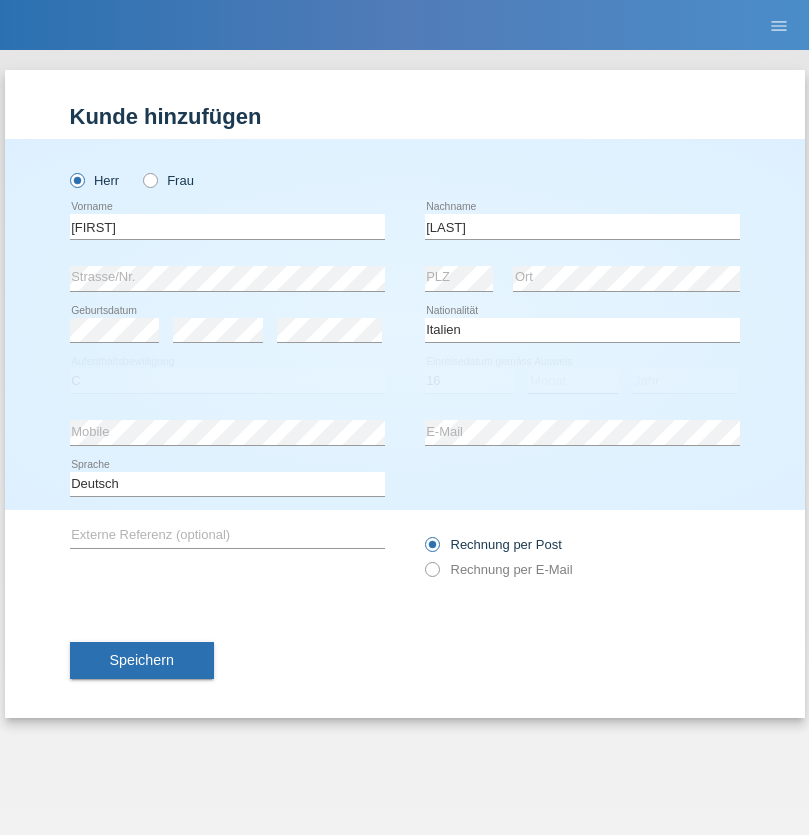 select on "06" 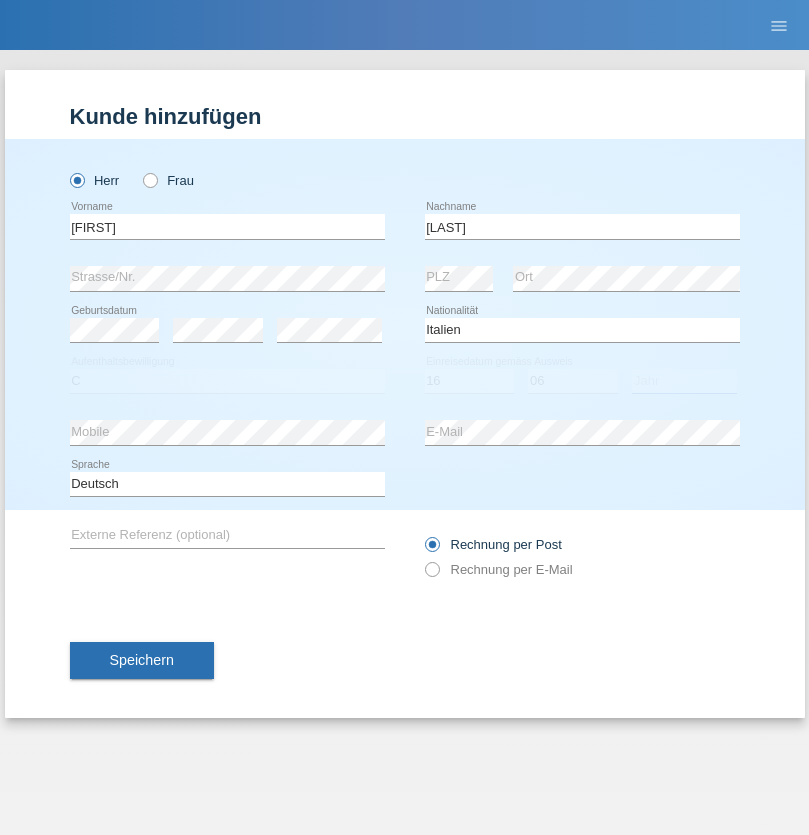 select on "2021" 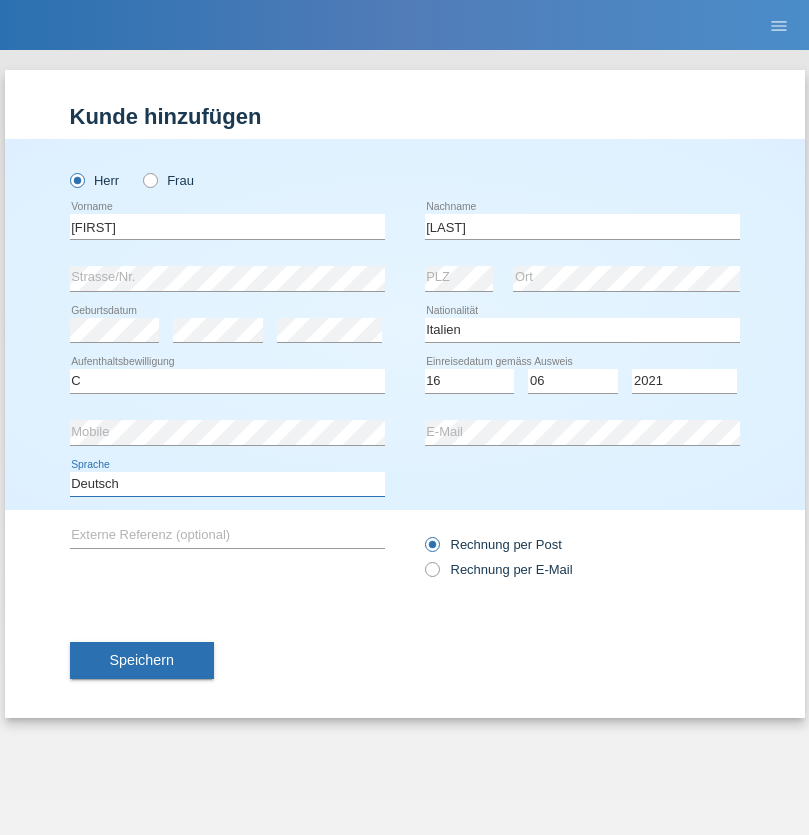 select on "en" 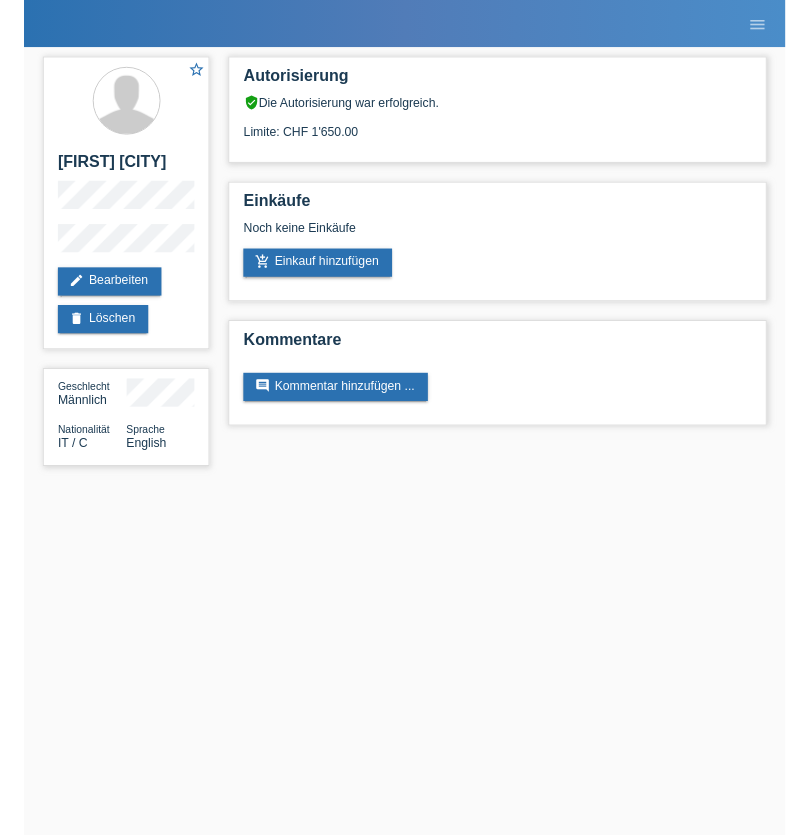 scroll, scrollTop: 0, scrollLeft: 0, axis: both 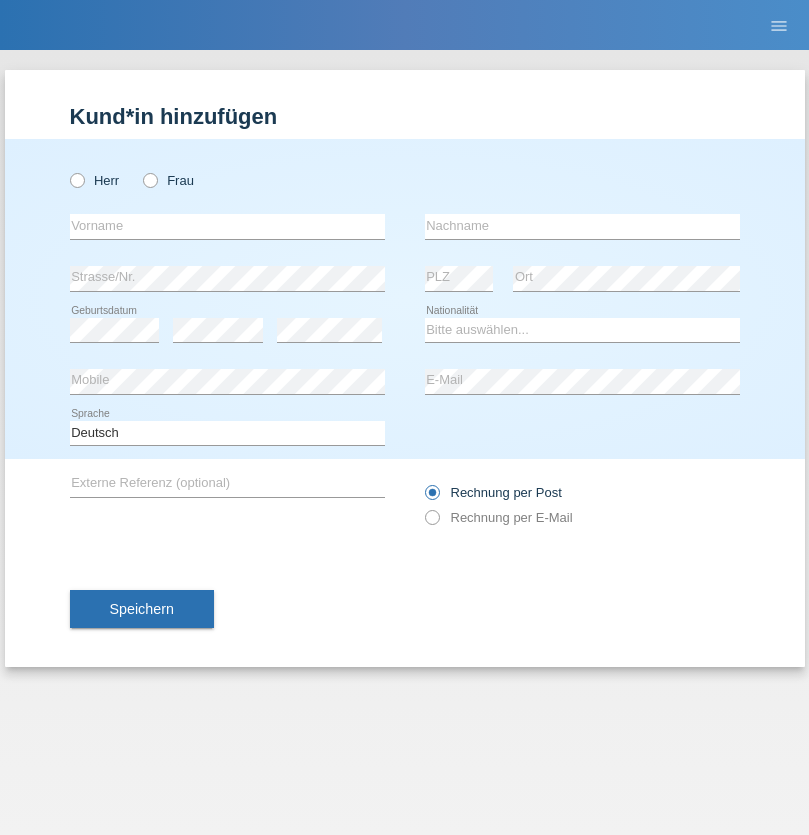 radio on "true" 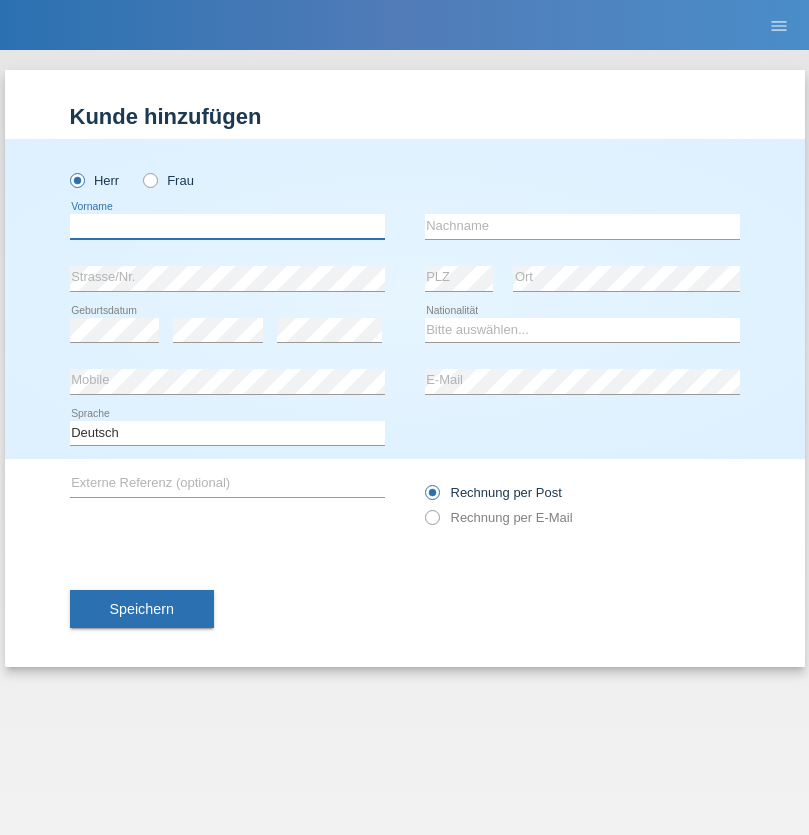 click at bounding box center [227, 226] 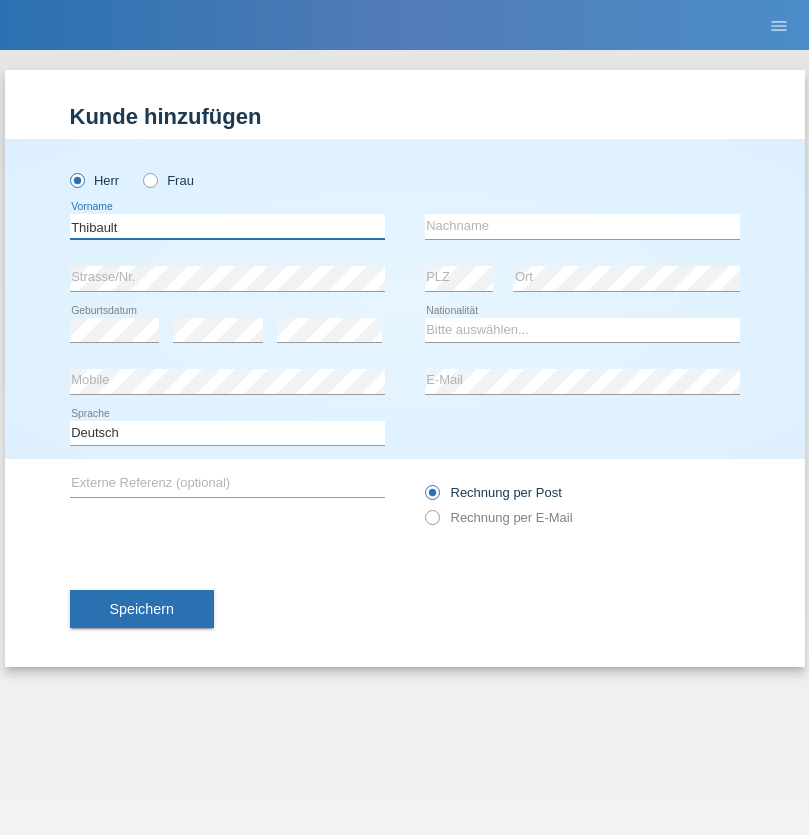 type on "Thibault" 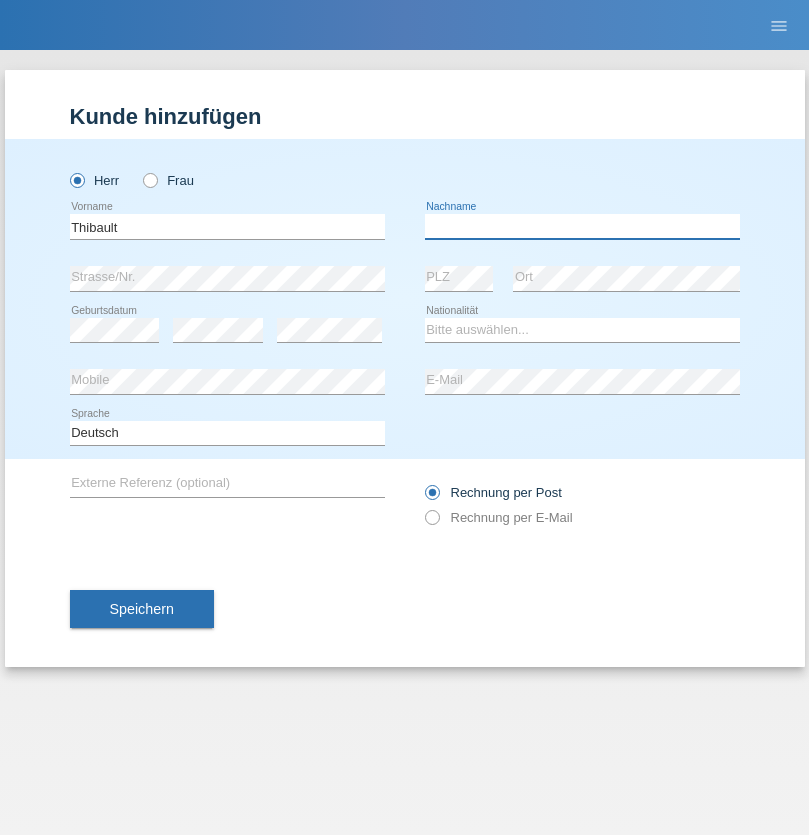 click at bounding box center (582, 226) 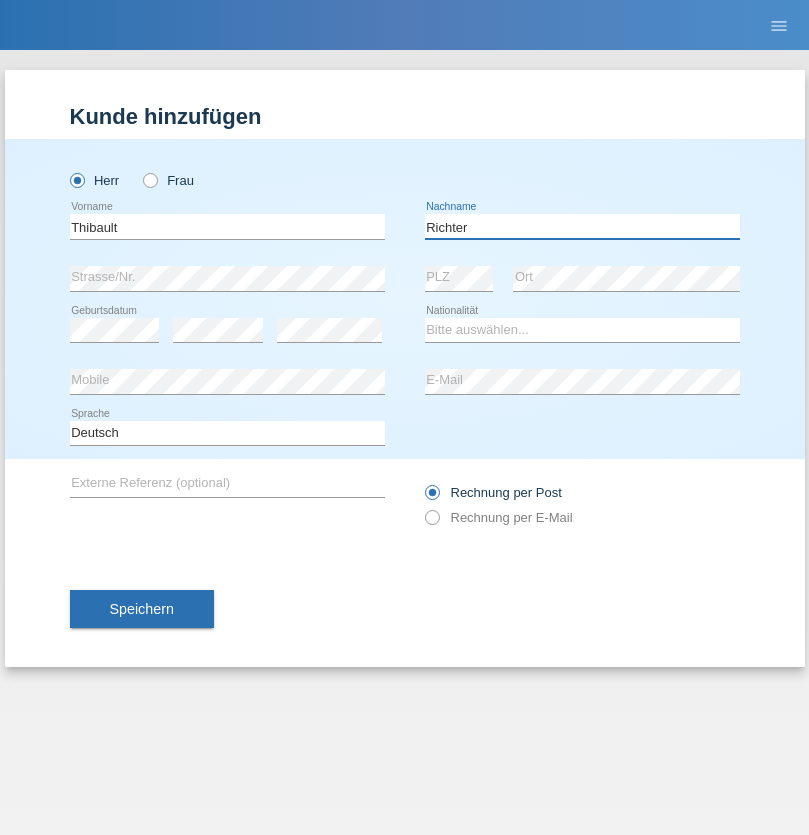 type on "Richter" 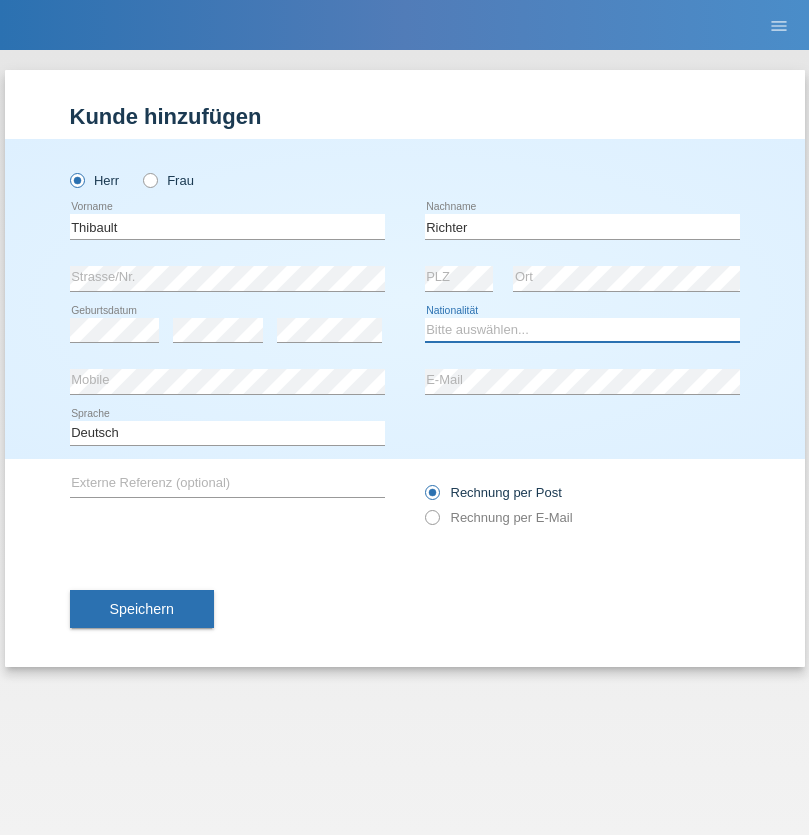 select on "CH" 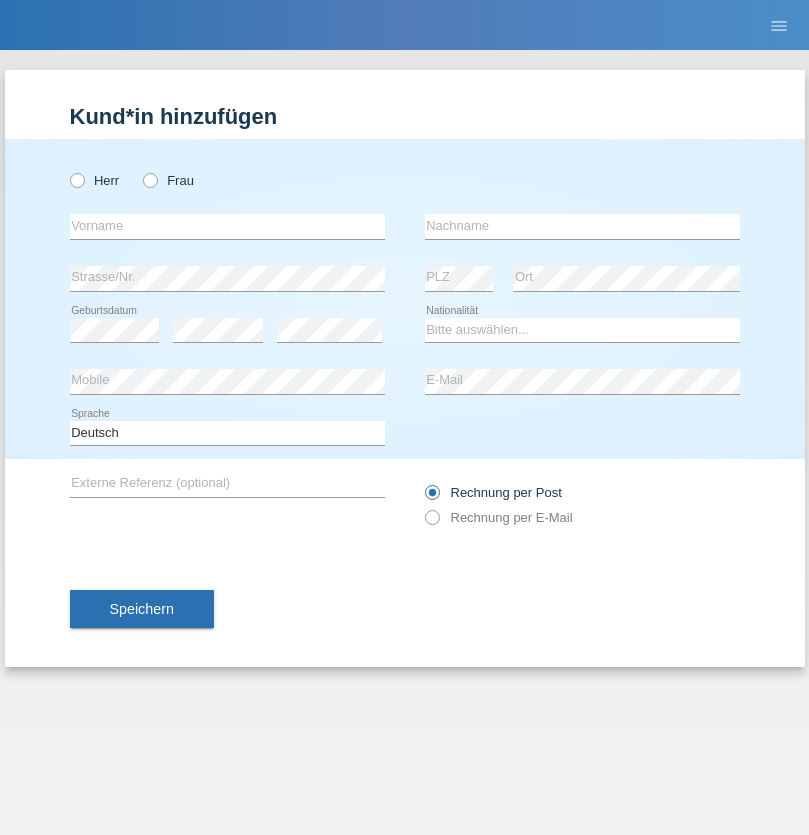 scroll, scrollTop: 0, scrollLeft: 0, axis: both 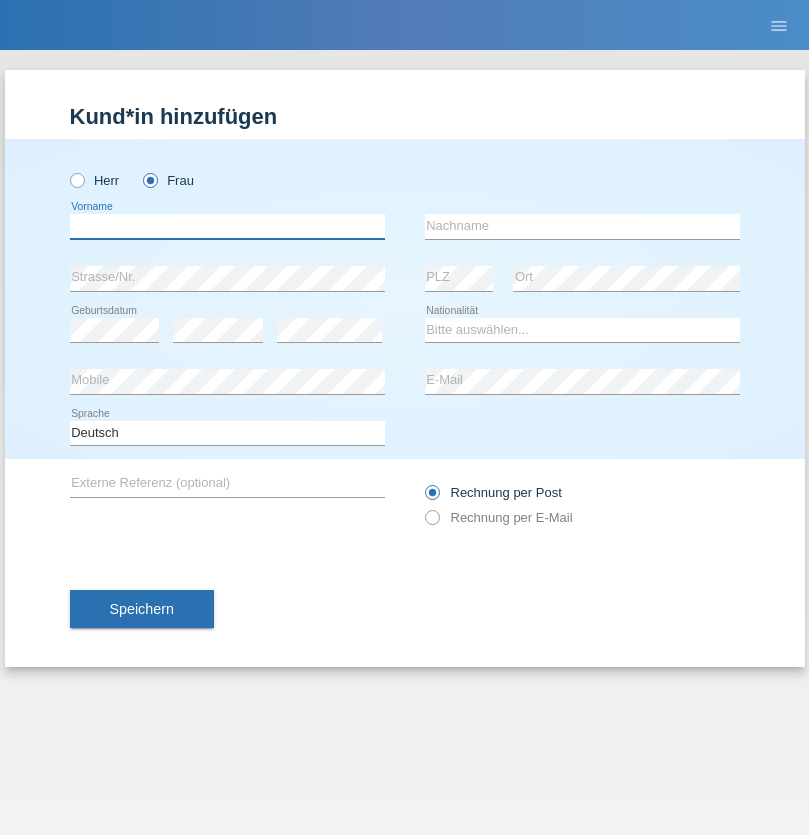 click at bounding box center (227, 226) 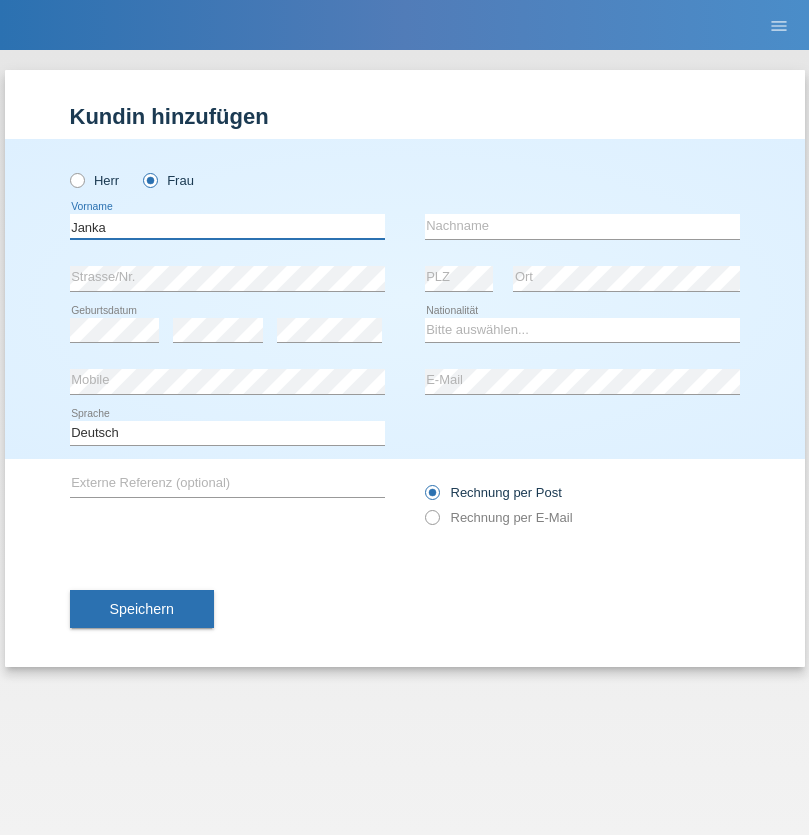 type on "Janka" 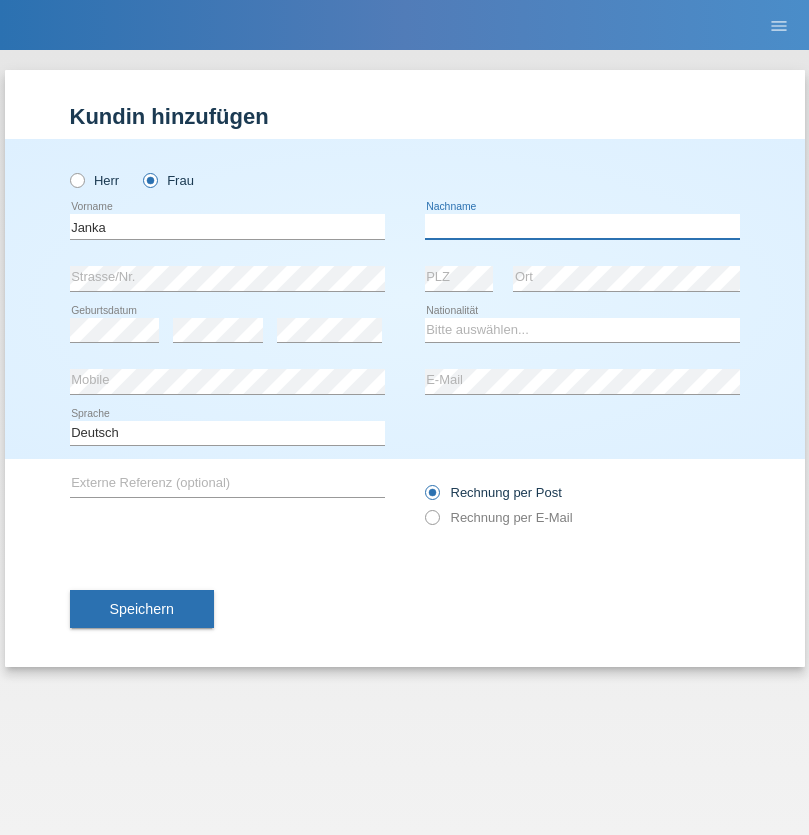 click at bounding box center [582, 226] 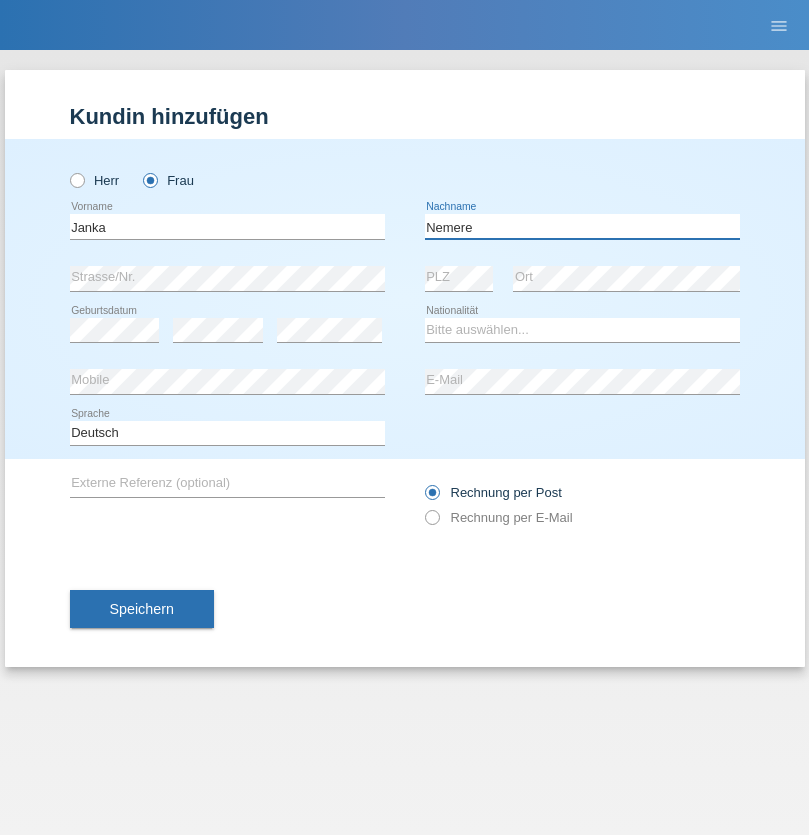 type on "Nemere" 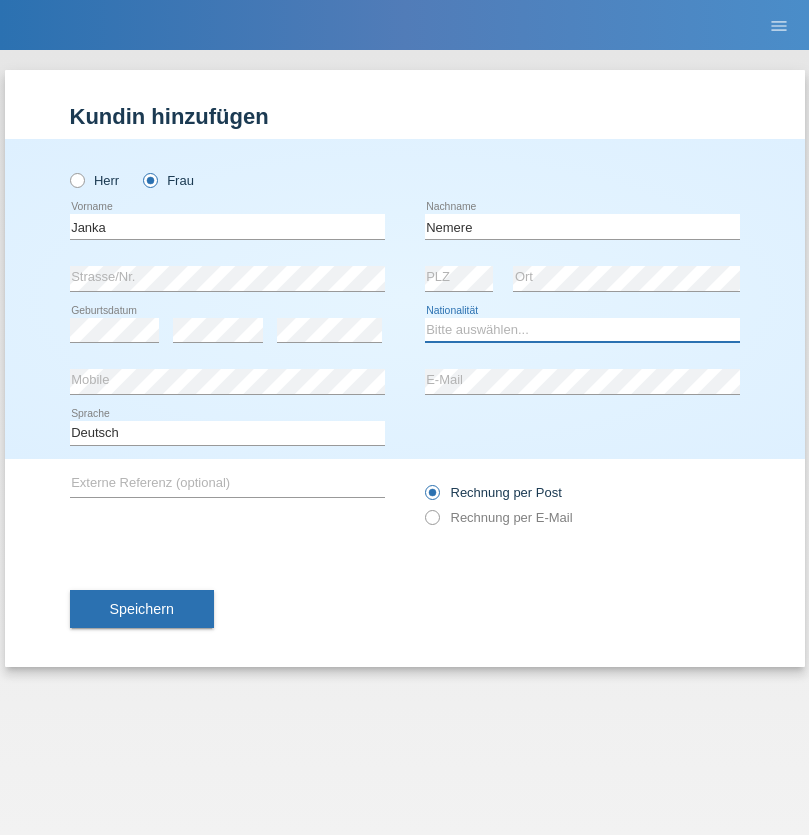 select on "HU" 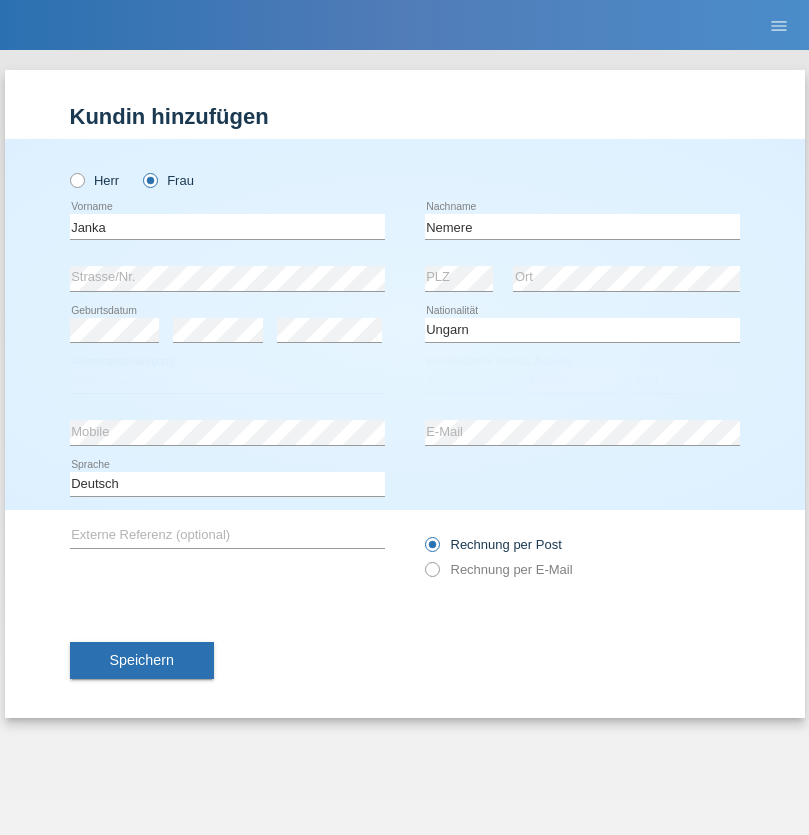 select on "C" 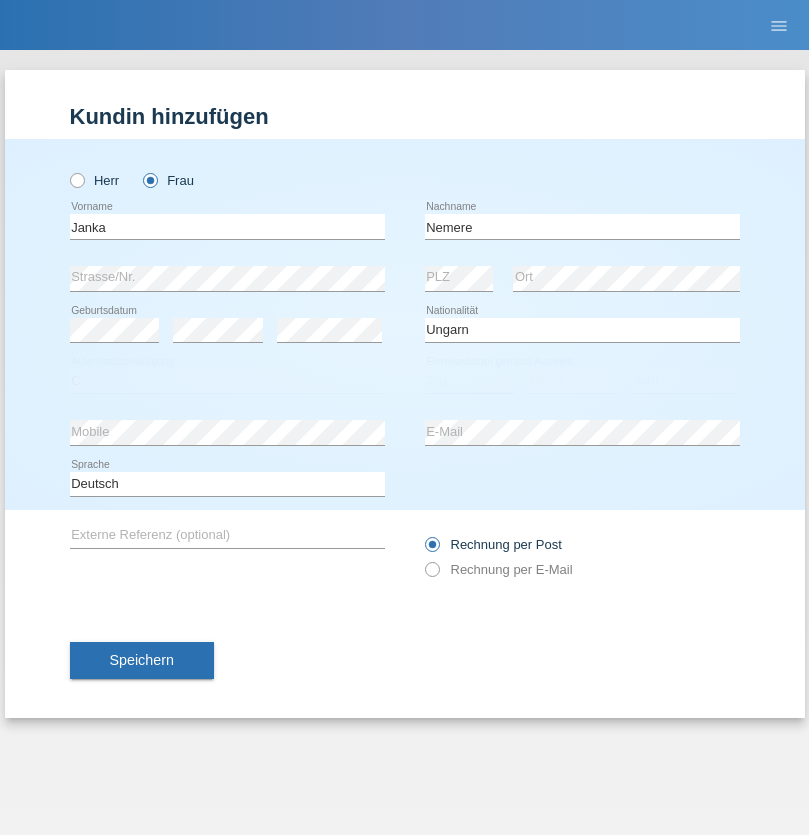 select on "13" 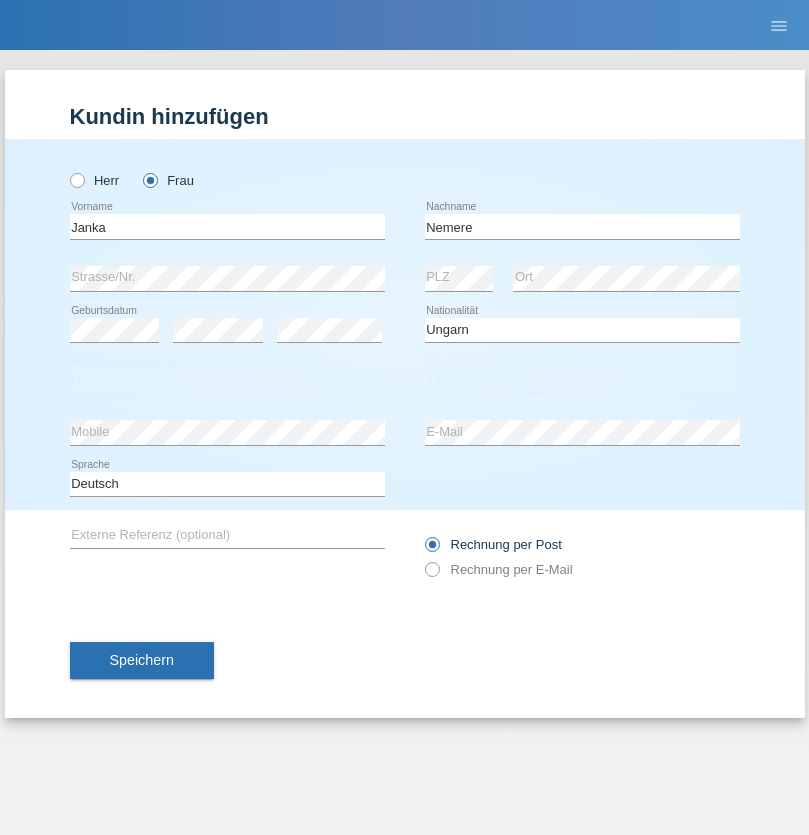 select on "12" 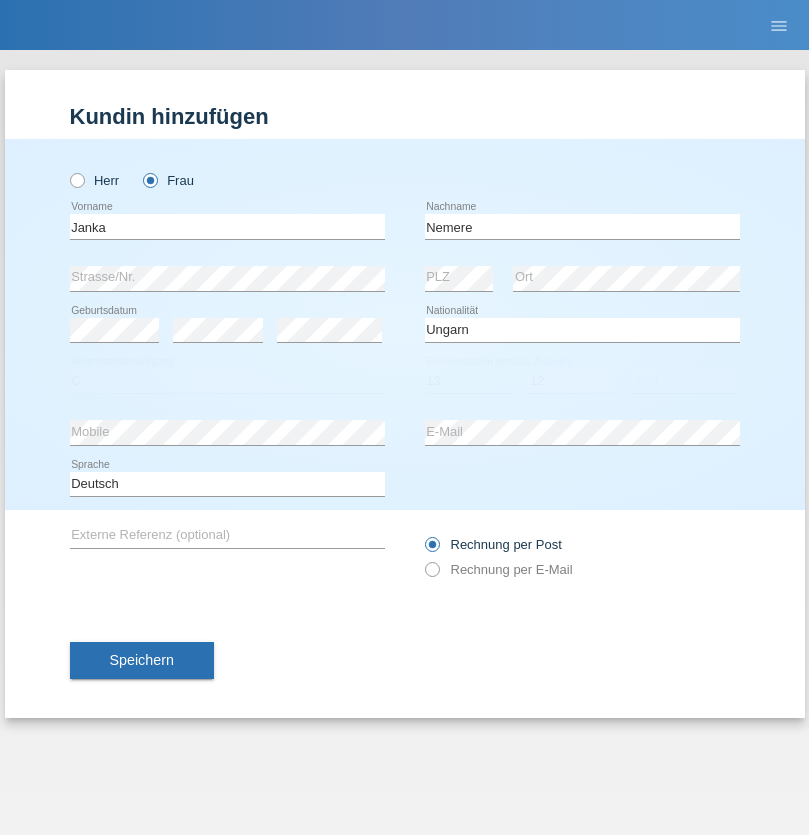select on "2021" 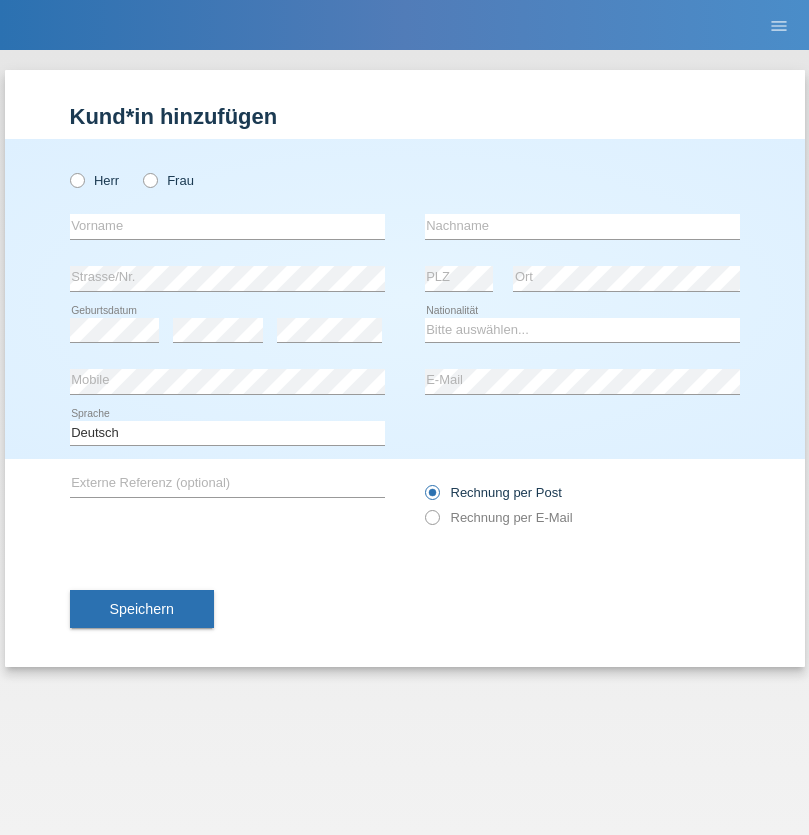 scroll, scrollTop: 0, scrollLeft: 0, axis: both 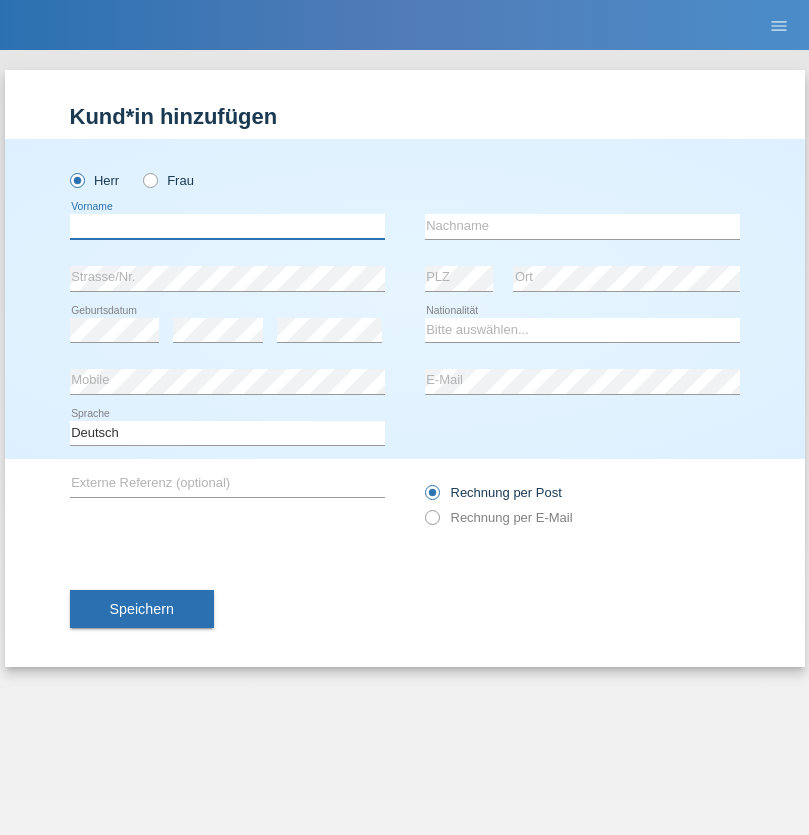 click at bounding box center (227, 226) 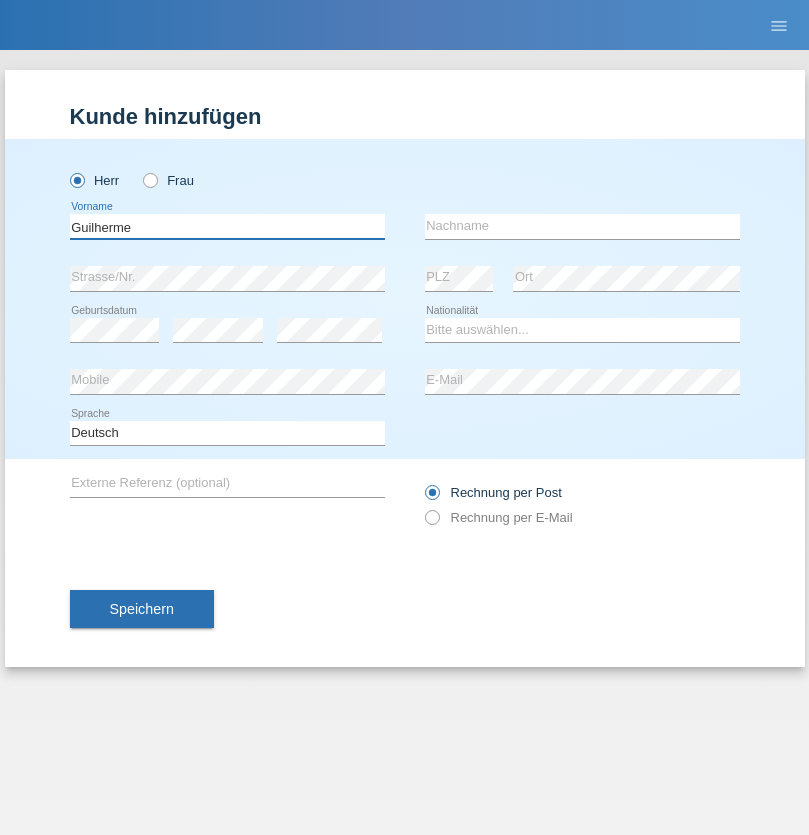 type on "Guilherme" 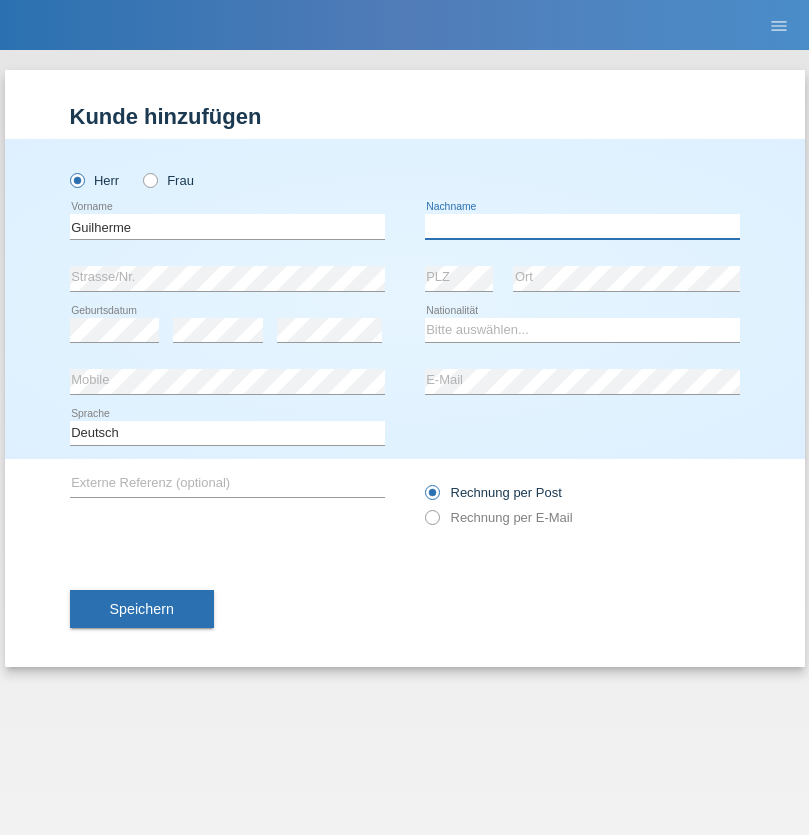 click at bounding box center [582, 226] 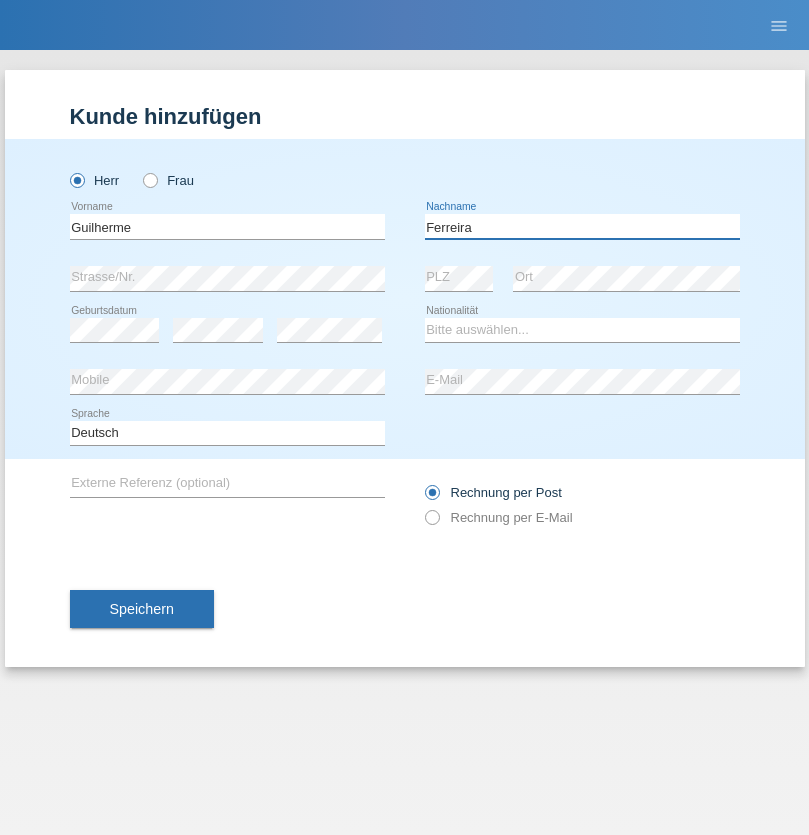 type on "Ferreira" 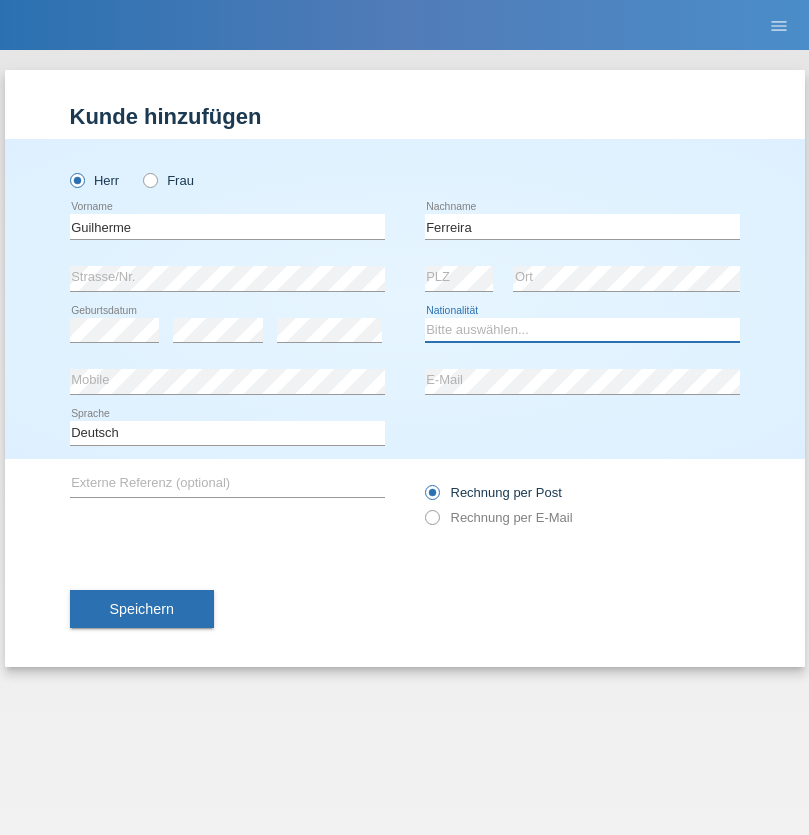 select on "PT" 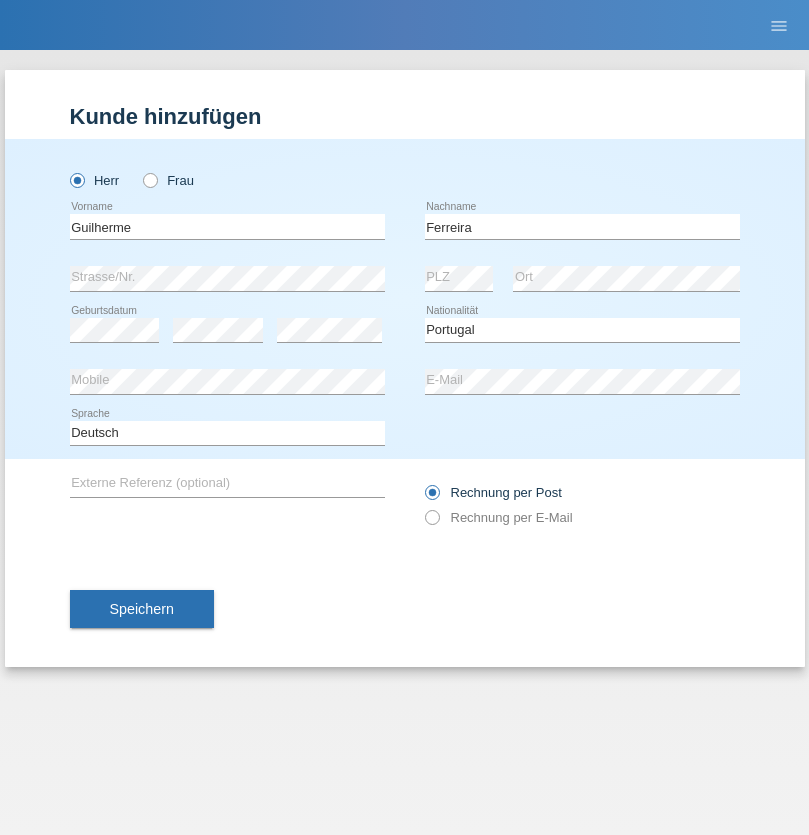 select on "C" 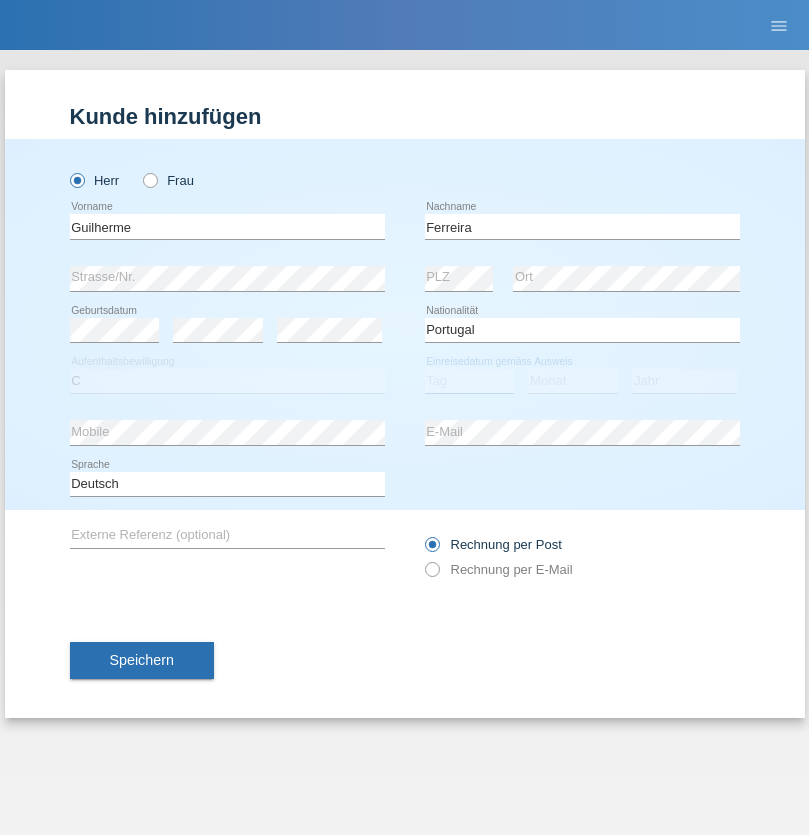 select on "04" 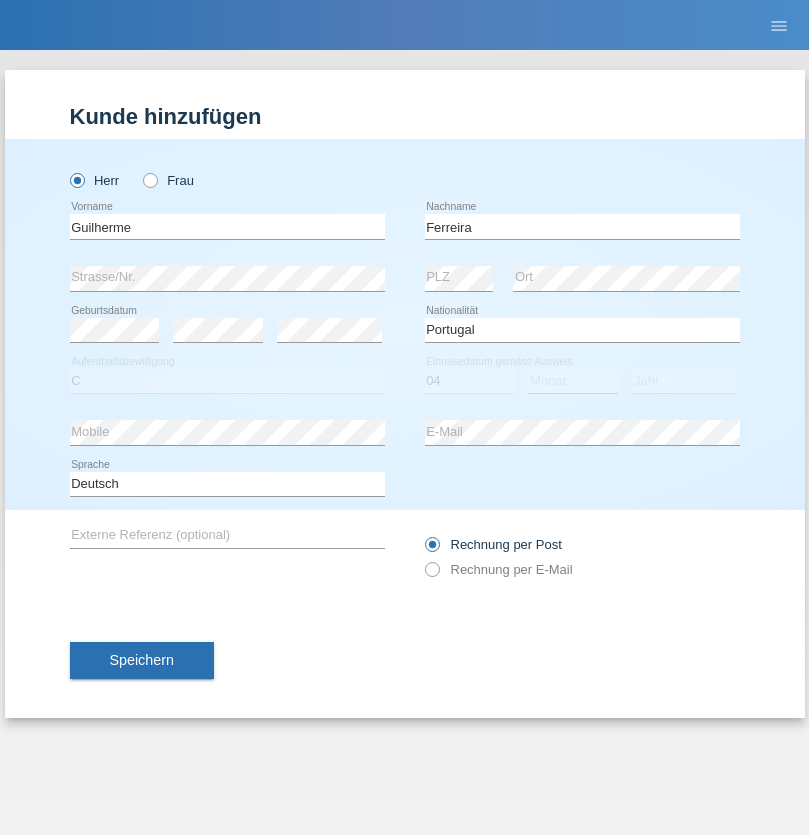 select on "09" 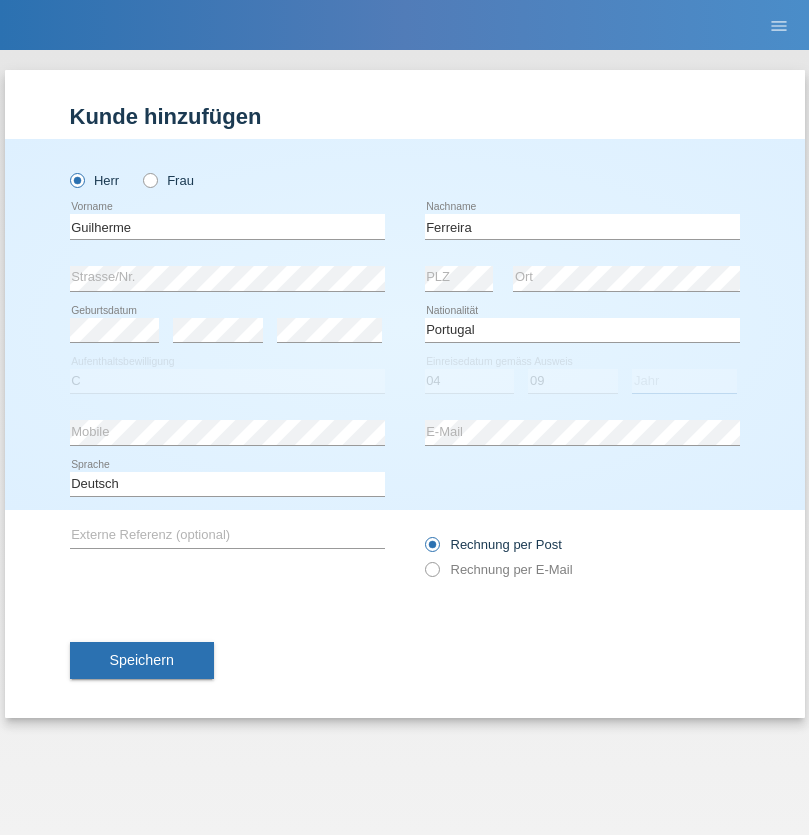 select on "2021" 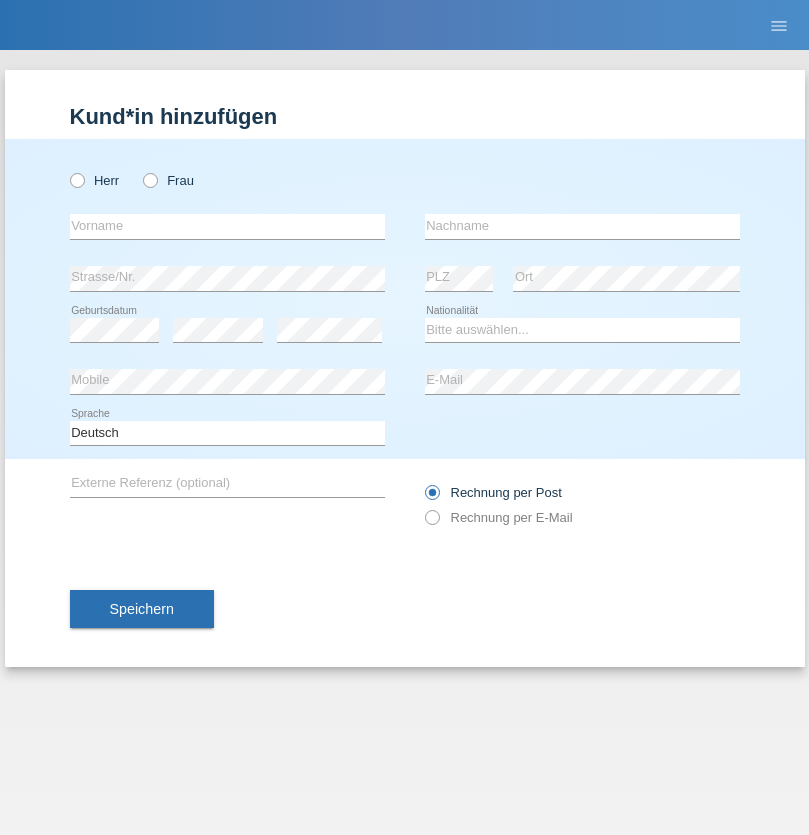 scroll, scrollTop: 0, scrollLeft: 0, axis: both 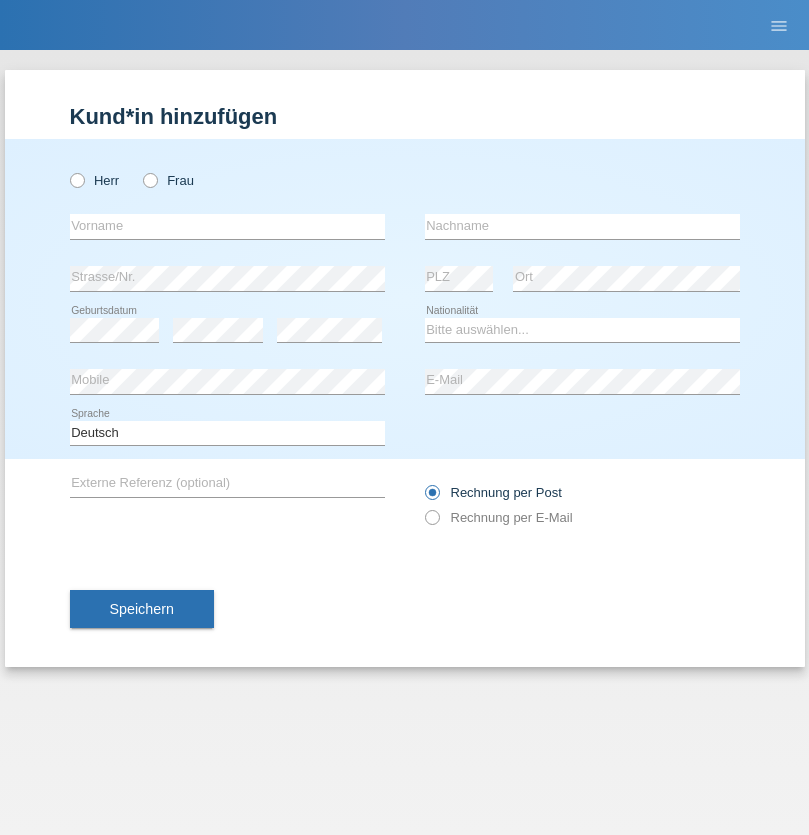 radio on "true" 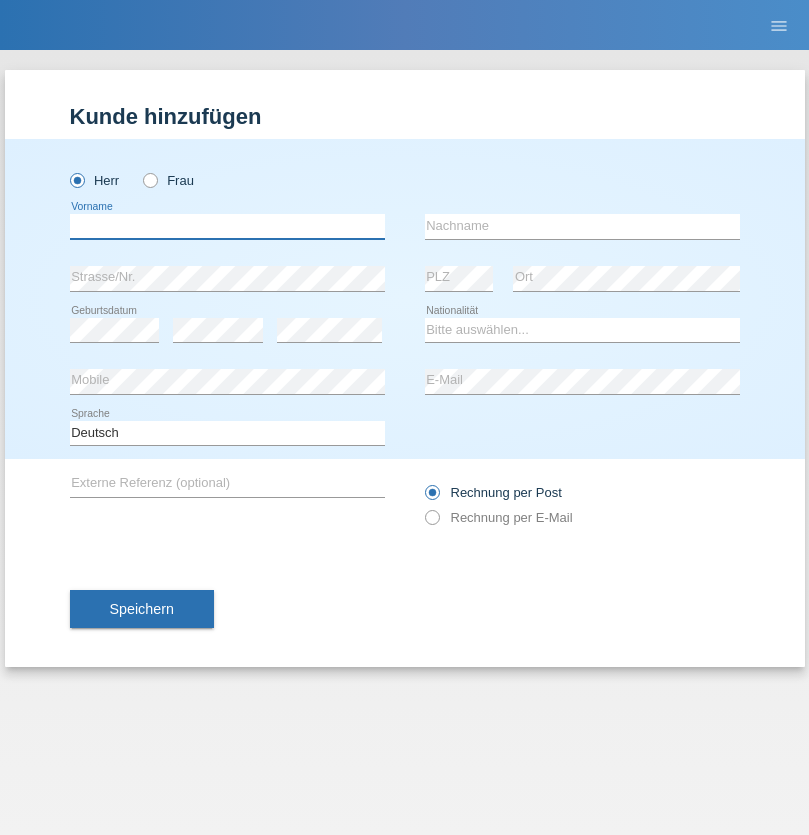 click at bounding box center [227, 226] 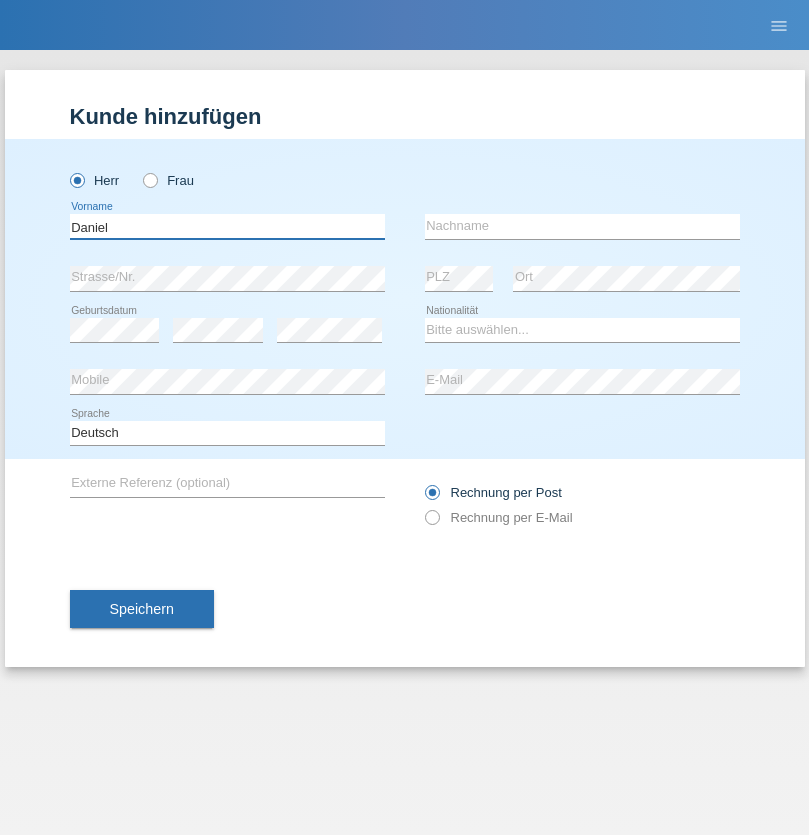 type on "Daniel" 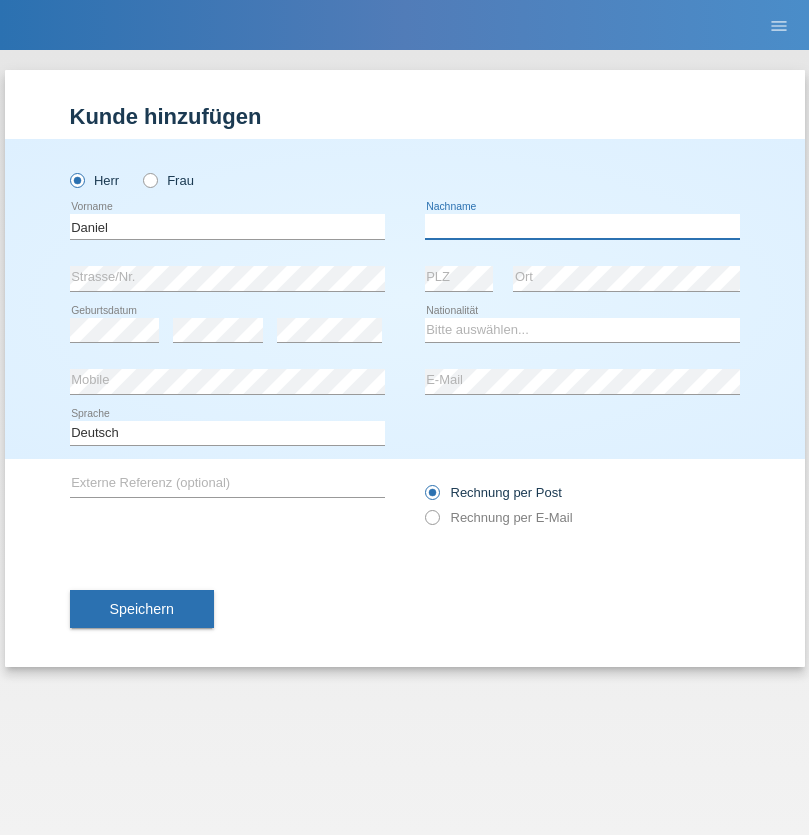 click at bounding box center (582, 226) 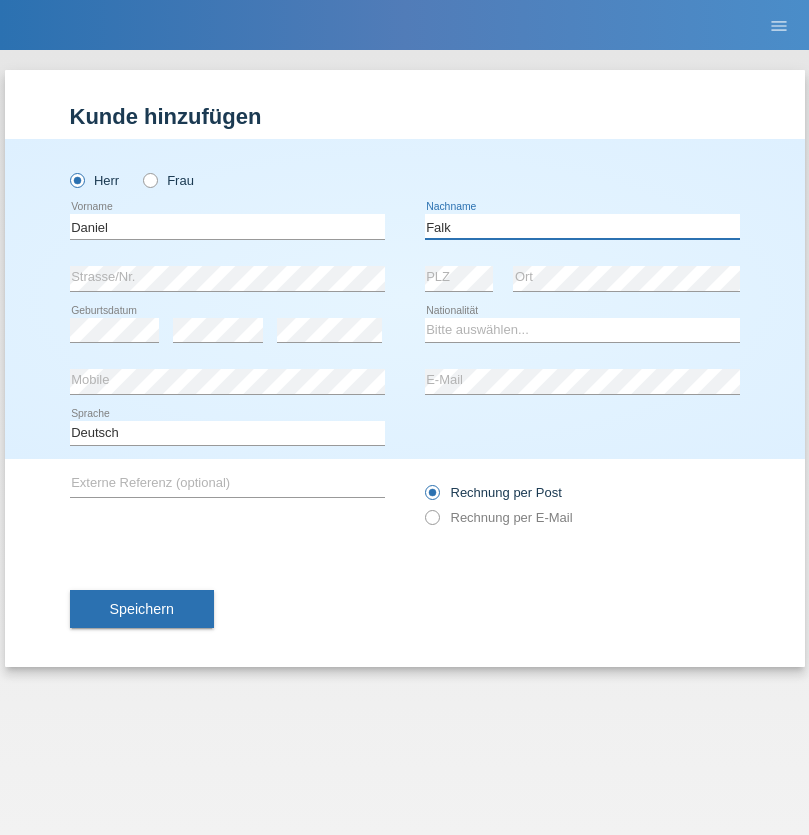 type on "Falk" 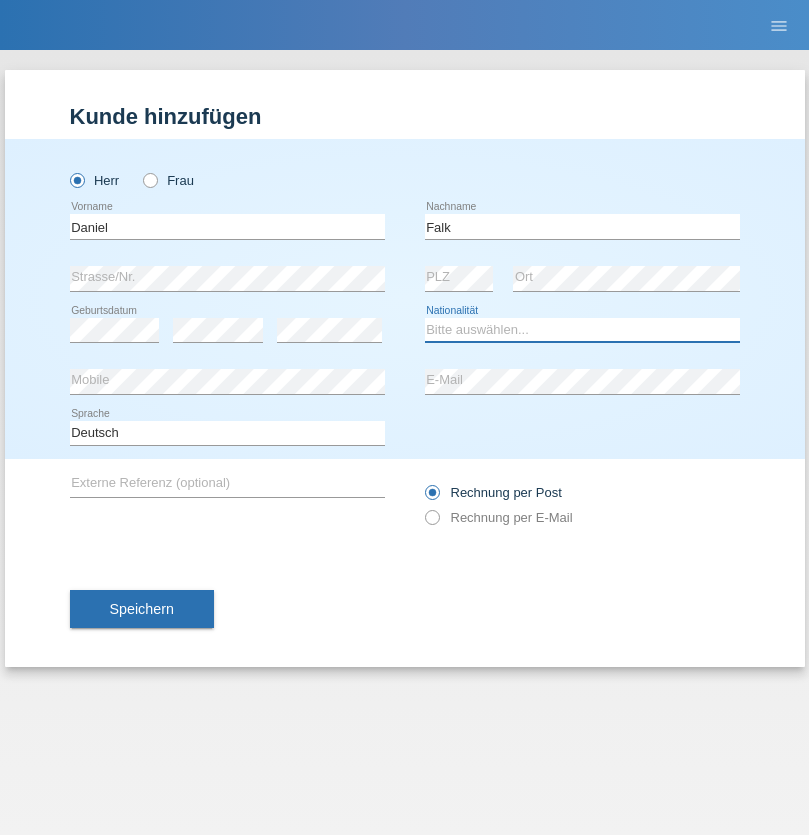 select on "CH" 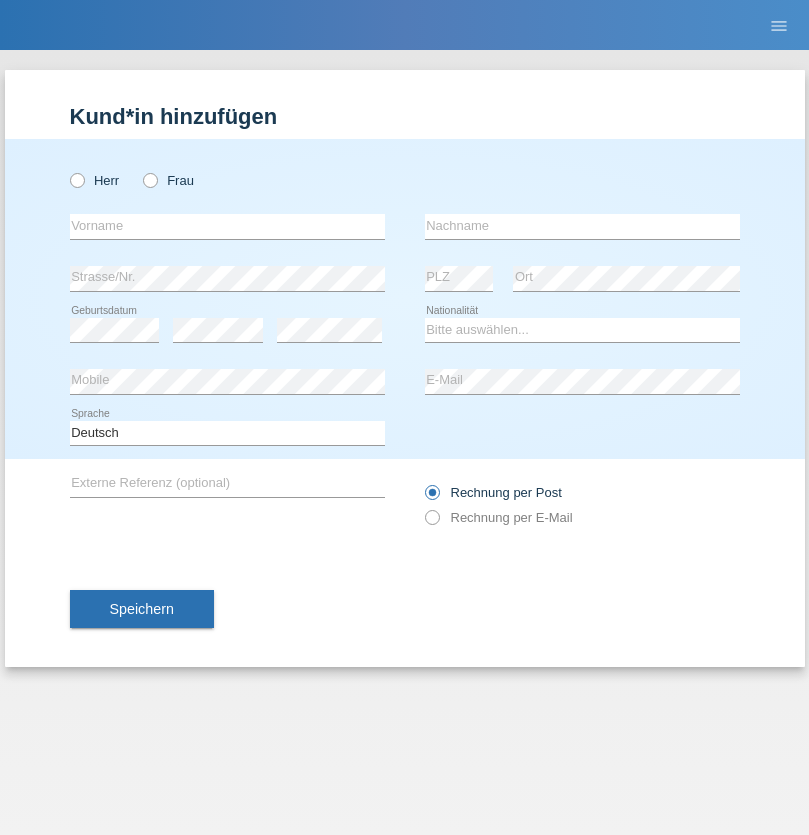 scroll, scrollTop: 0, scrollLeft: 0, axis: both 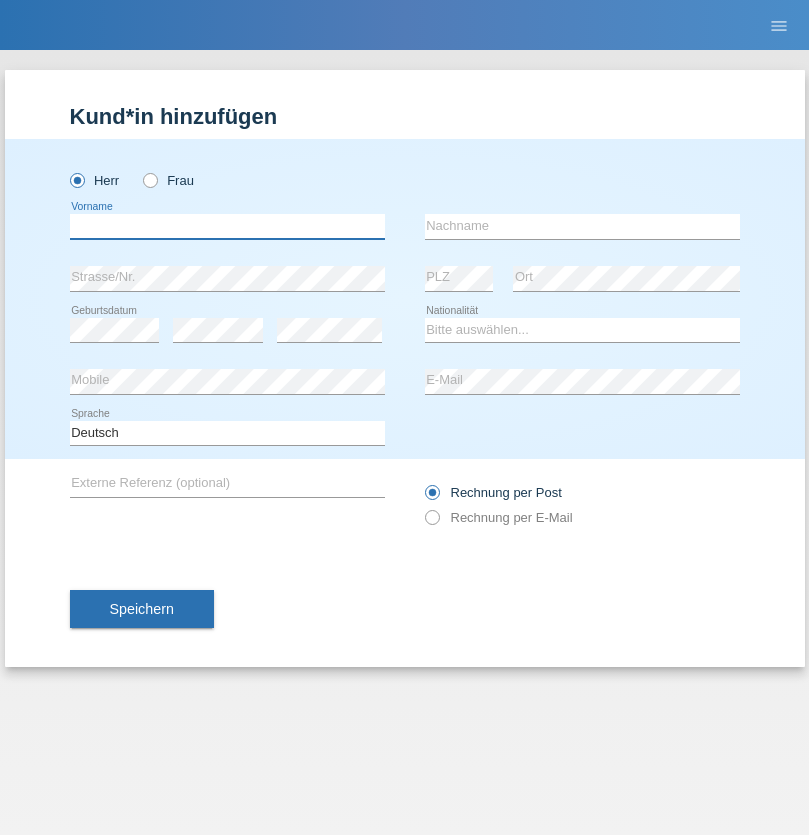 click at bounding box center [227, 226] 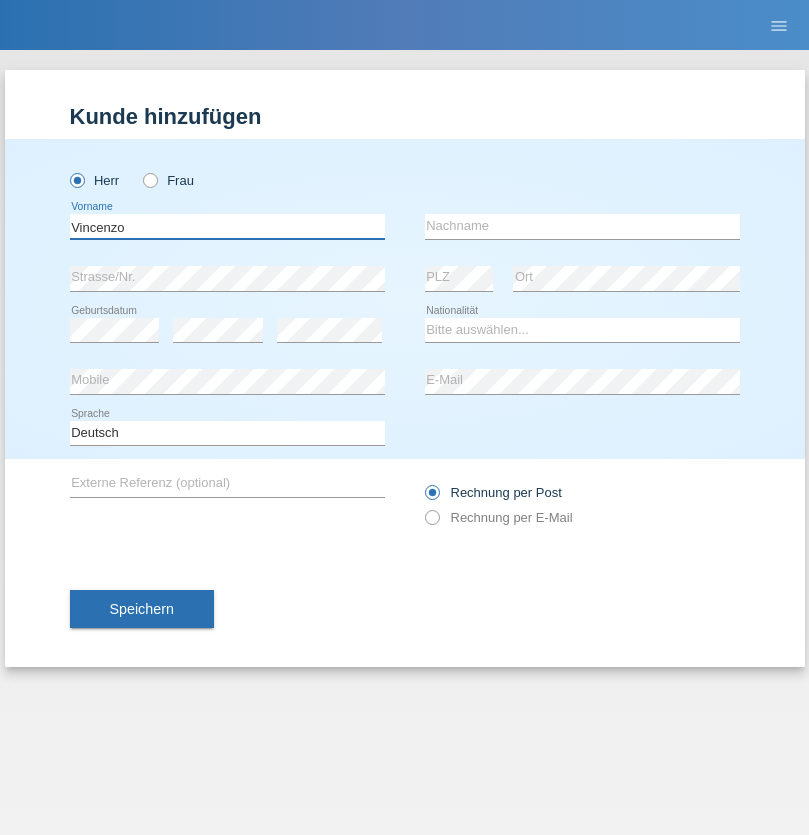 type on "Vincenzo" 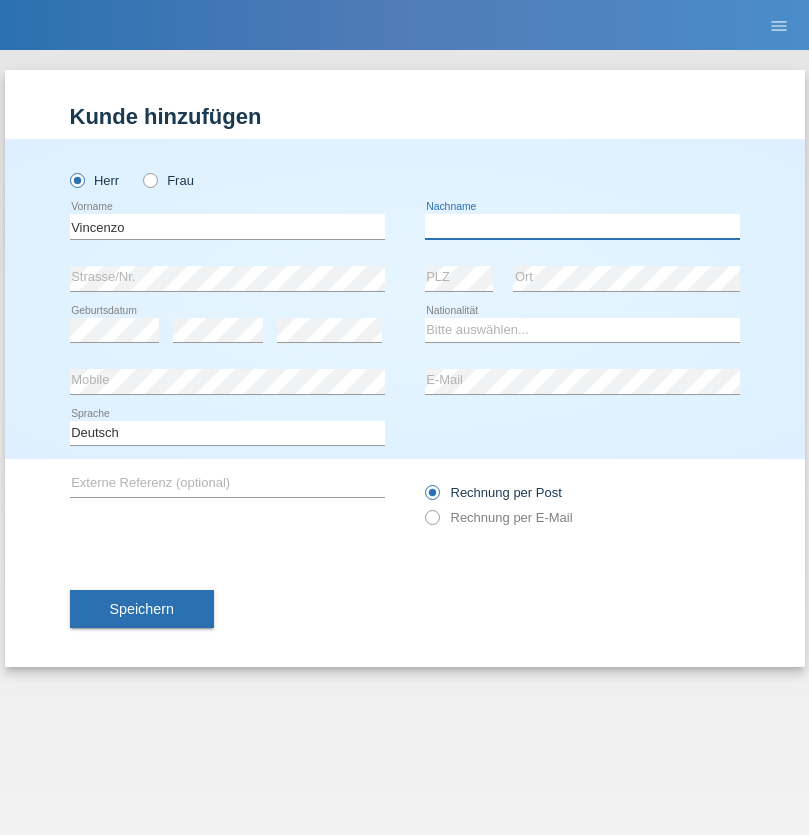 click at bounding box center (582, 226) 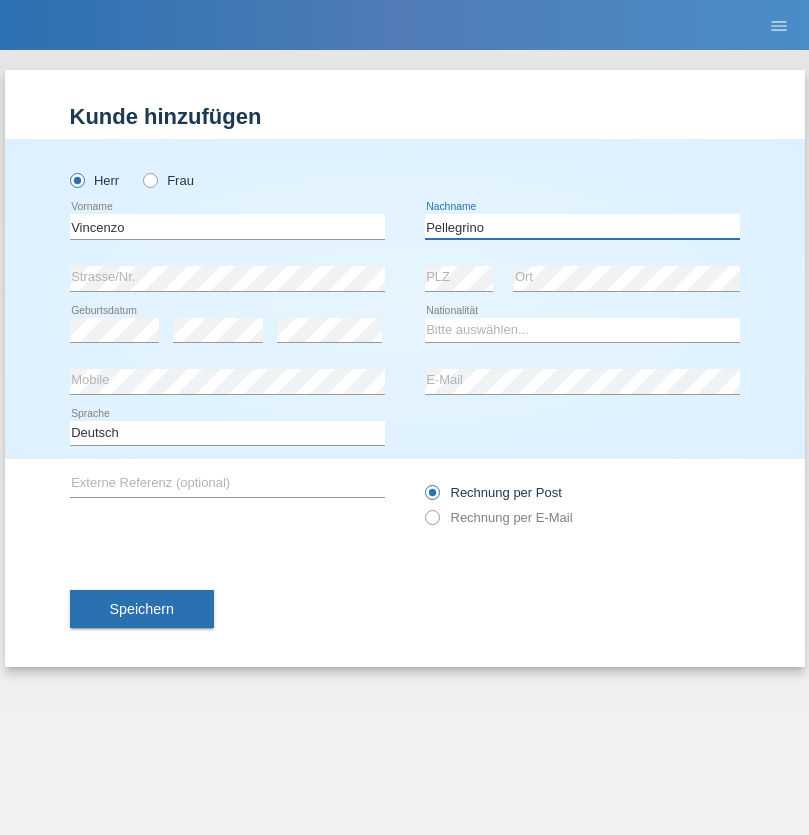 type on "Pellegrino" 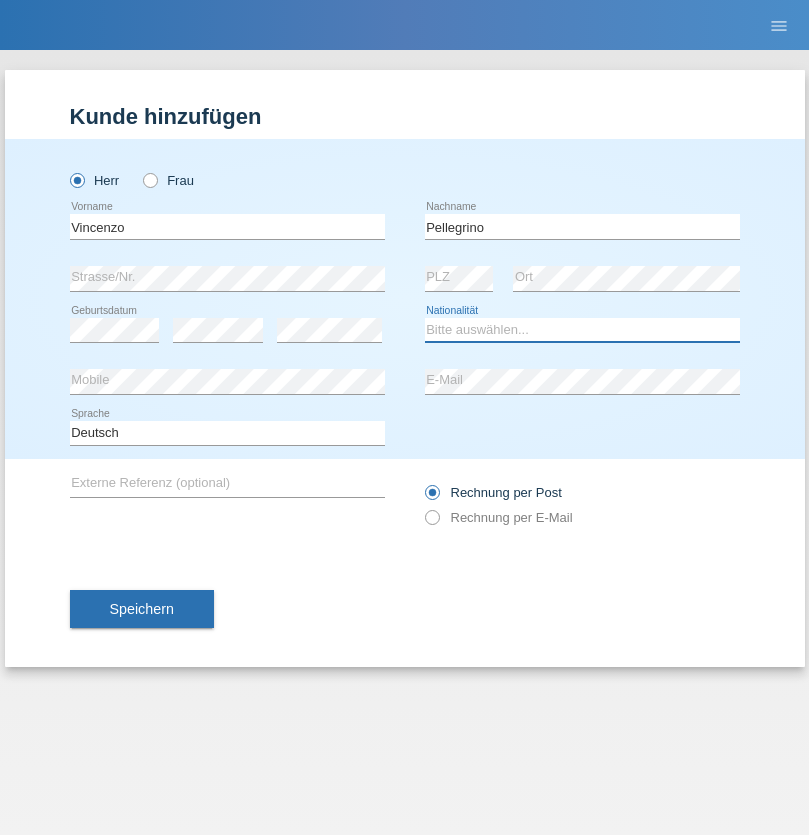 select on "IT" 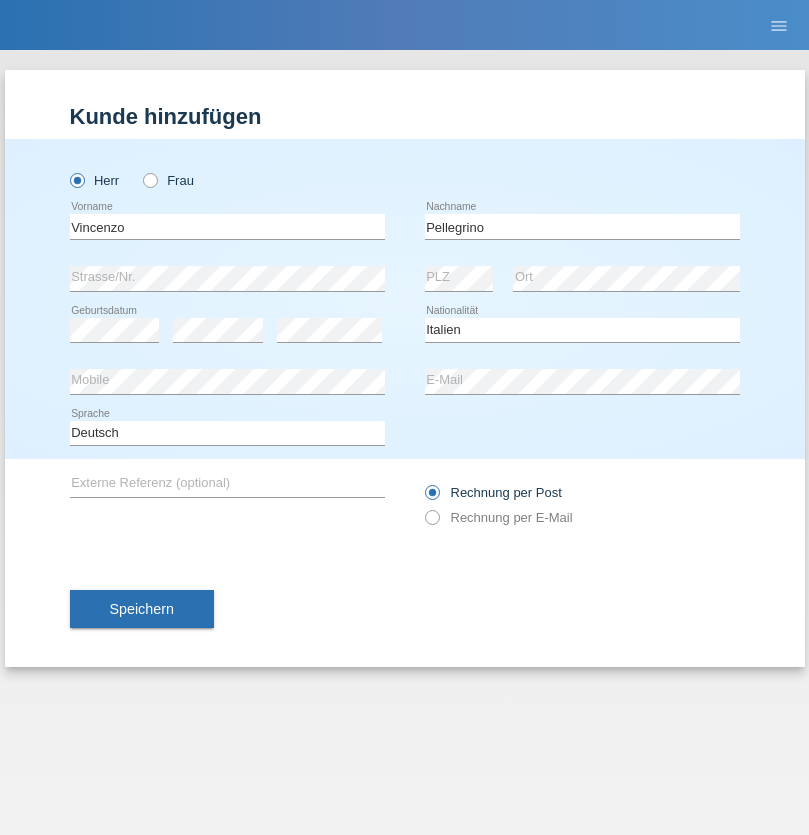 select on "C" 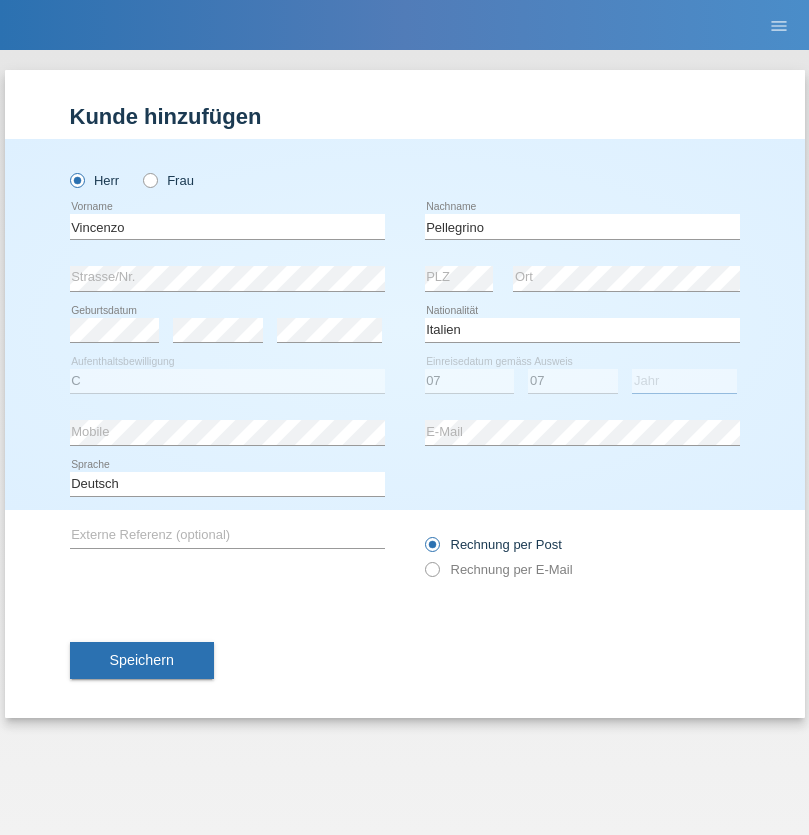 select on "2021" 